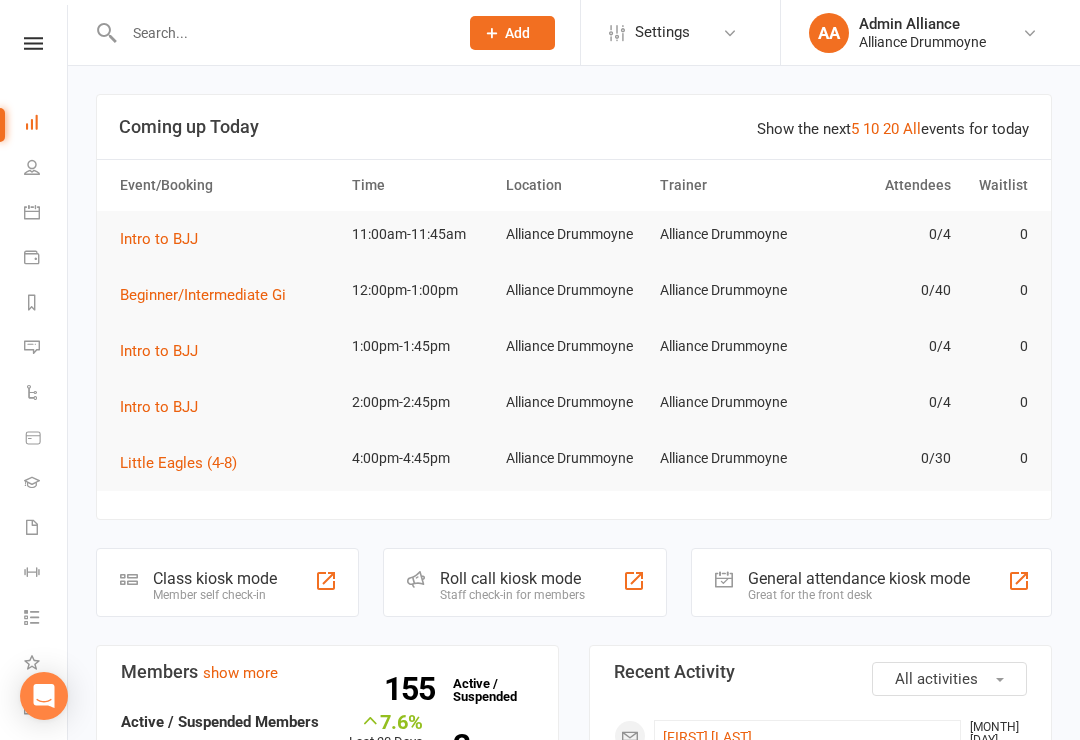 scroll, scrollTop: 0, scrollLeft: 0, axis: both 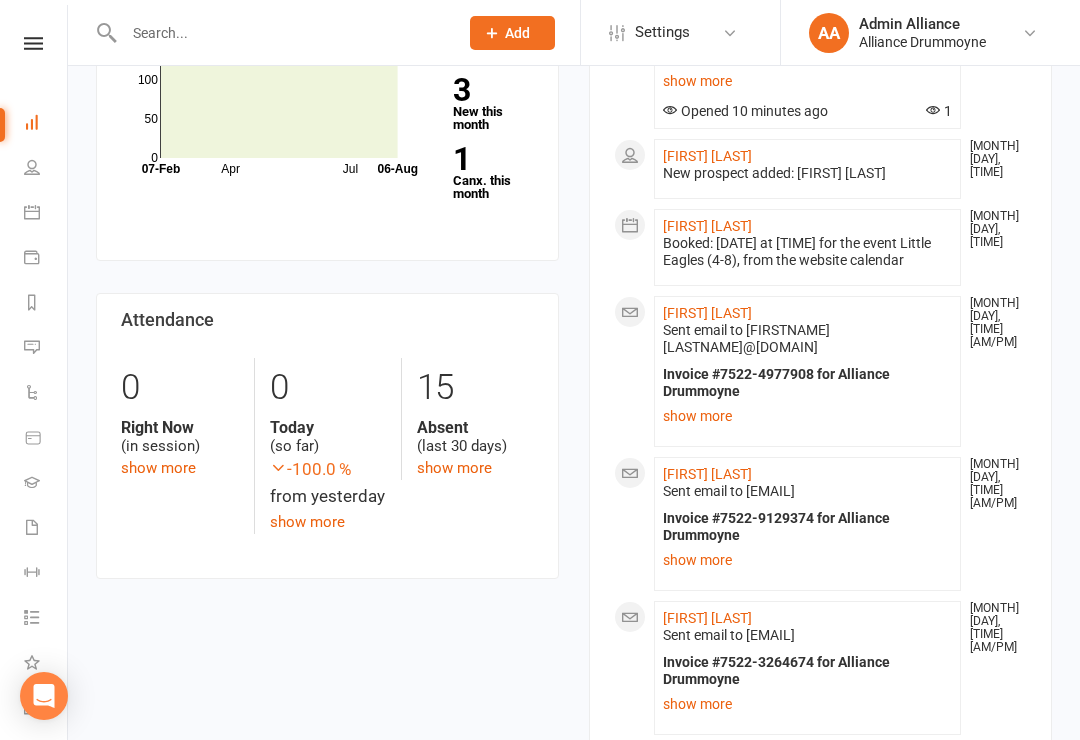 click at bounding box center [32, 482] 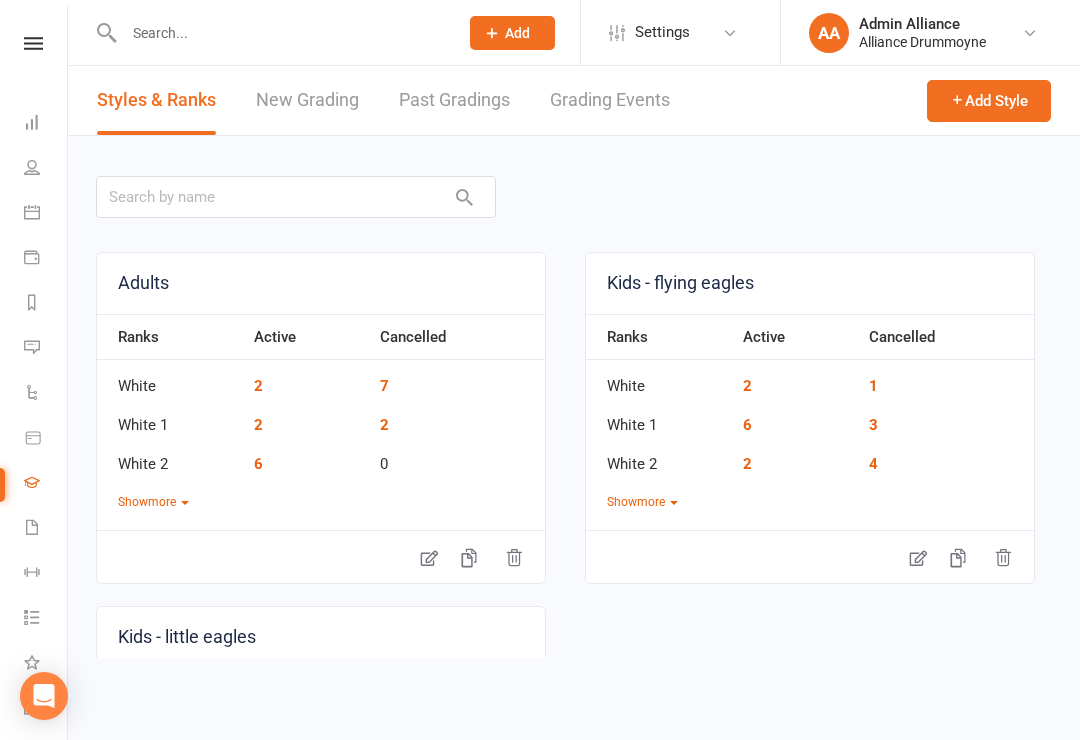 click on "New Grading" at bounding box center [307, 100] 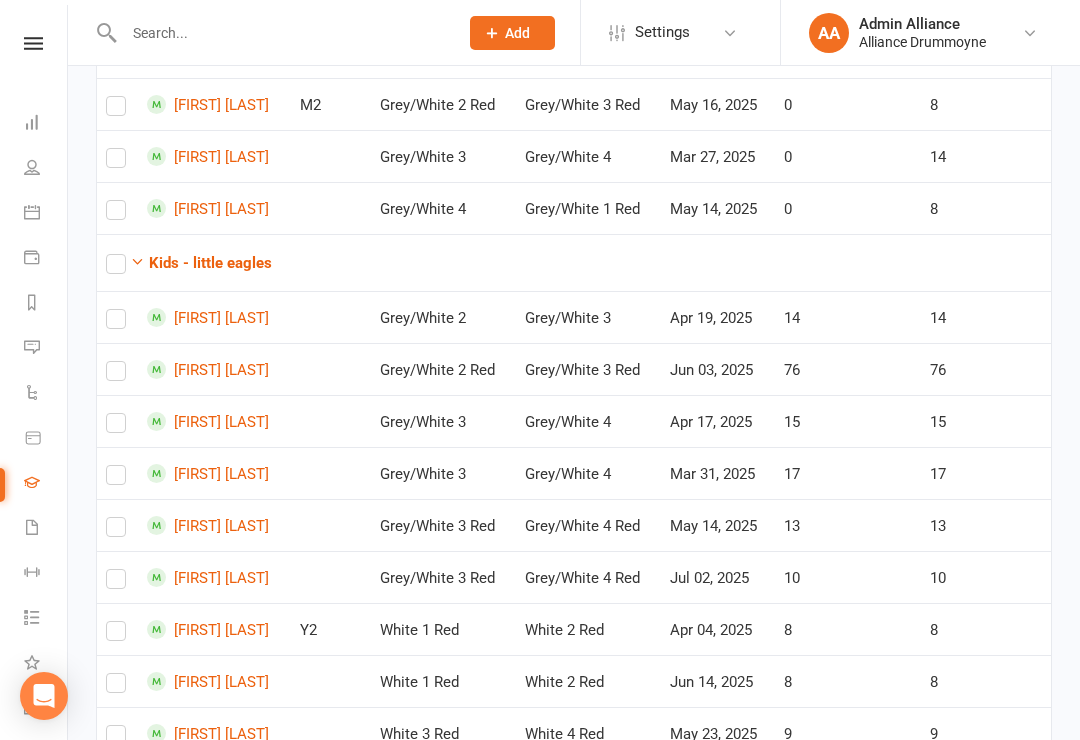 scroll, scrollTop: 885, scrollLeft: 0, axis: vertical 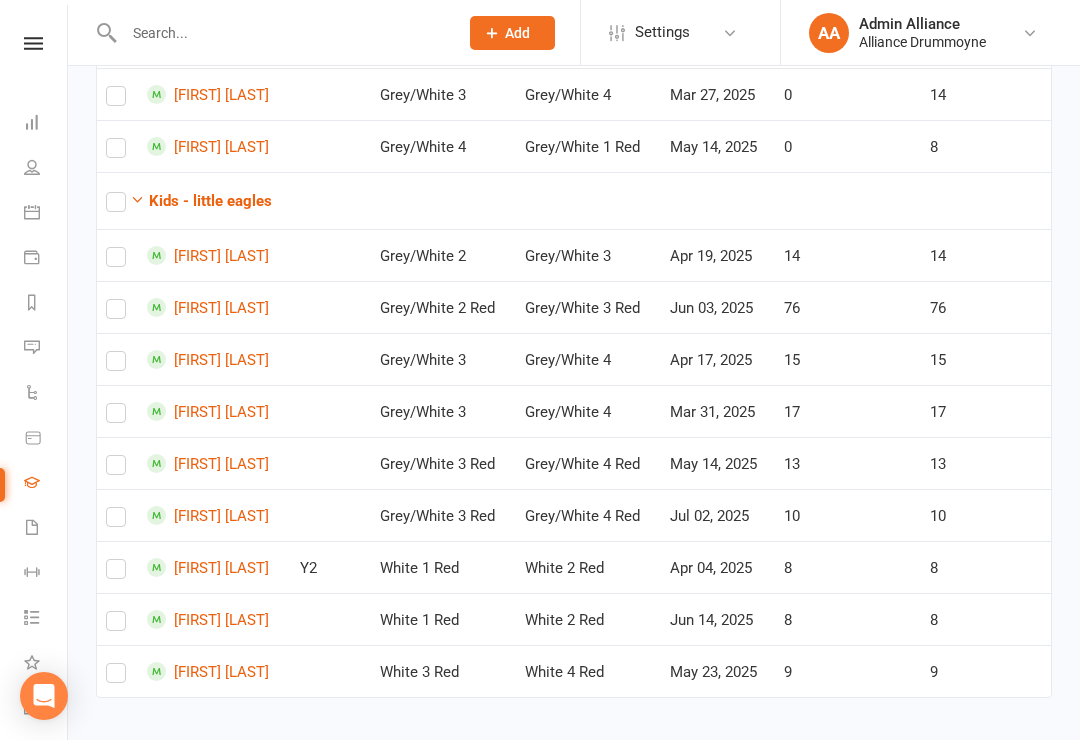 click on "Messages" at bounding box center (46, 349) 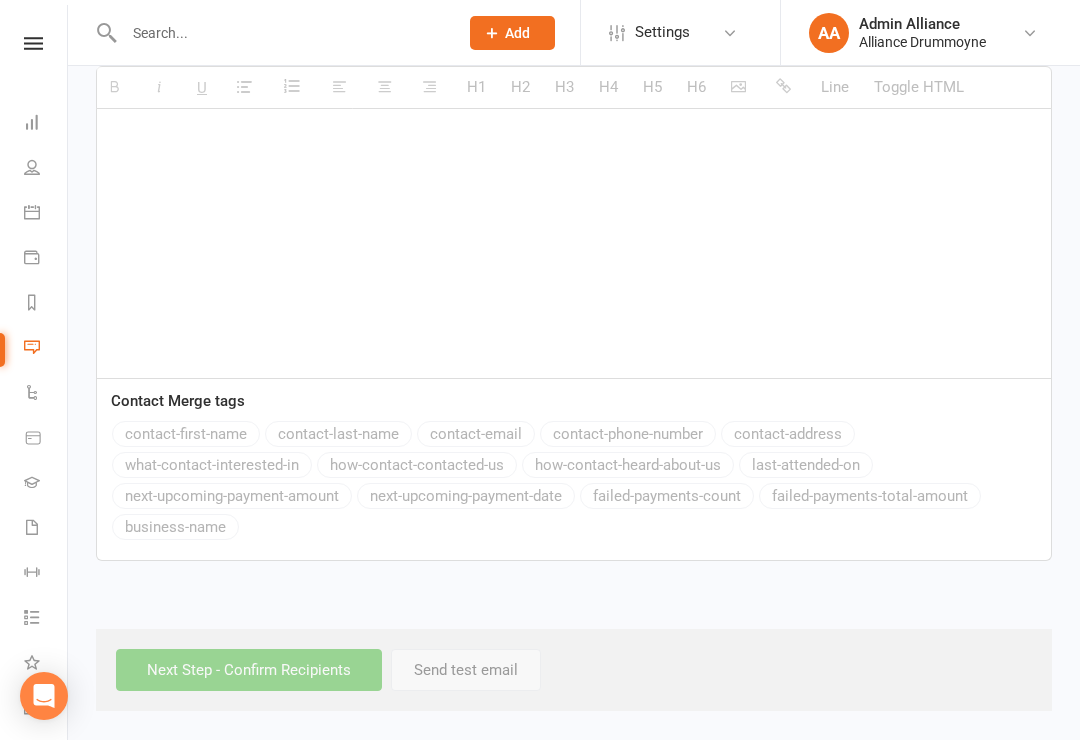 scroll, scrollTop: 0, scrollLeft: 0, axis: both 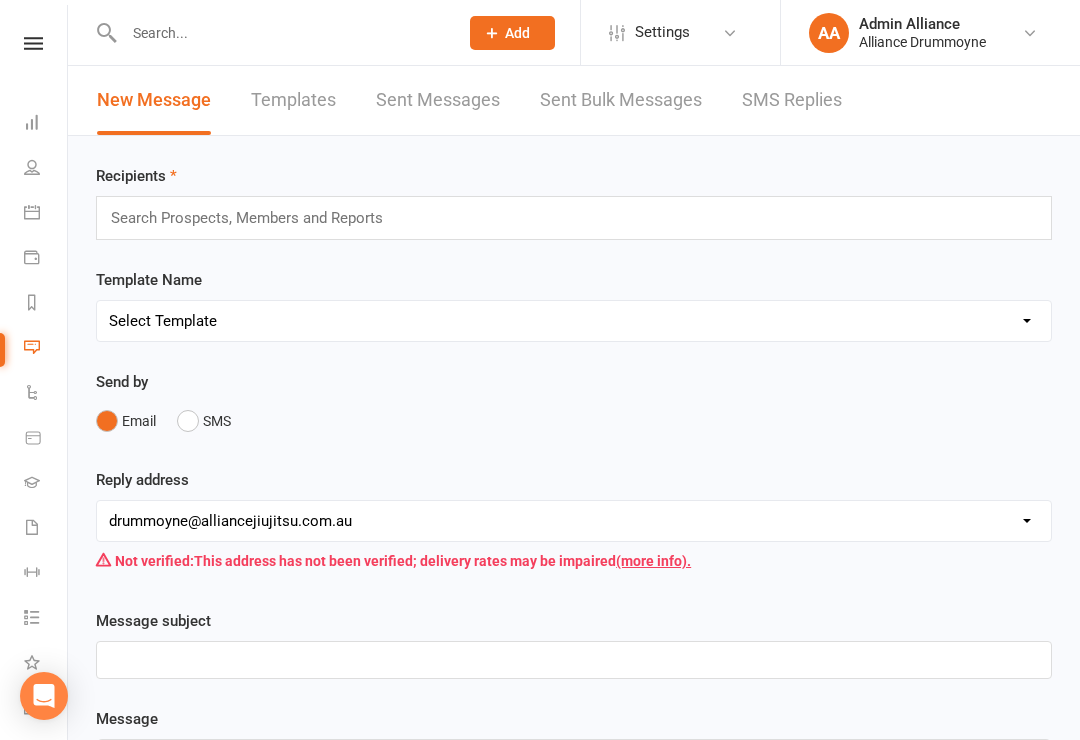 click on "Select Template [Email] After Trial attended - Kids [Email] Birthday [SMS] Book 2º Trial Class [Email] Booking confirmation [Email] Drop in [SMS] Failed Payments [Email] Invitation to Join Flying Eagles Class [Email] New member [Email] Promotion Invitation [Email] Seminar [SMS] SMS free trial - 2 weeks adults [SMS] Trial Reminder [Email] We miss you [SMS] Trial Reschedule" at bounding box center (574, 321) 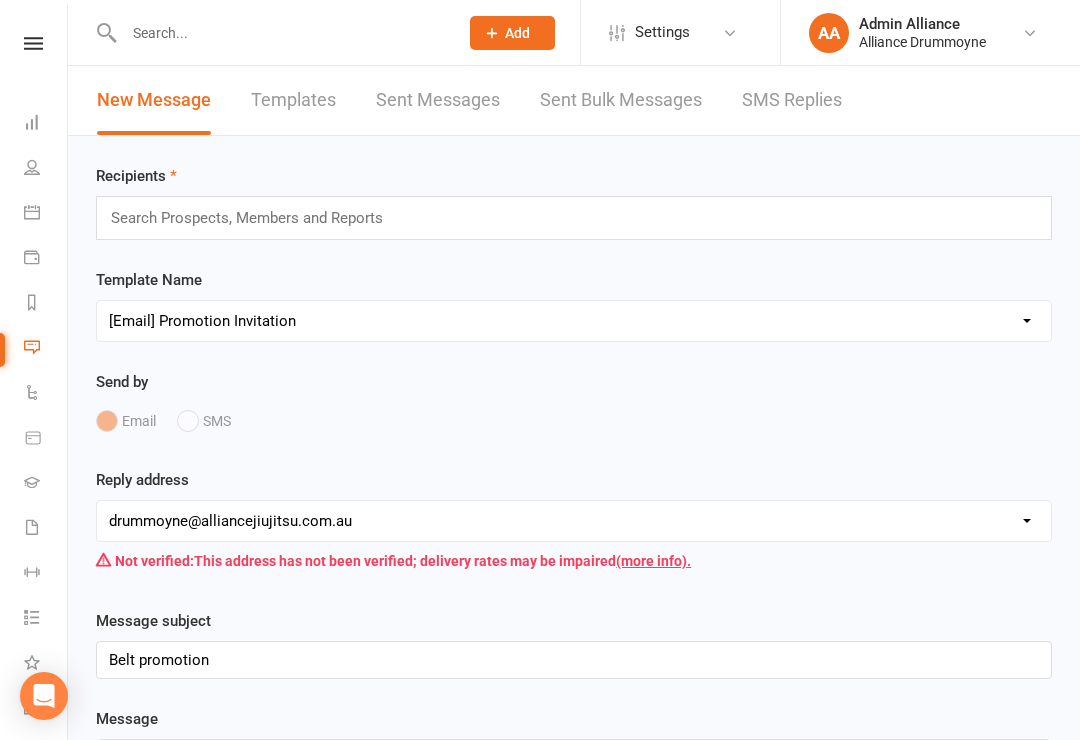 click on "Search Prospects, Members and Reports" at bounding box center [574, 218] 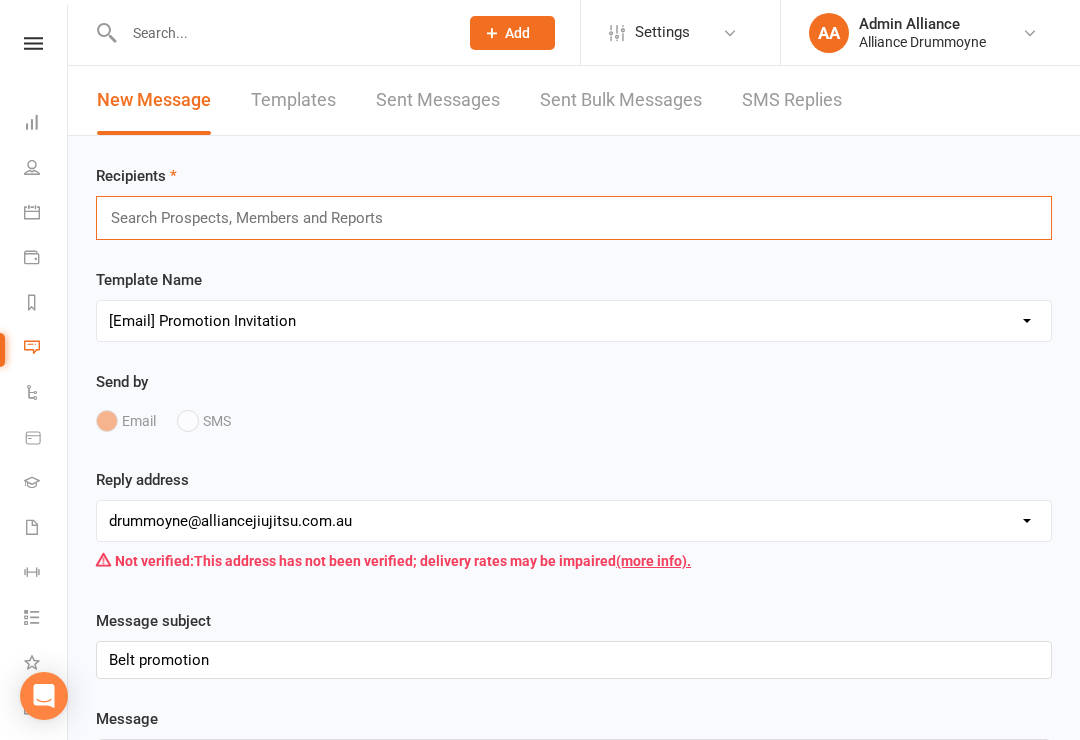 click on "Search Prospects, Members and Reports" at bounding box center (574, 218) 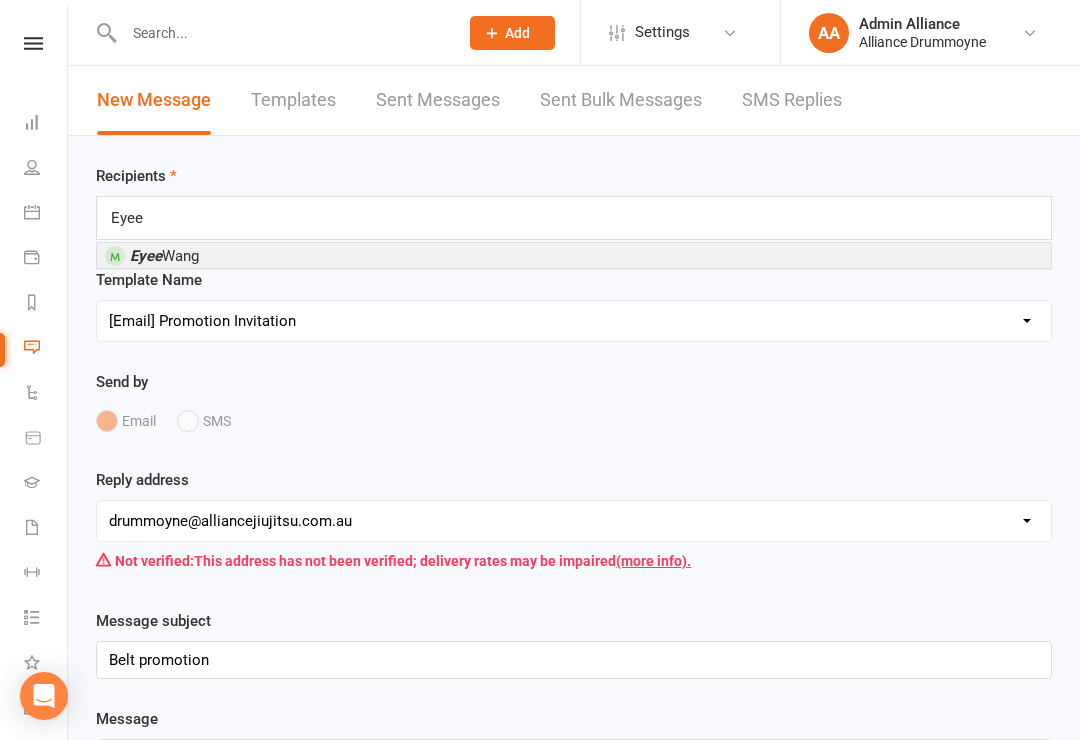 type on "Eyee" 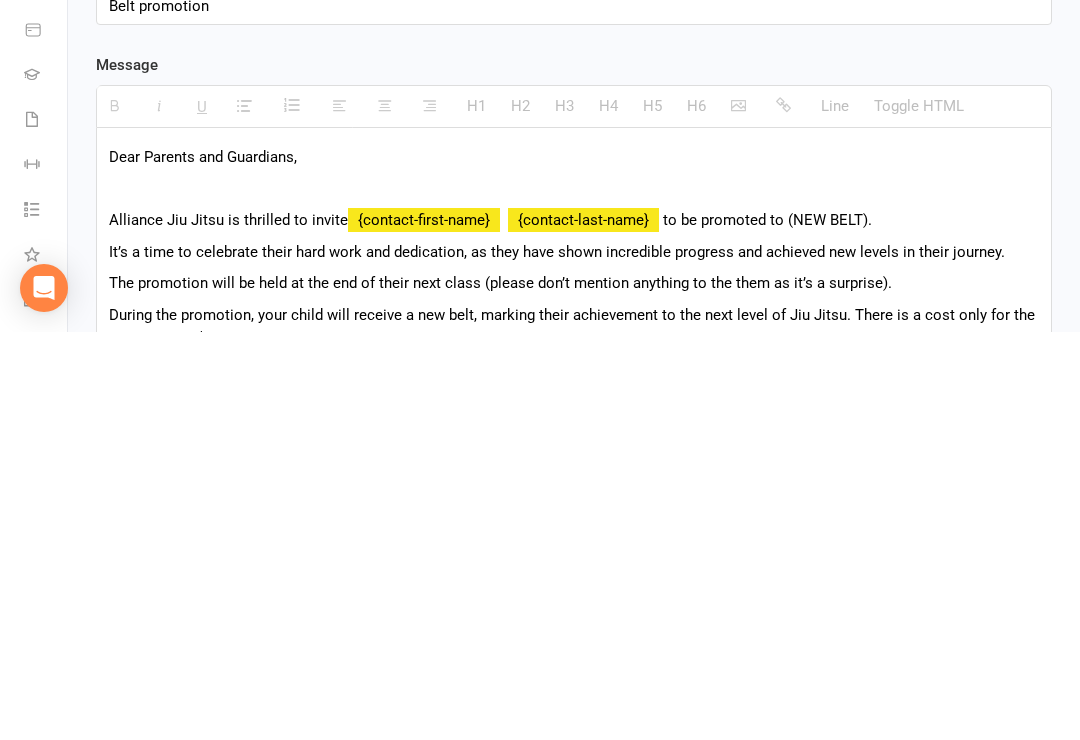 scroll, scrollTop: 257, scrollLeft: 0, axis: vertical 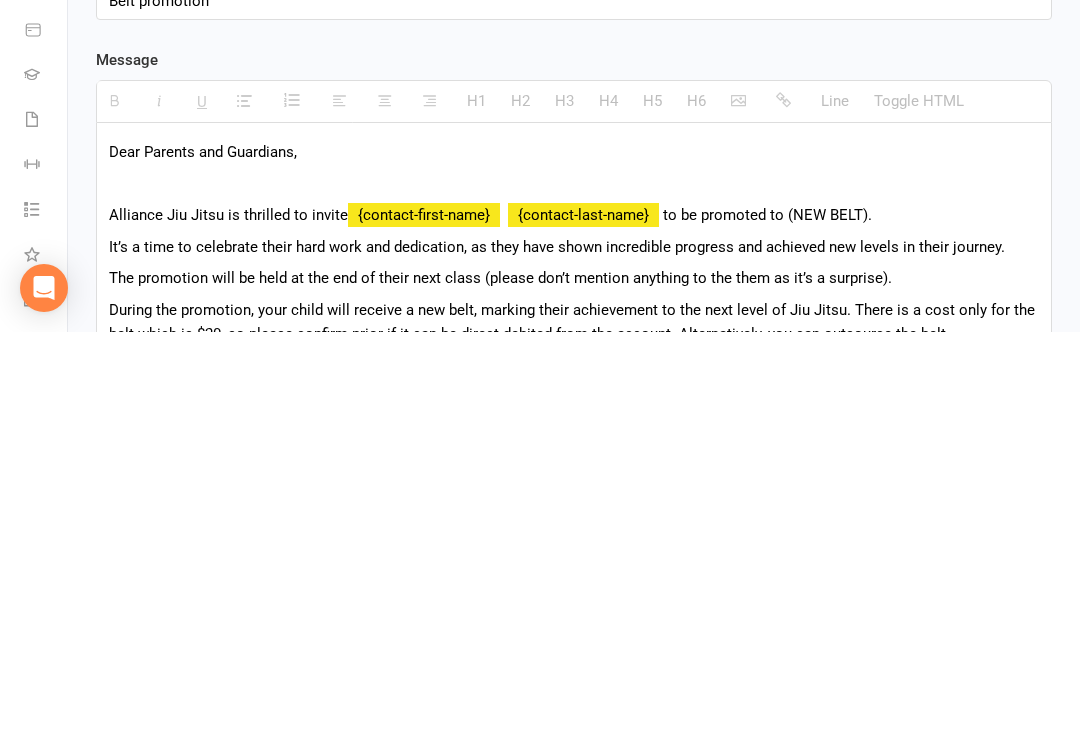 click on "to be promoted to (NEW BELT)." at bounding box center (767, 623) 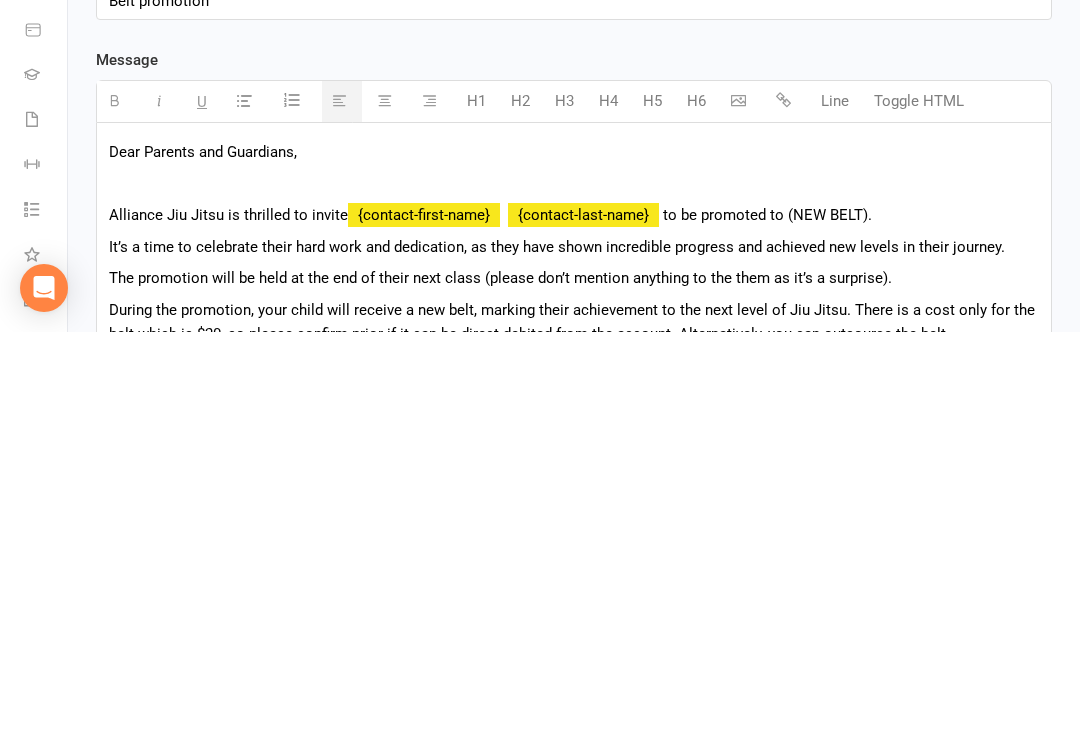 type 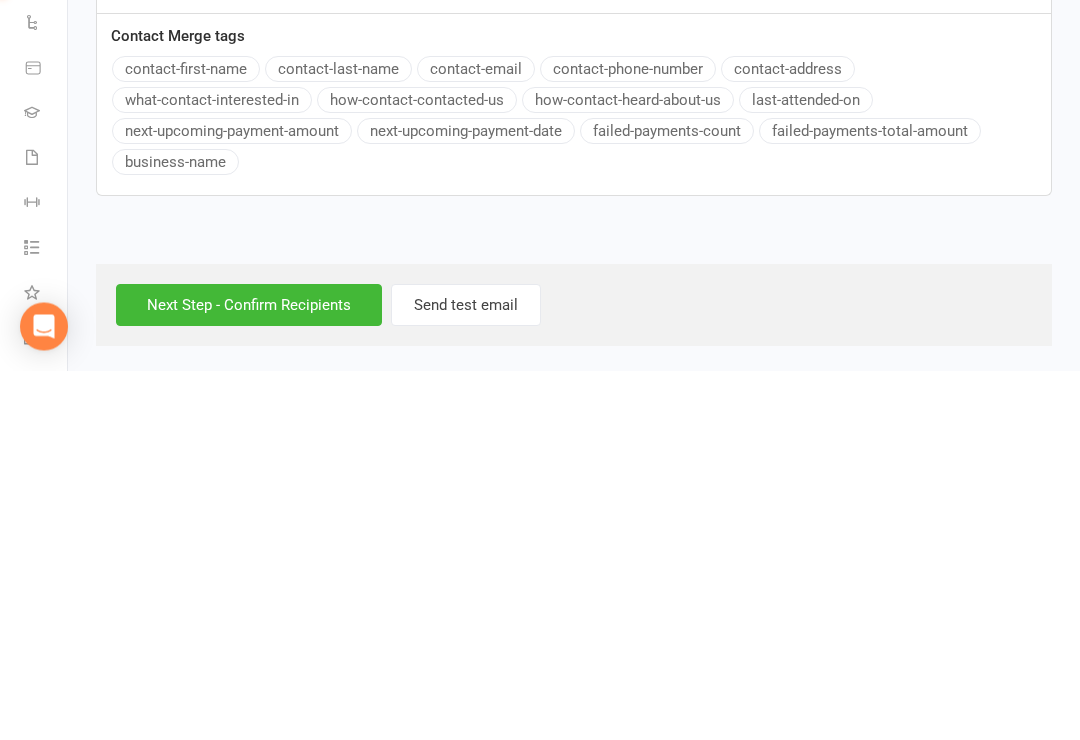 scroll, scrollTop: 821, scrollLeft: 0, axis: vertical 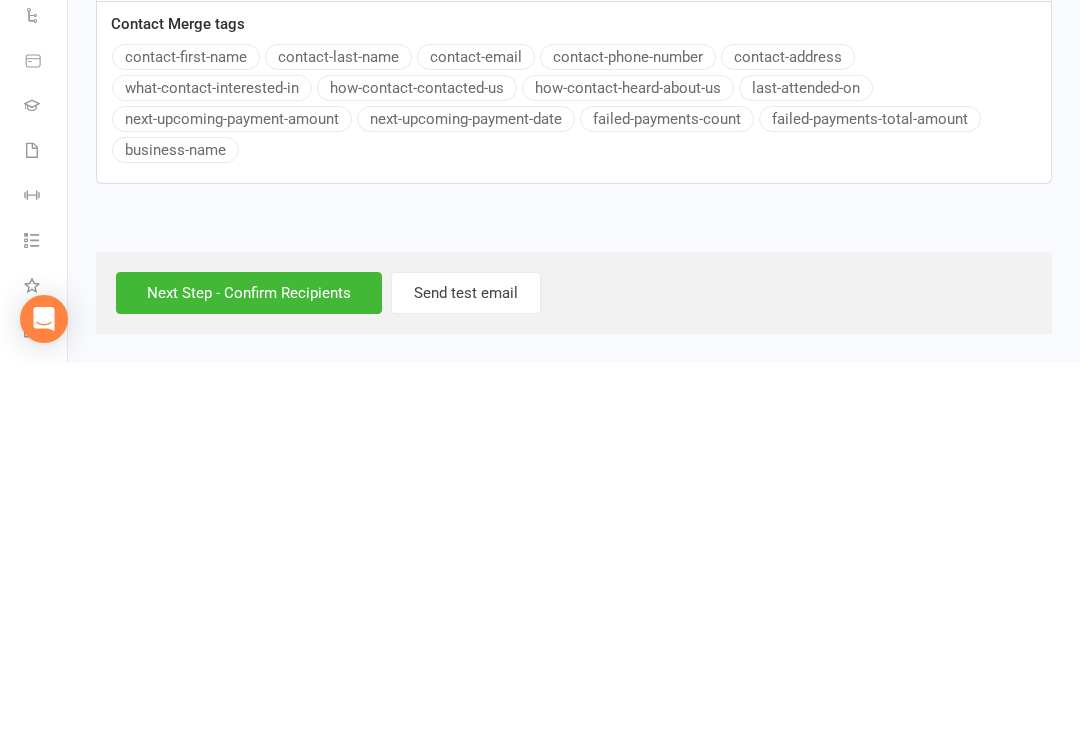 click on "Next Step - Confirm Recipients" at bounding box center [249, 670] 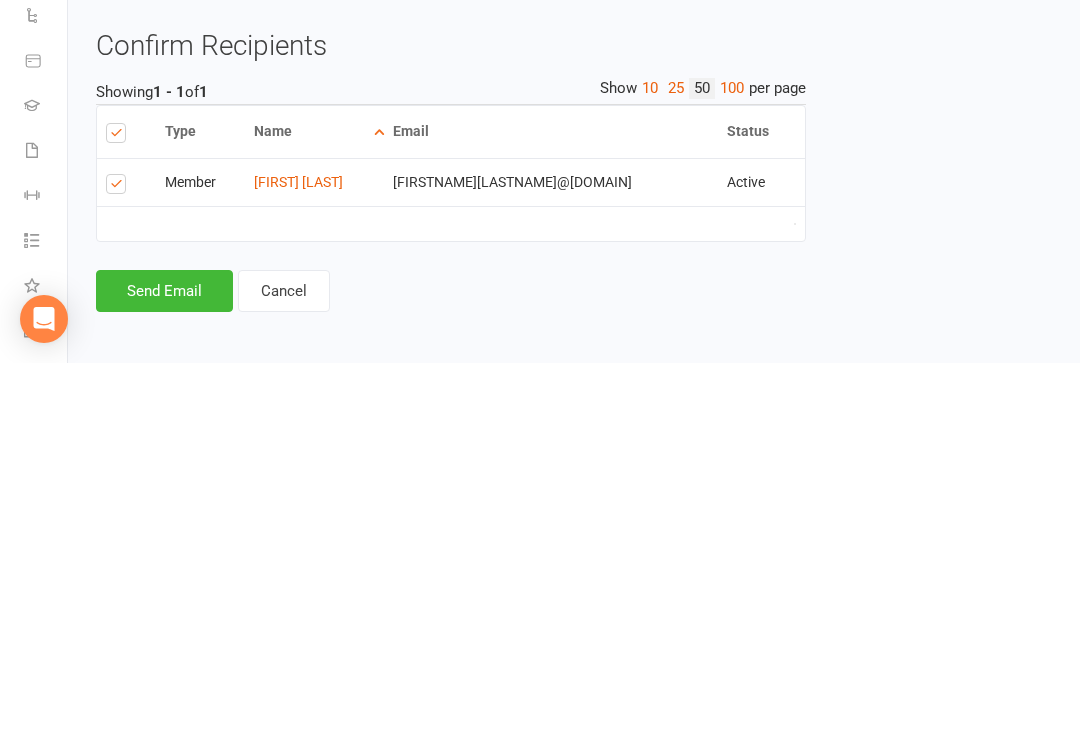 scroll, scrollTop: 556, scrollLeft: 0, axis: vertical 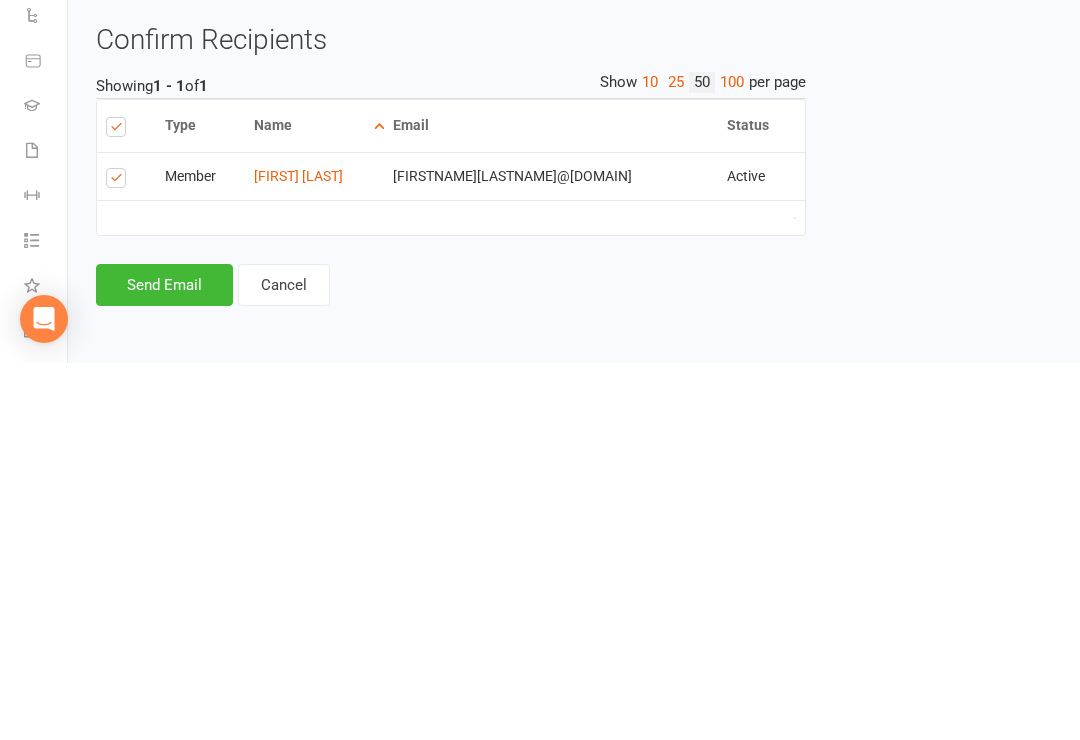 click on "Send Email" at bounding box center [164, 662] 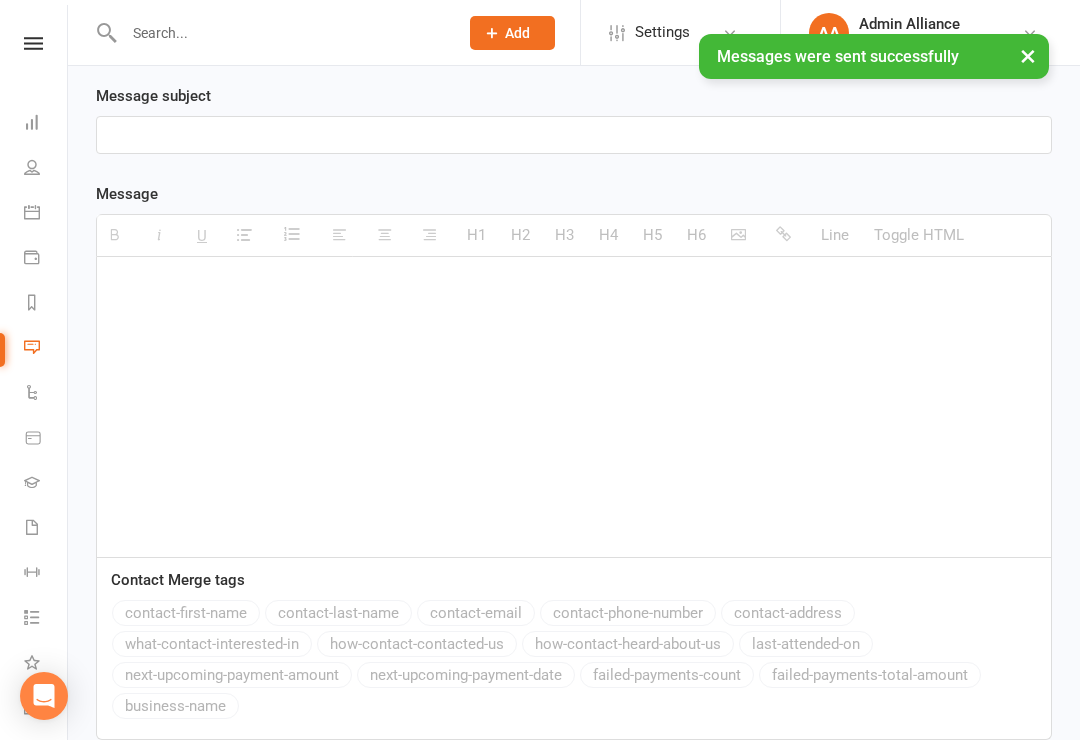 scroll, scrollTop: 0, scrollLeft: 0, axis: both 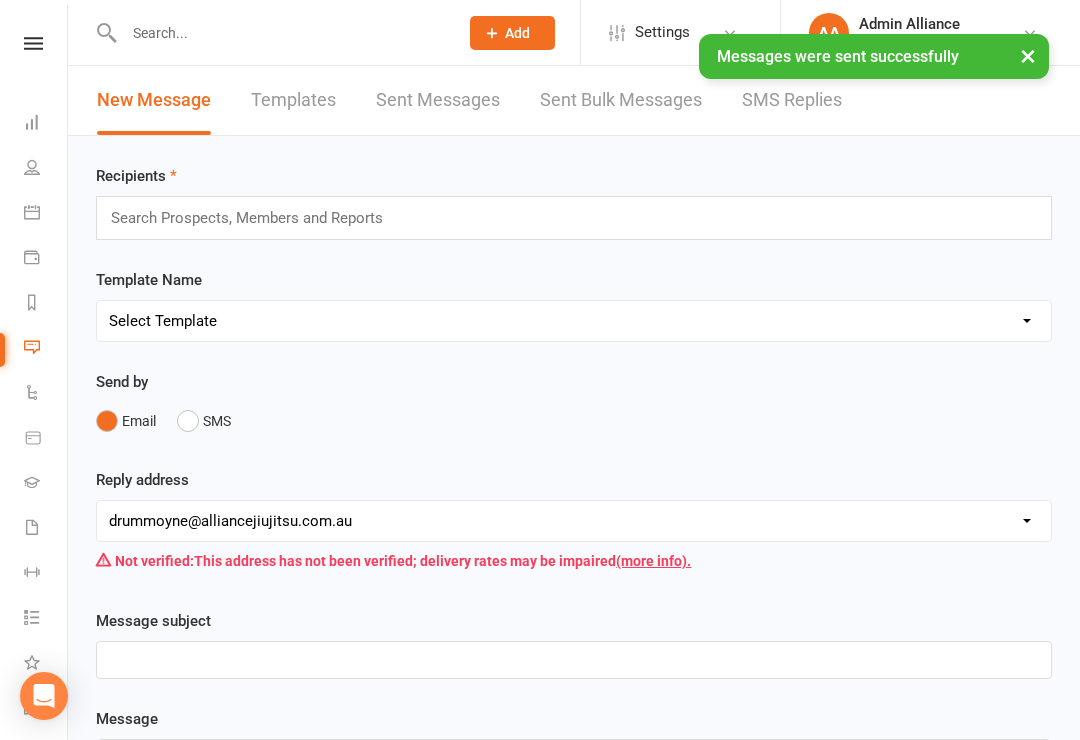 click on "SMS Replies" at bounding box center (792, 100) 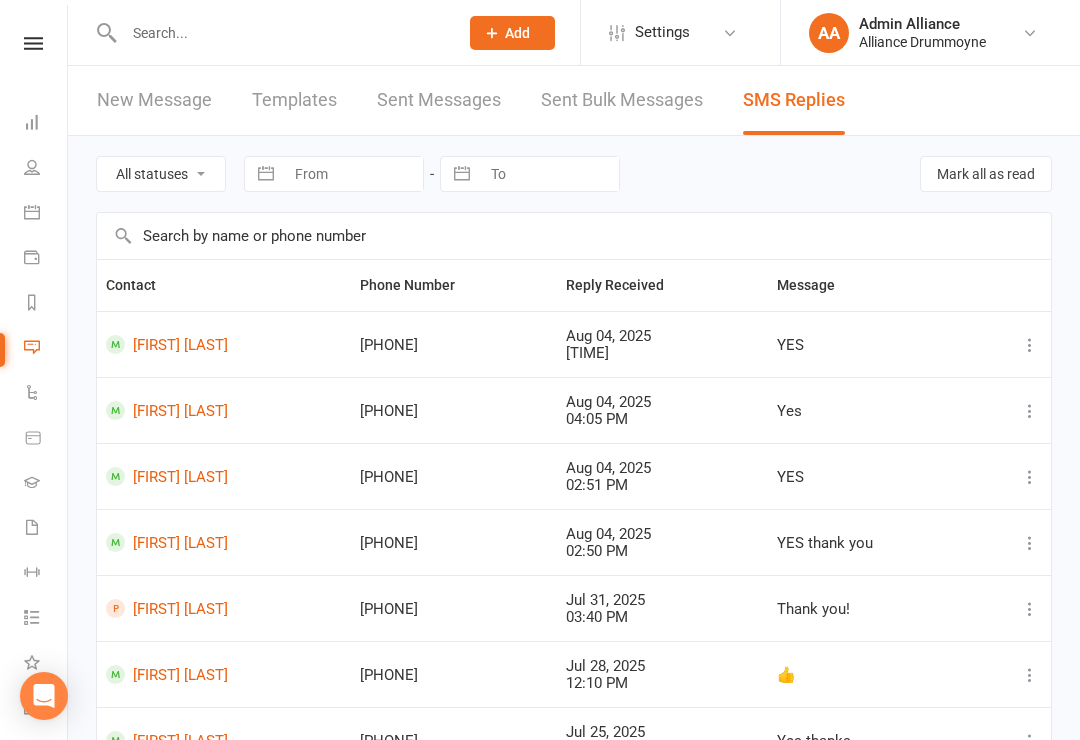 click on "Dashboard" at bounding box center [46, 124] 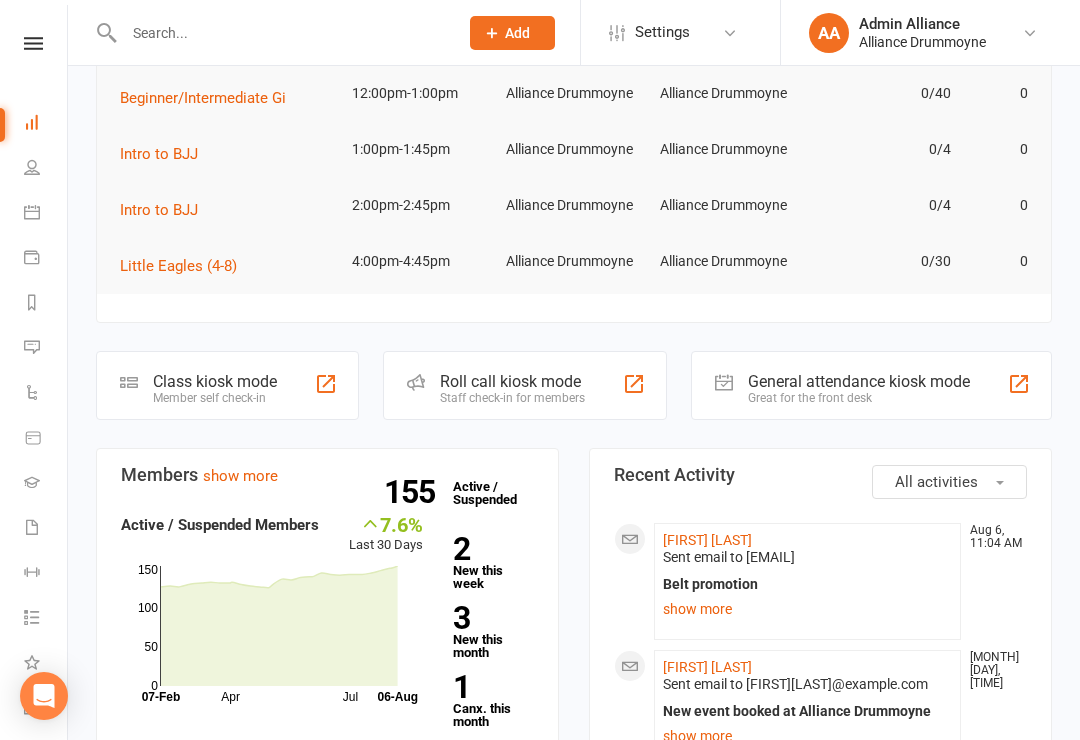 scroll, scrollTop: 190, scrollLeft: 0, axis: vertical 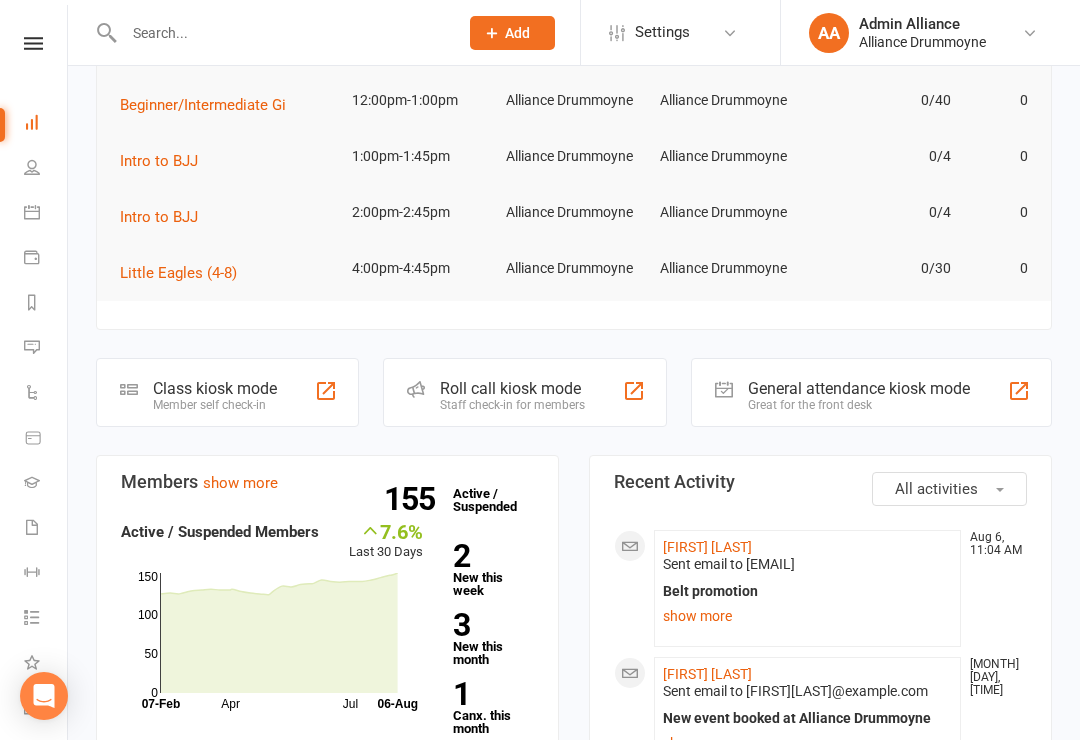 click at bounding box center (32, 167) 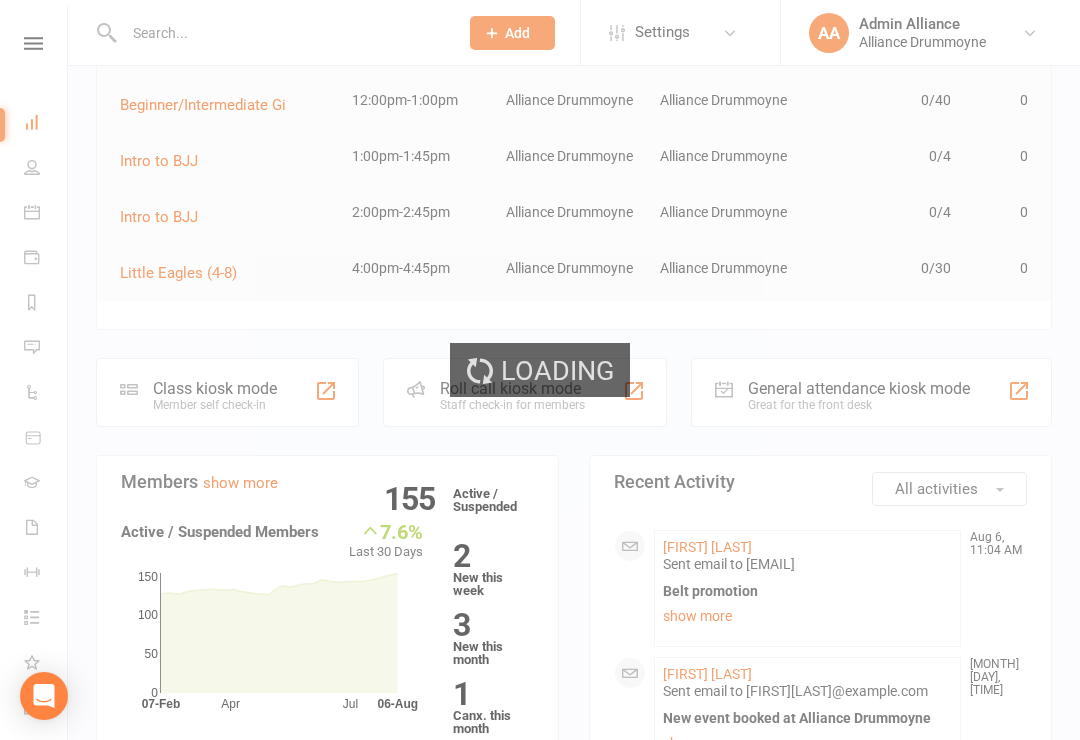 select on "100" 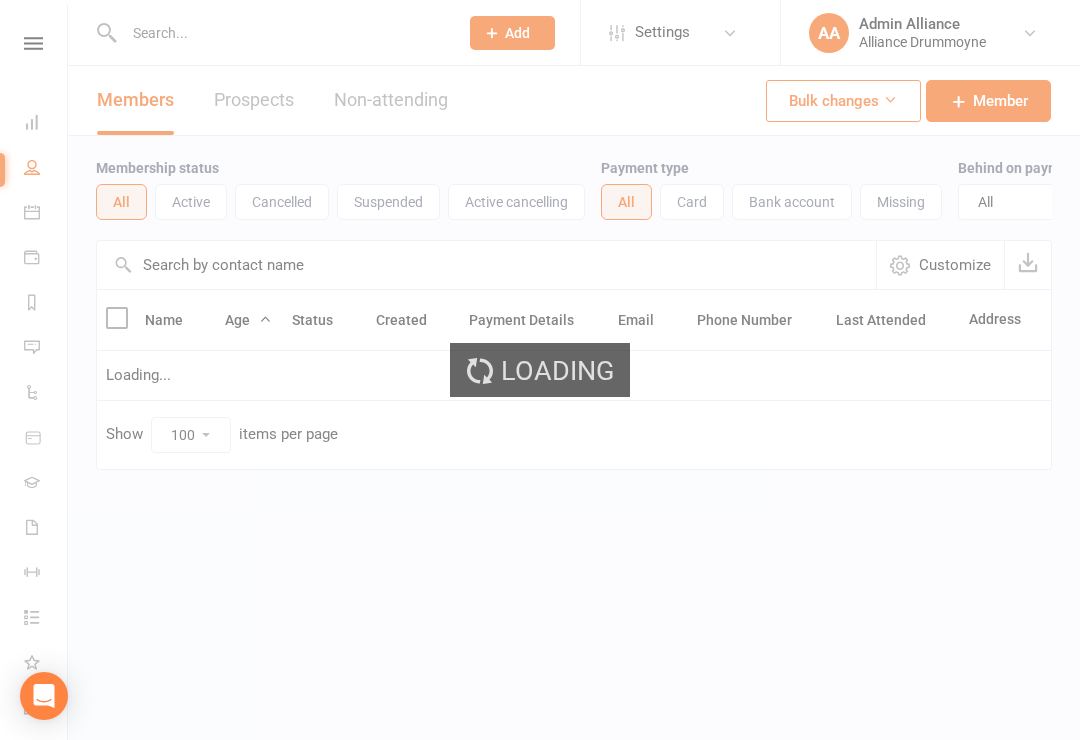 scroll, scrollTop: 0, scrollLeft: 0, axis: both 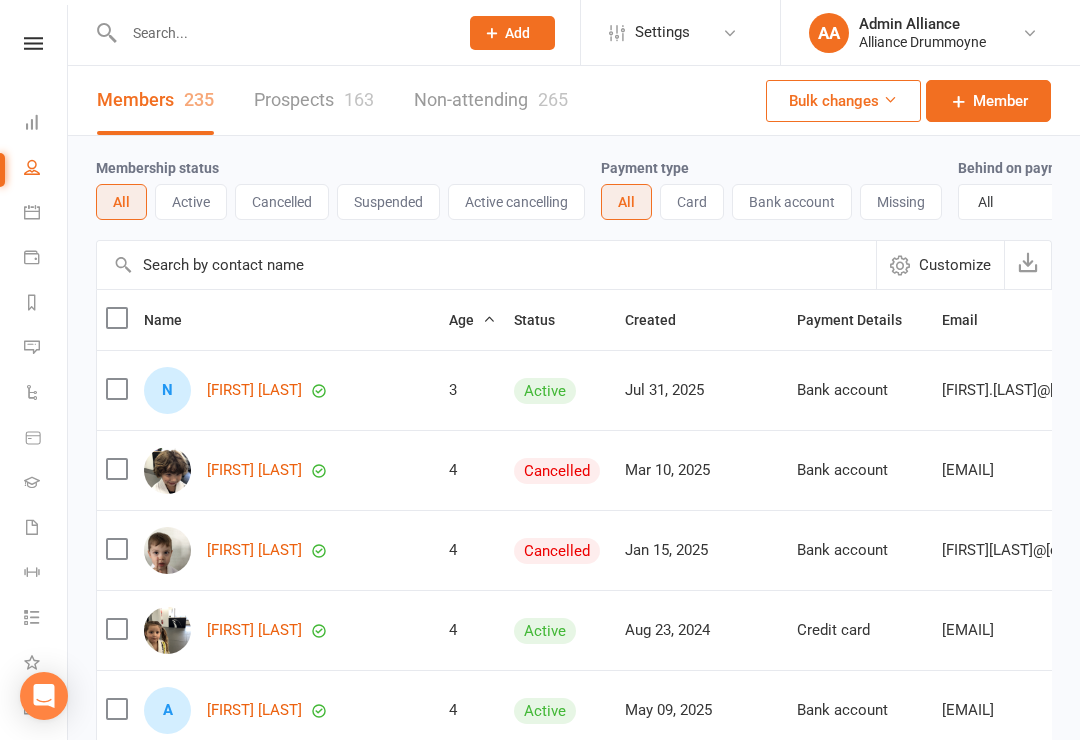 click on "Prospects 163" at bounding box center (314, 100) 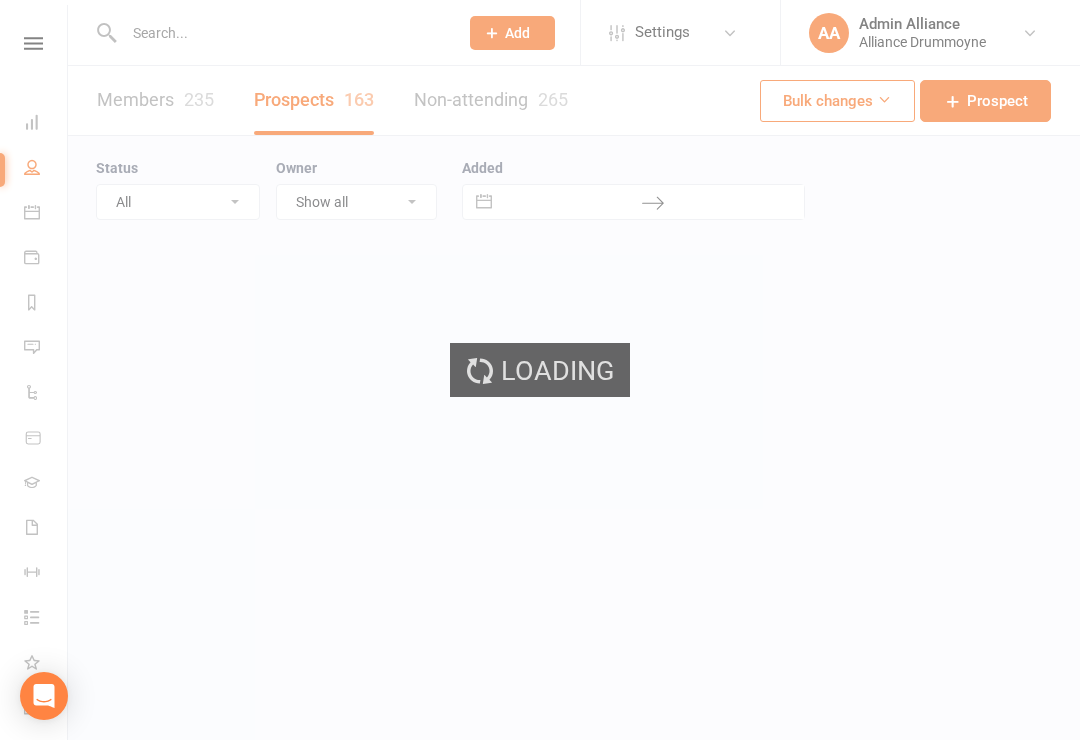 select on "100" 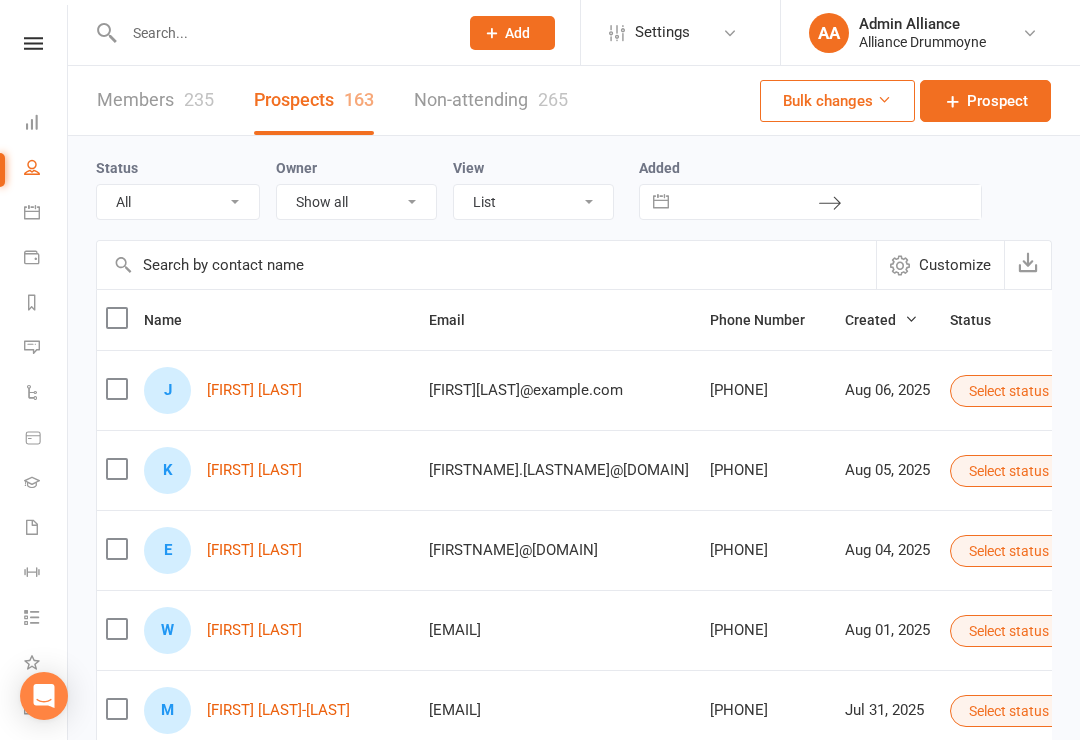 click on "Jude Byrnes" at bounding box center (254, 390) 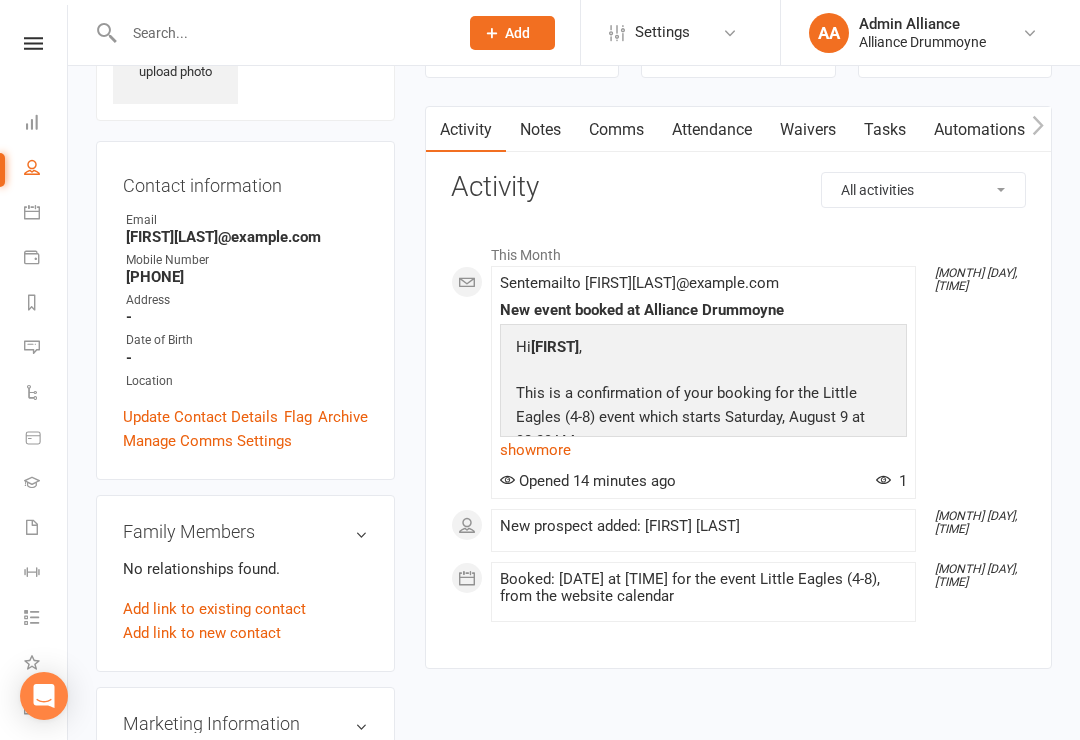 scroll, scrollTop: 0, scrollLeft: 0, axis: both 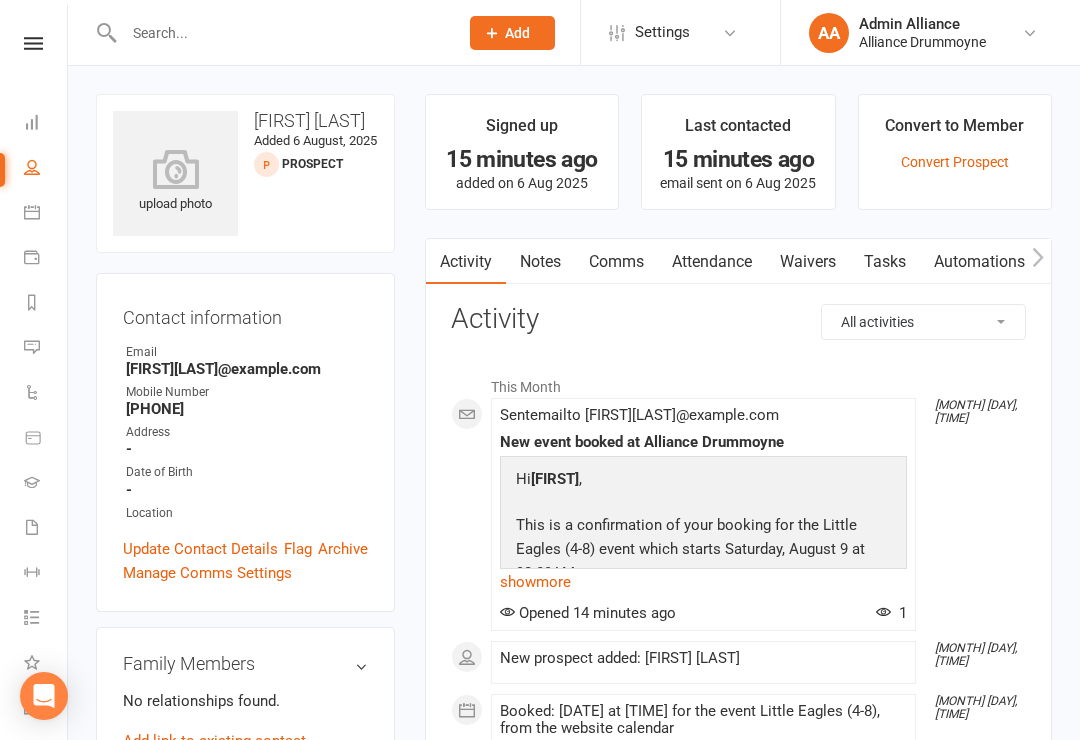 click on "Dashboard" at bounding box center (46, 124) 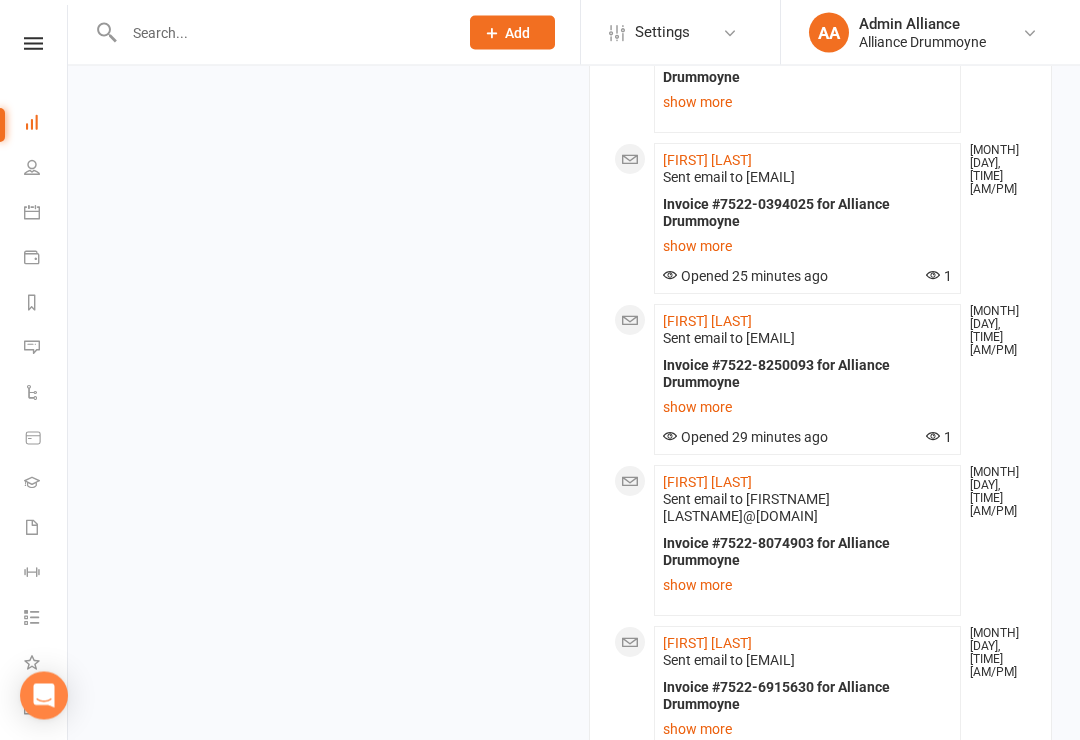 scroll, scrollTop: 1458, scrollLeft: 0, axis: vertical 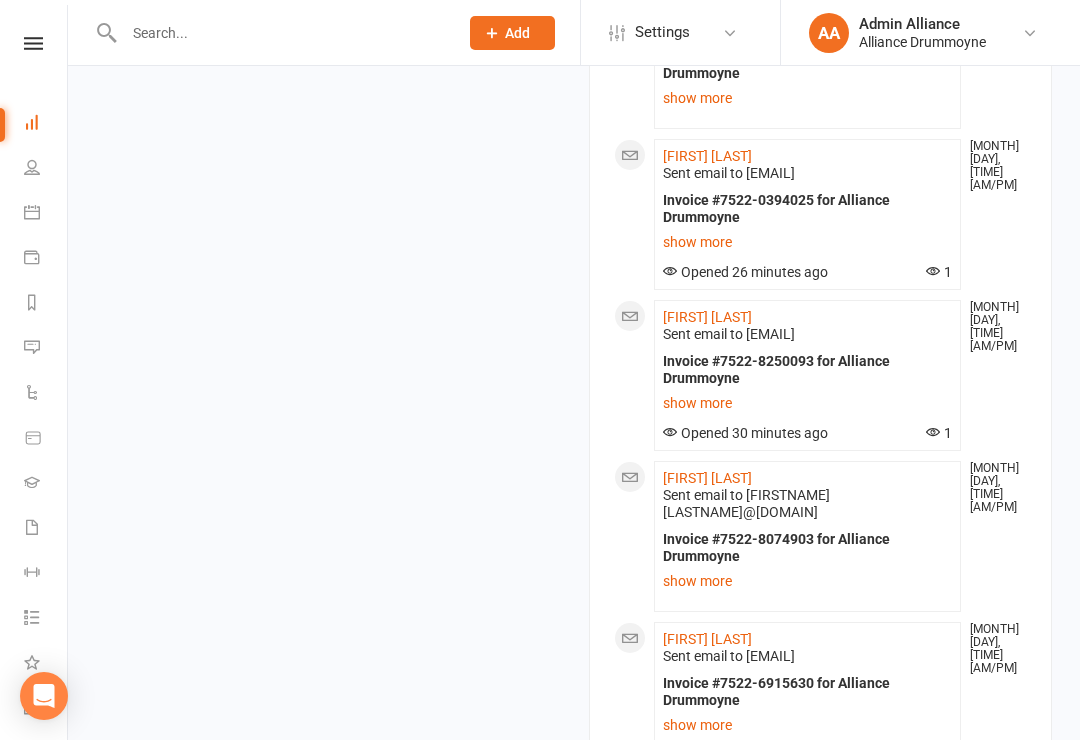 click on "People" at bounding box center (46, 169) 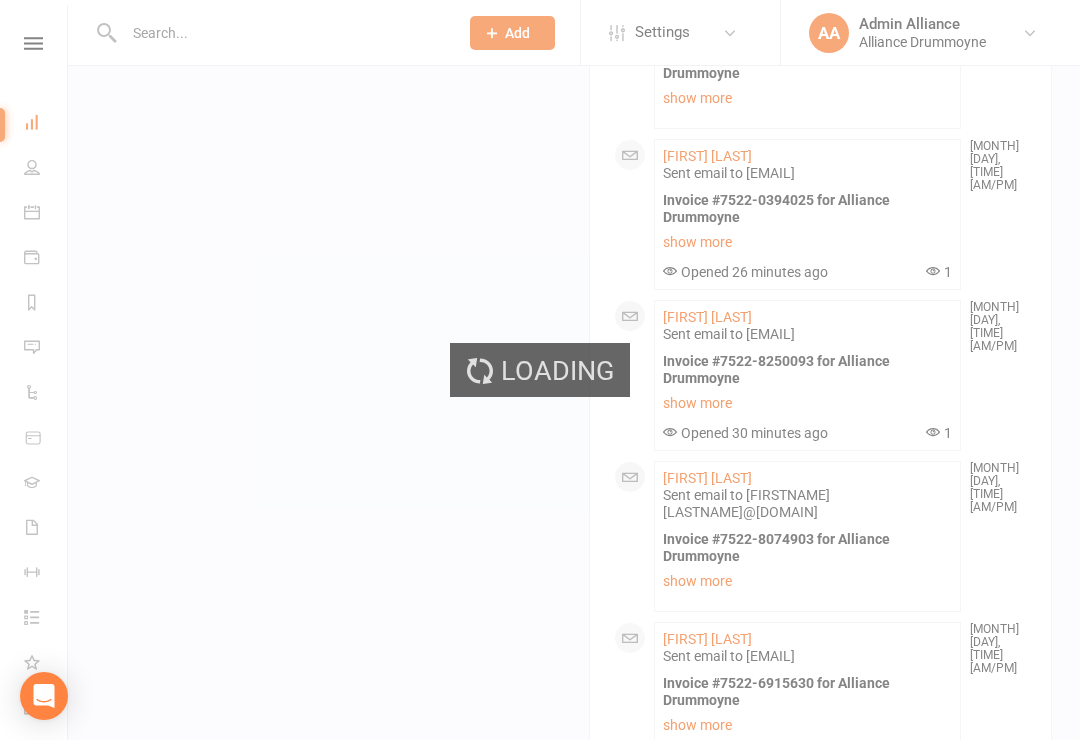 select on "100" 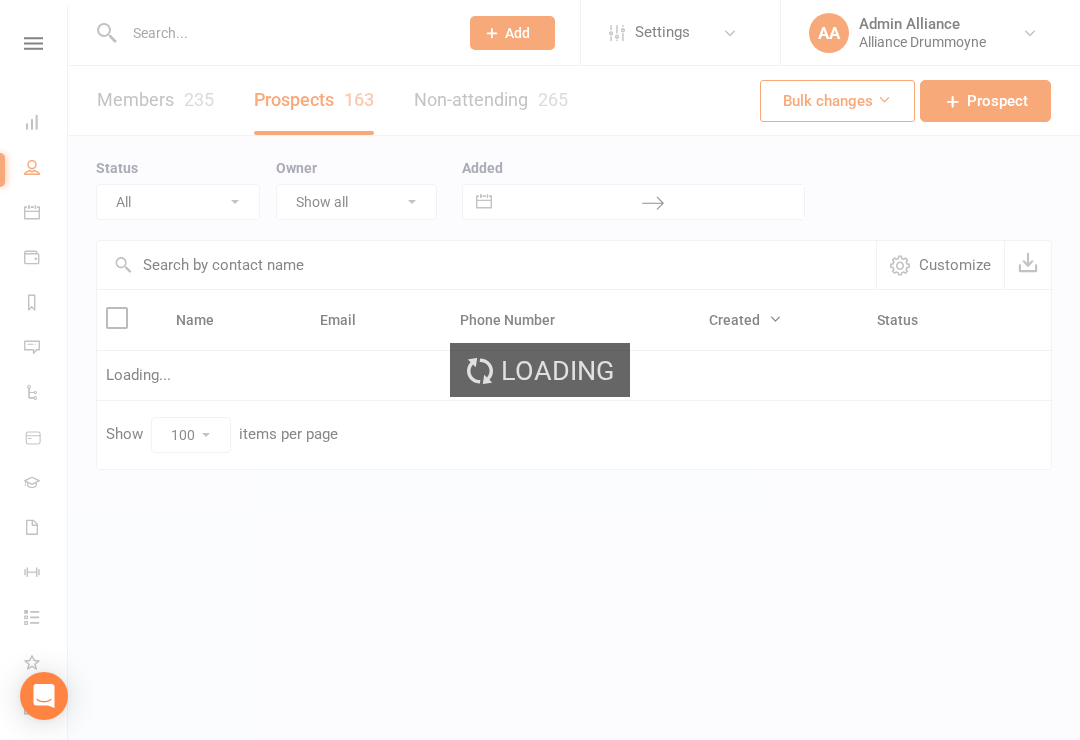 scroll, scrollTop: 0, scrollLeft: 0, axis: both 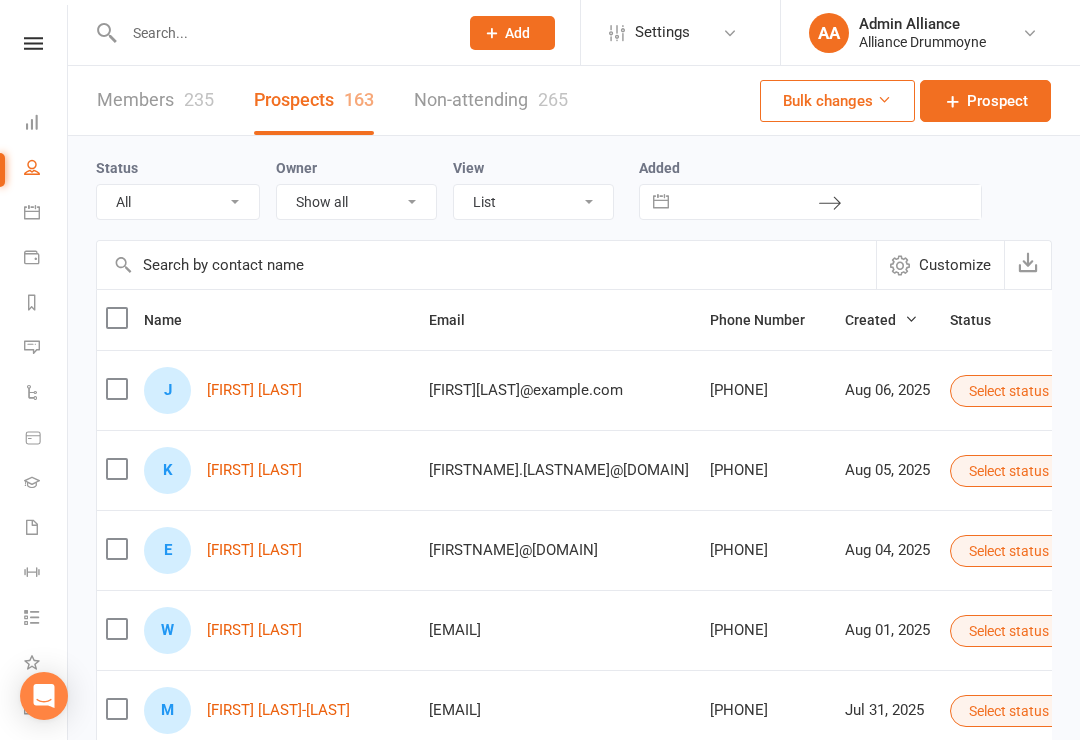 click on "Members 235" at bounding box center [155, 100] 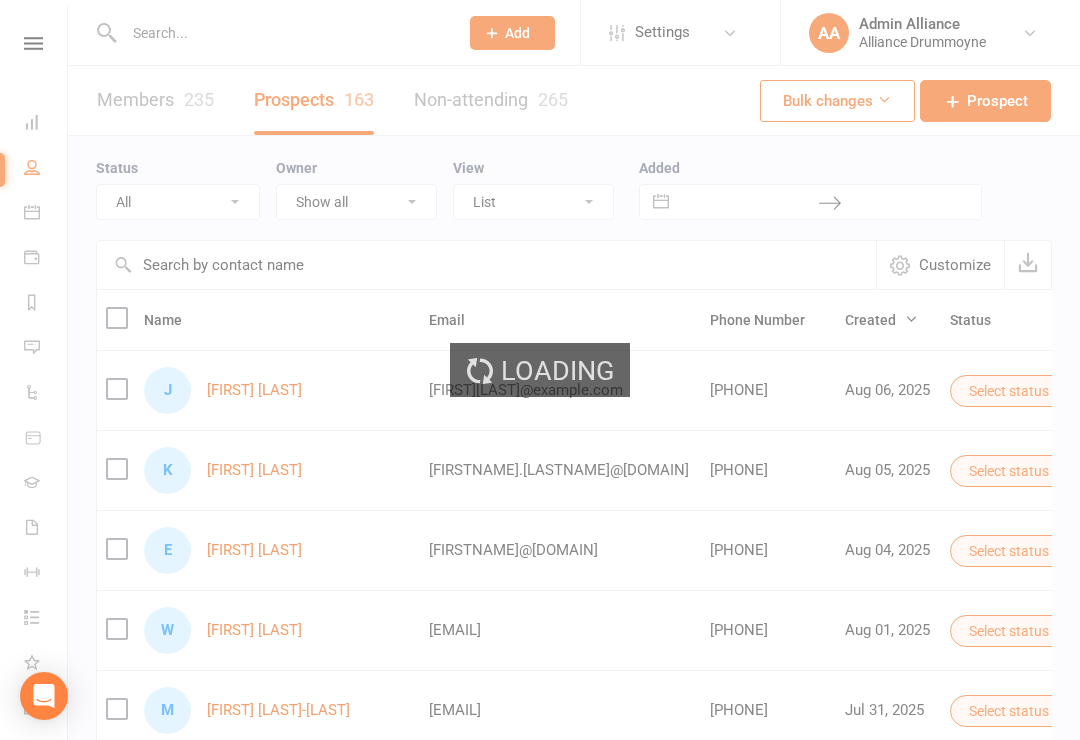 select on "100" 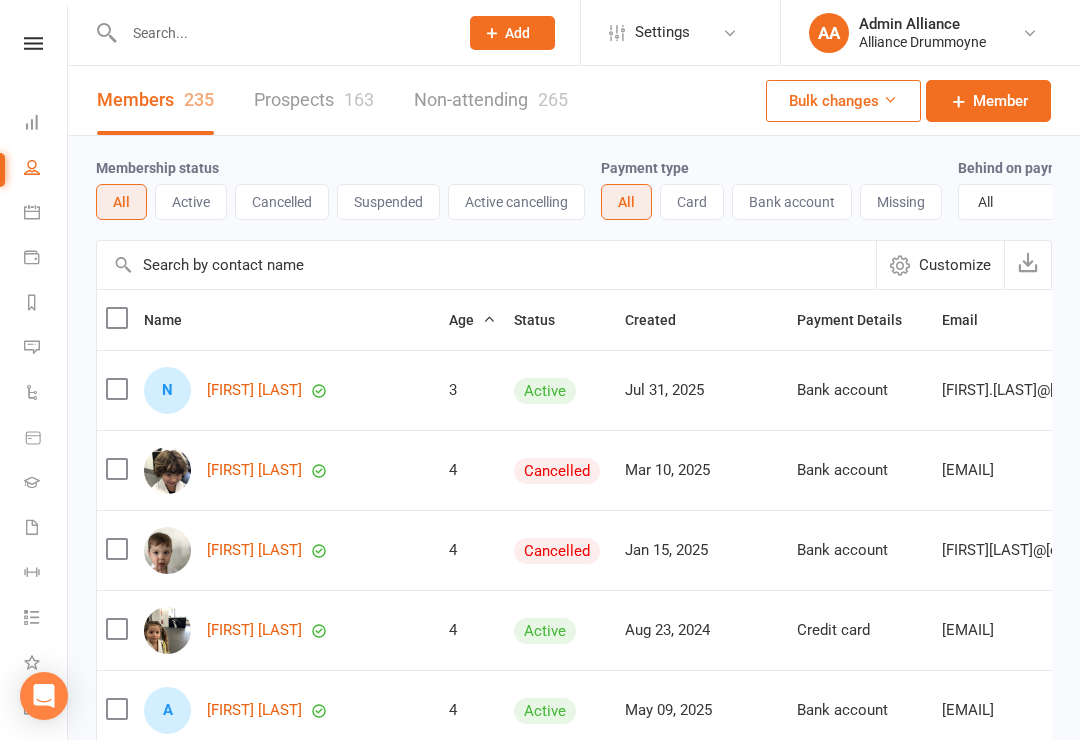 click on "Active" at bounding box center (191, 202) 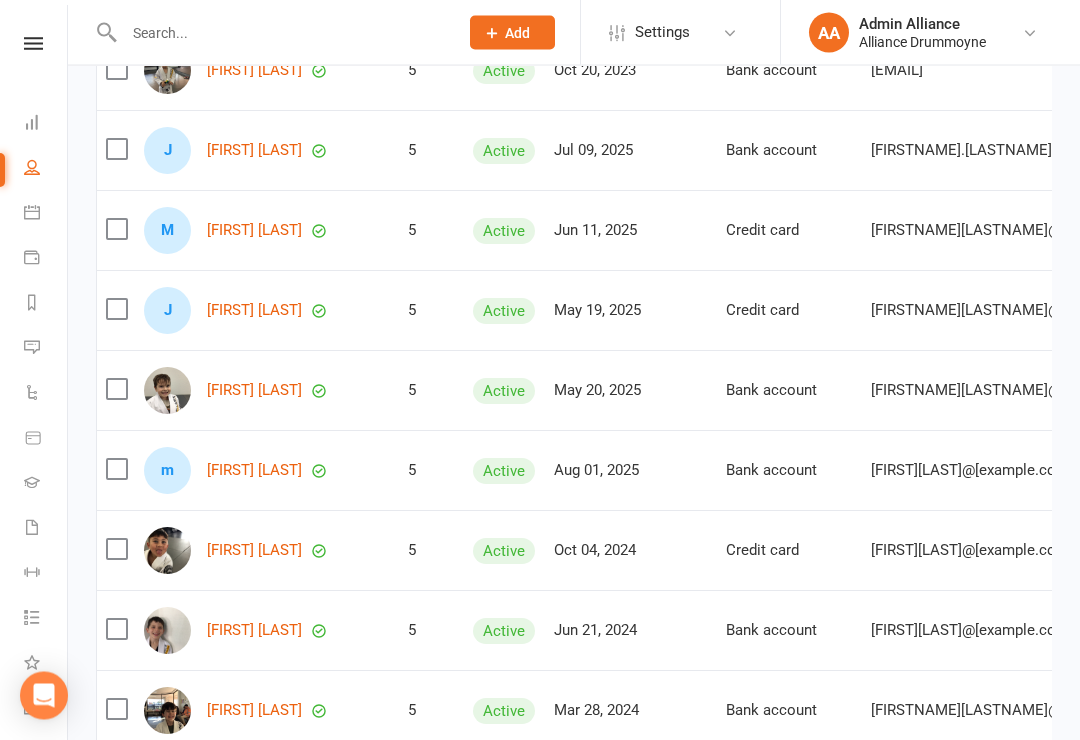 scroll, scrollTop: 2081, scrollLeft: 0, axis: vertical 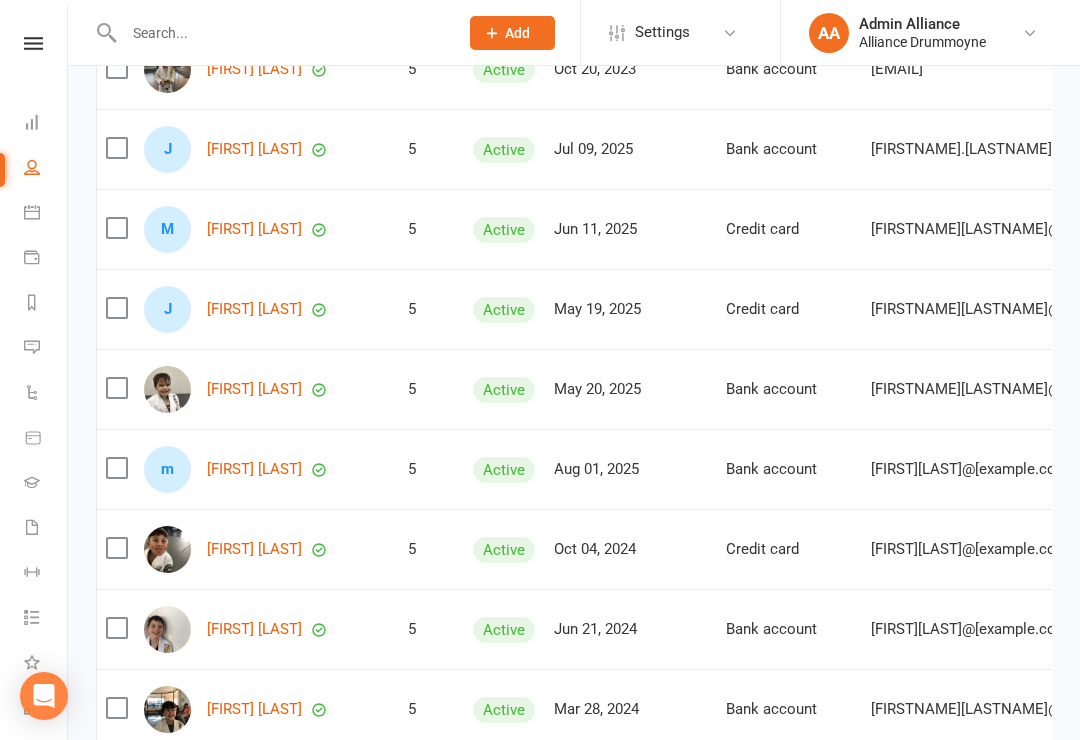 click on "marcus saad" at bounding box center (254, 469) 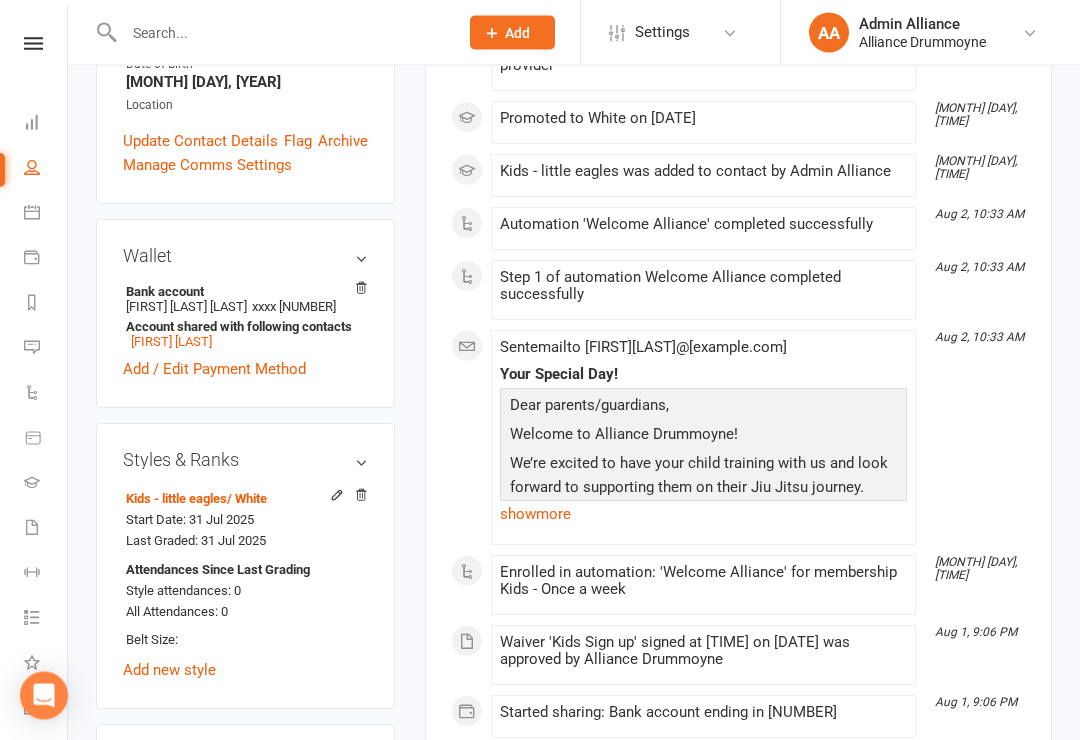 scroll, scrollTop: 518, scrollLeft: 0, axis: vertical 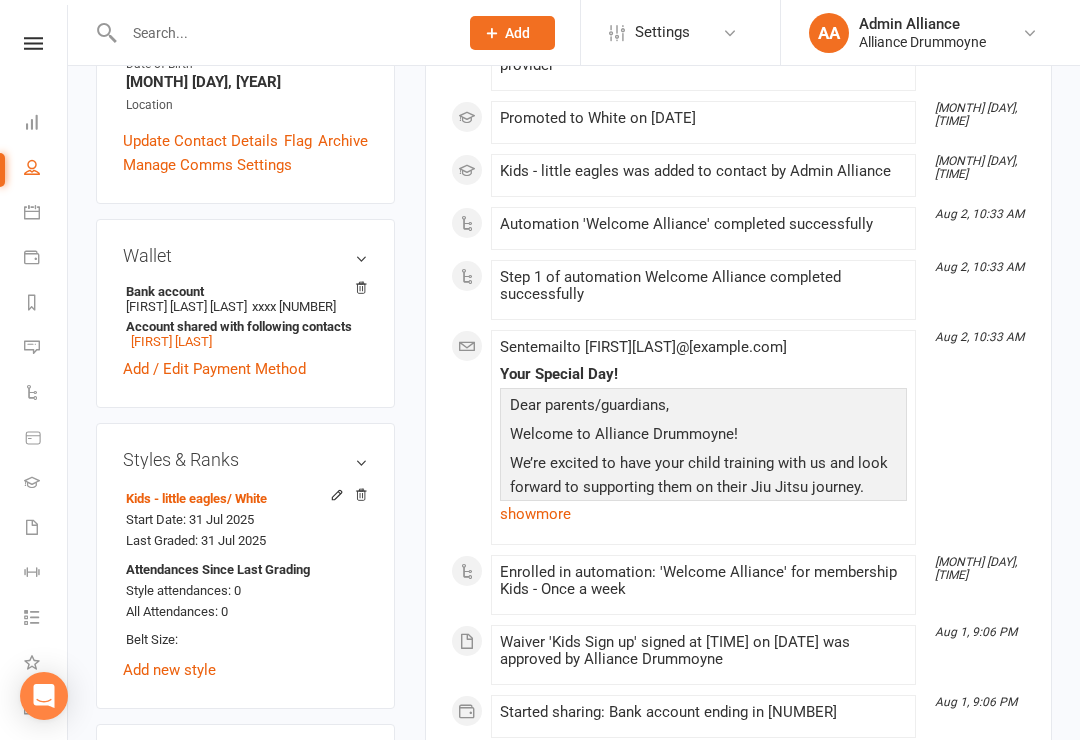 click on "Dashboard" at bounding box center [46, 124] 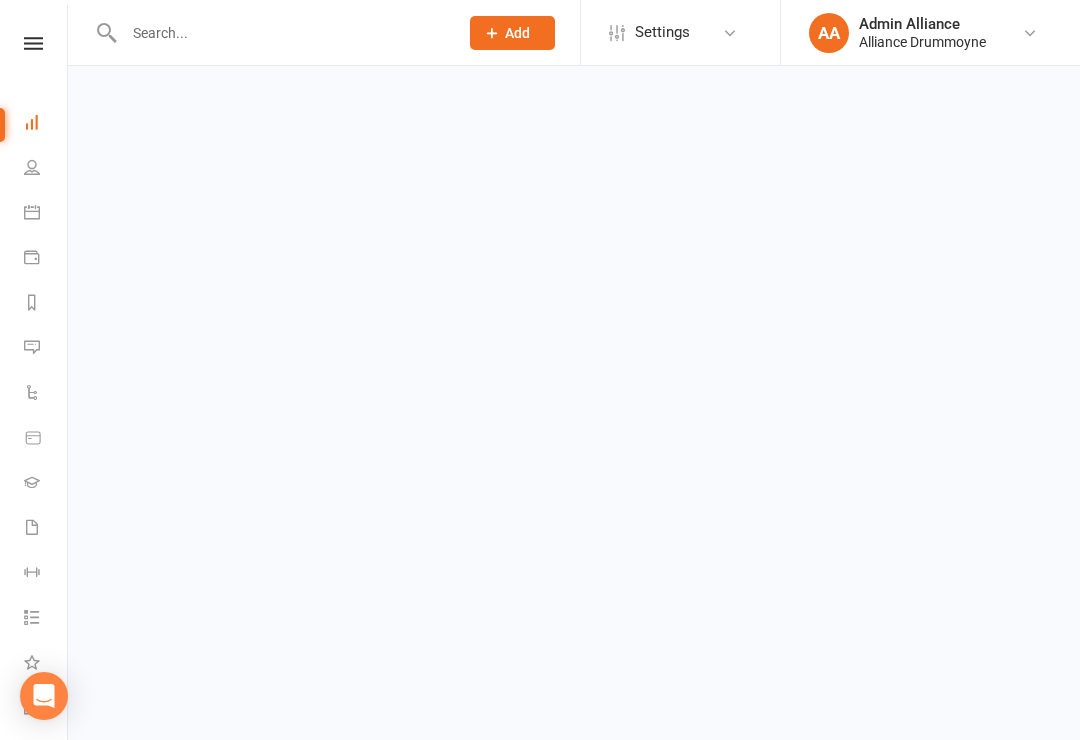 scroll, scrollTop: 0, scrollLeft: 0, axis: both 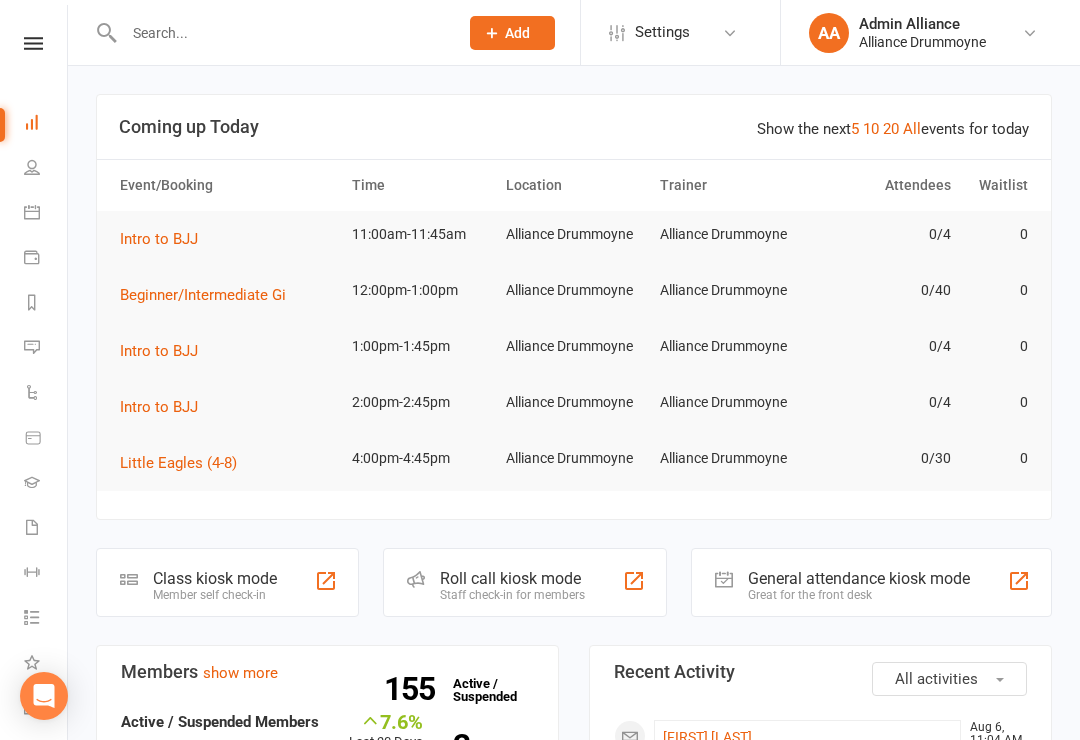 click at bounding box center (32, 347) 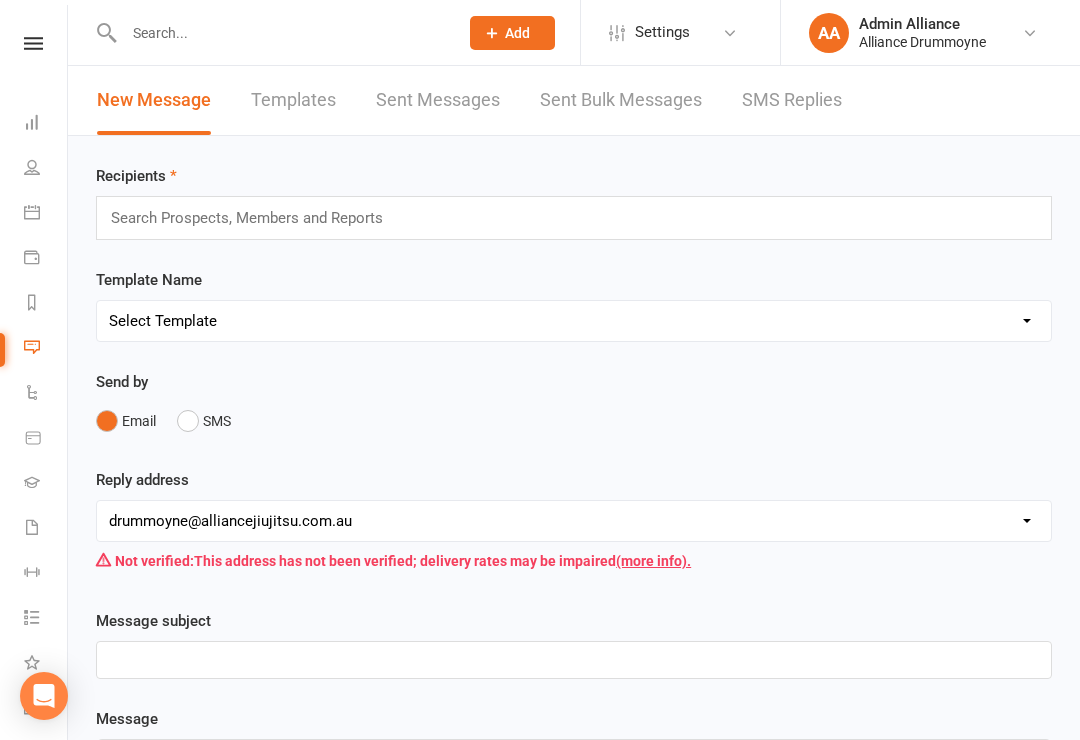 click on "Automations" at bounding box center (33, 394) 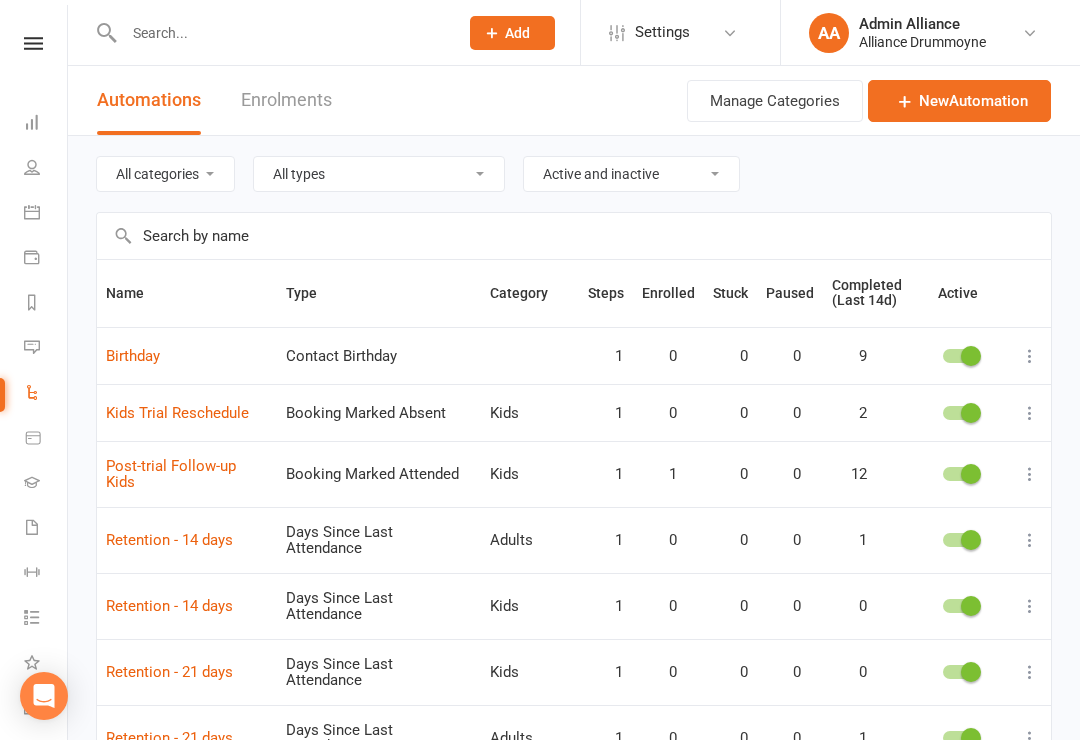 click at bounding box center (1030, 474) 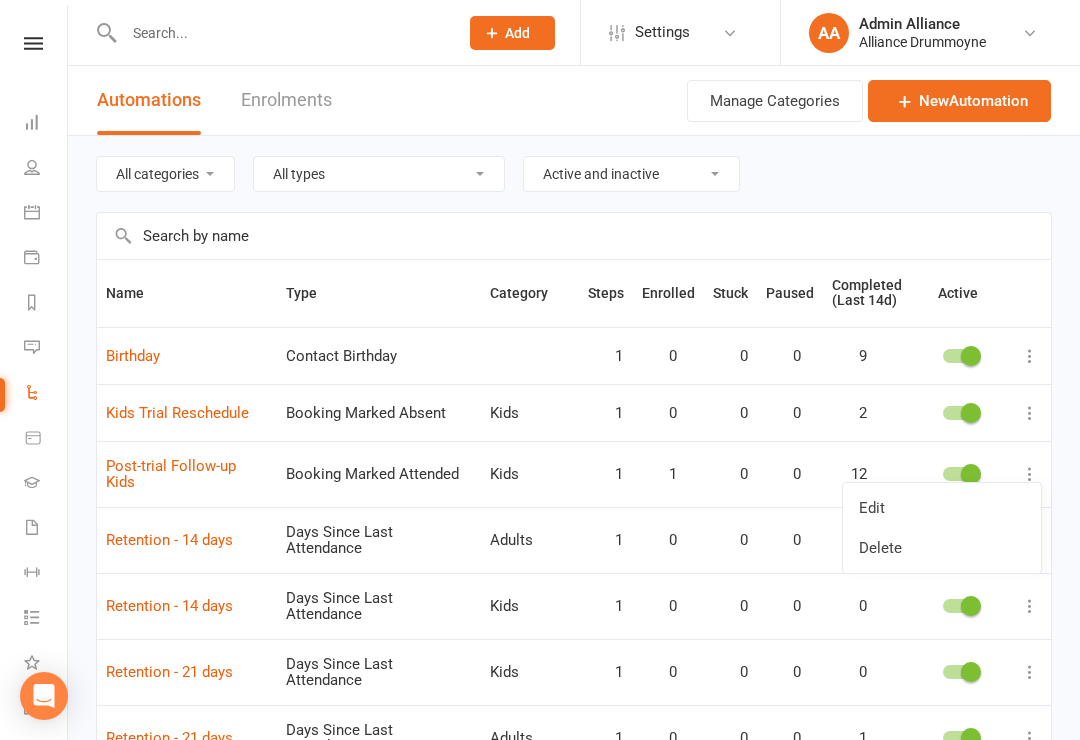 click on "Edit" at bounding box center (942, 508) 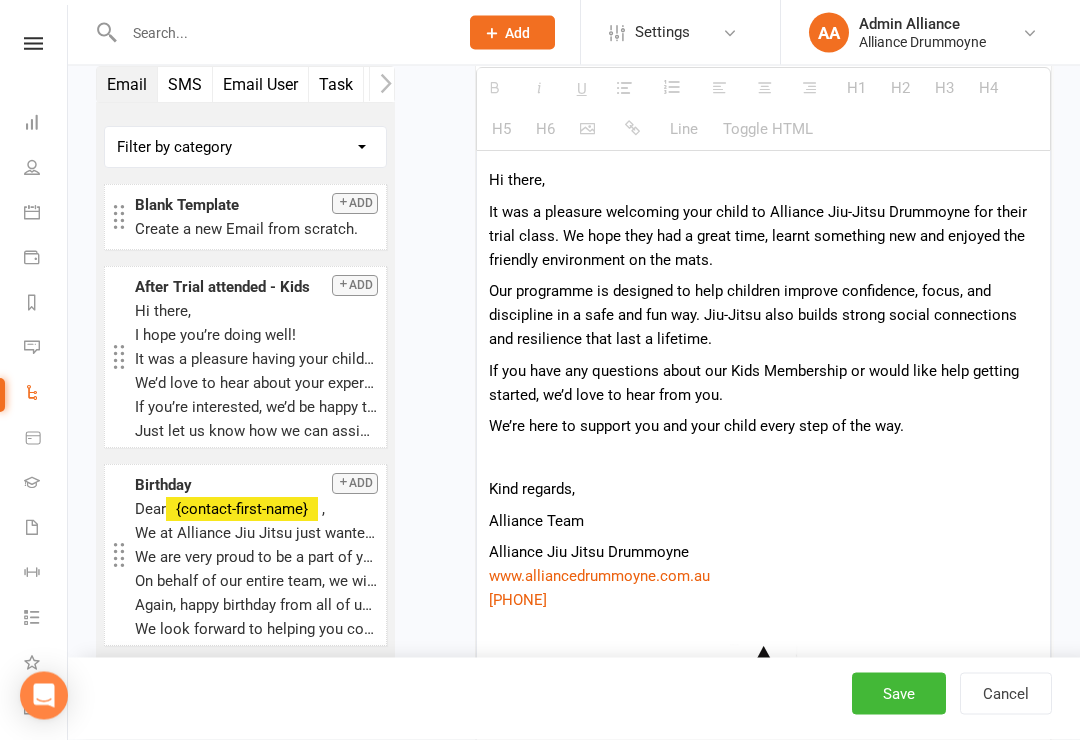 scroll, scrollTop: 1025, scrollLeft: 0, axis: vertical 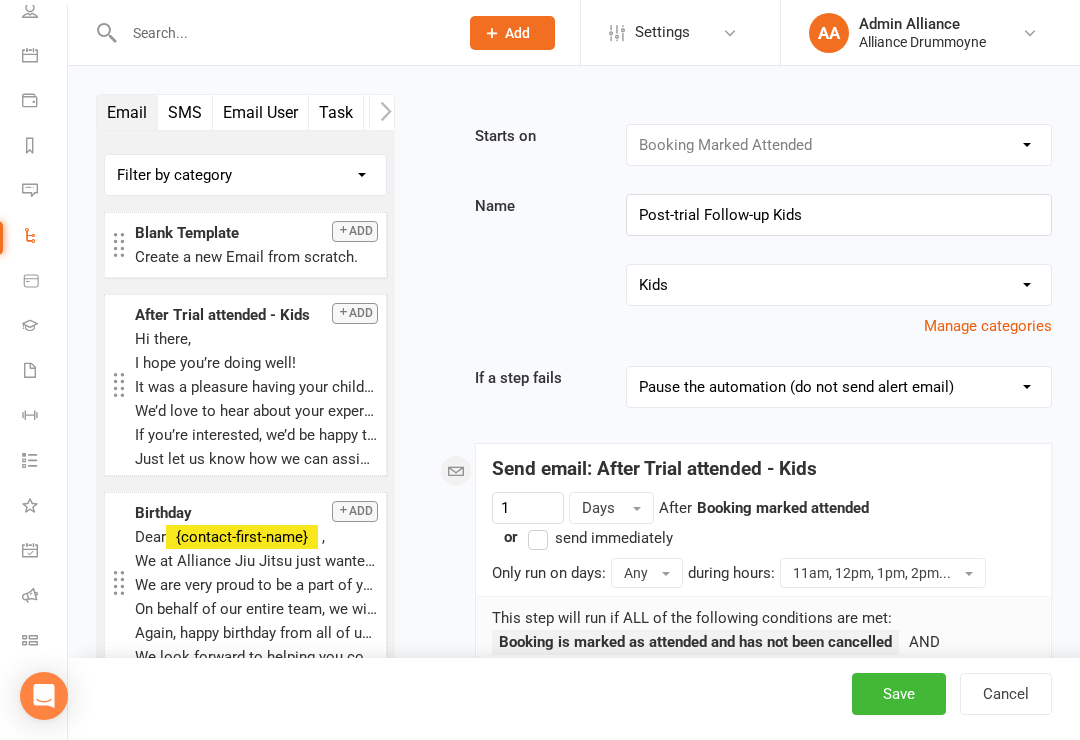 click on "Prospect
Member
Non-attending contact
Class / event
Appointment
Grading event
Task
Membership plan
Bulk message
Add
Settings Membership Plans Event Templates Appointment Types Website Customize Contacts Account Profile AA Admin Alliance Alliance Drummoyne My profile Help Terms & conditions  Privacy policy  Sign out Clubworx Dashboard People Calendar Payments Reports Messages   Automations   Product Sales Gradings   Waivers   Workouts   Tasks   What's New Check-in Kiosk modes General attendance Roll call Class check-in × × × Email SMS Email User Task Membership Workout Style Prospect Status Change Waivers Credit Voucher Make-up Class Convert to NAC Flag Note Custom Field Change
Filter by category No category General Add Blank Template" at bounding box center [540, 1469] 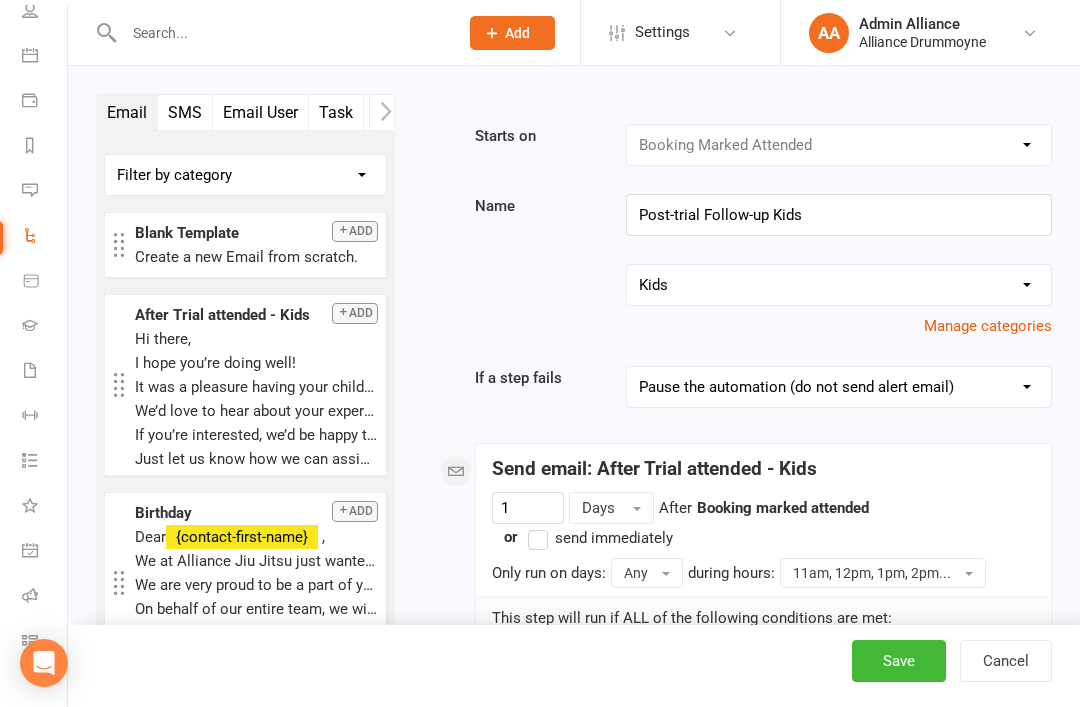 scroll, scrollTop: 110, scrollLeft: 0, axis: vertical 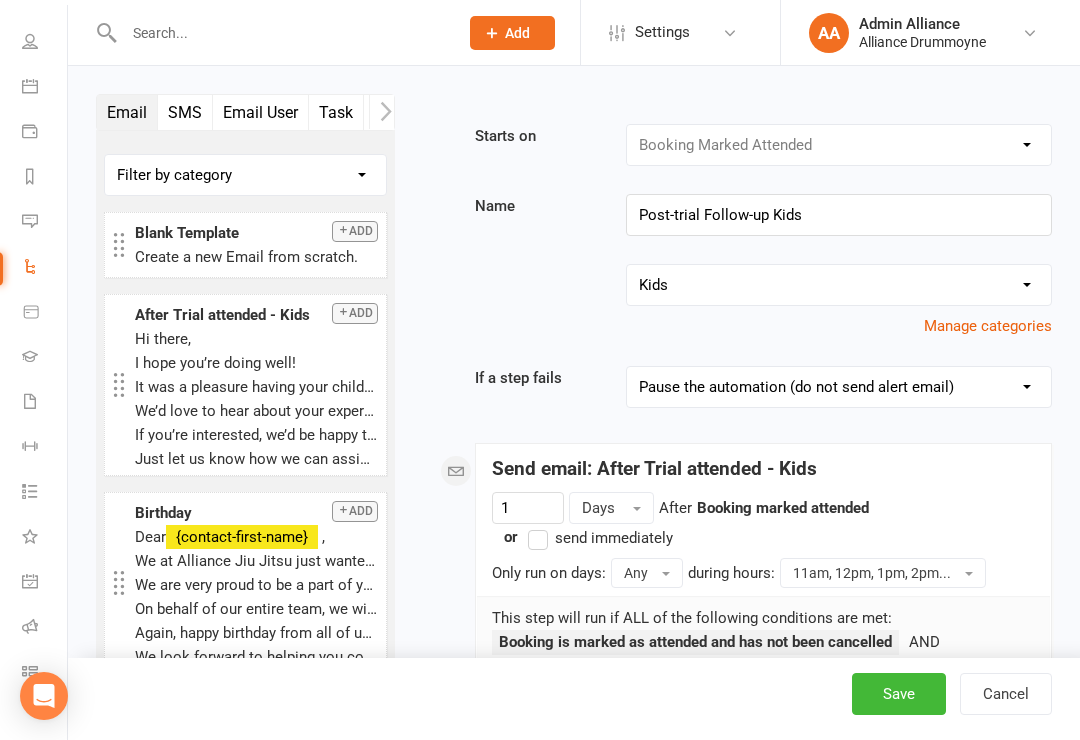 click on "Cancel" at bounding box center [1006, 694] 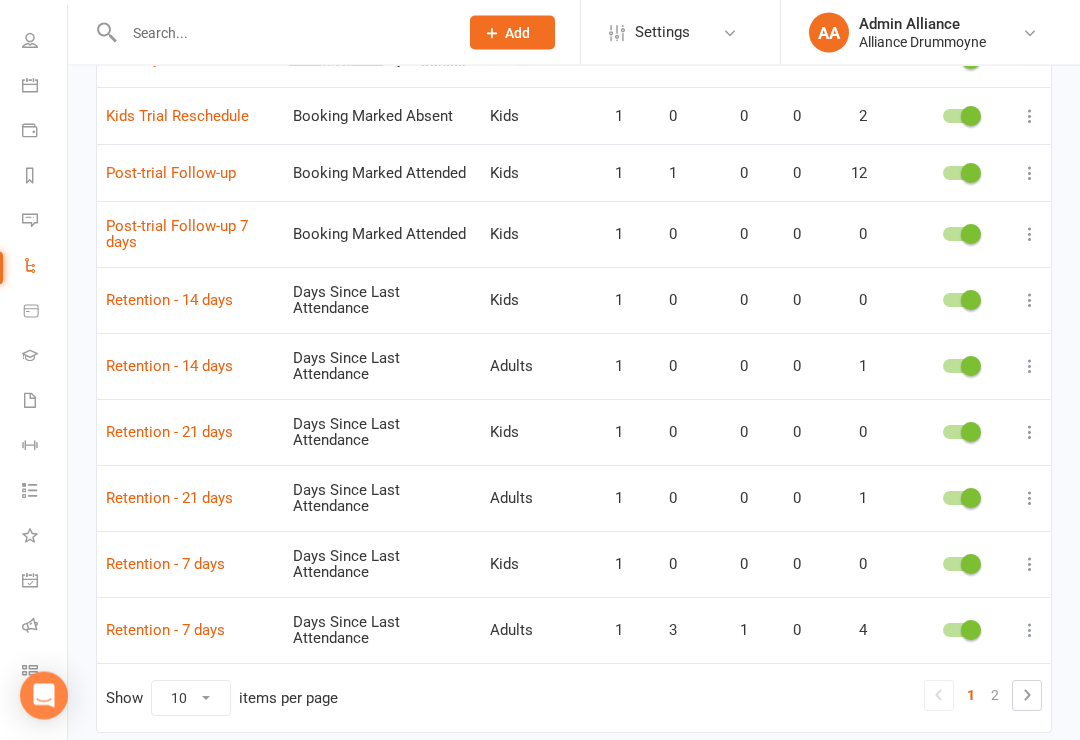scroll, scrollTop: 297, scrollLeft: 0, axis: vertical 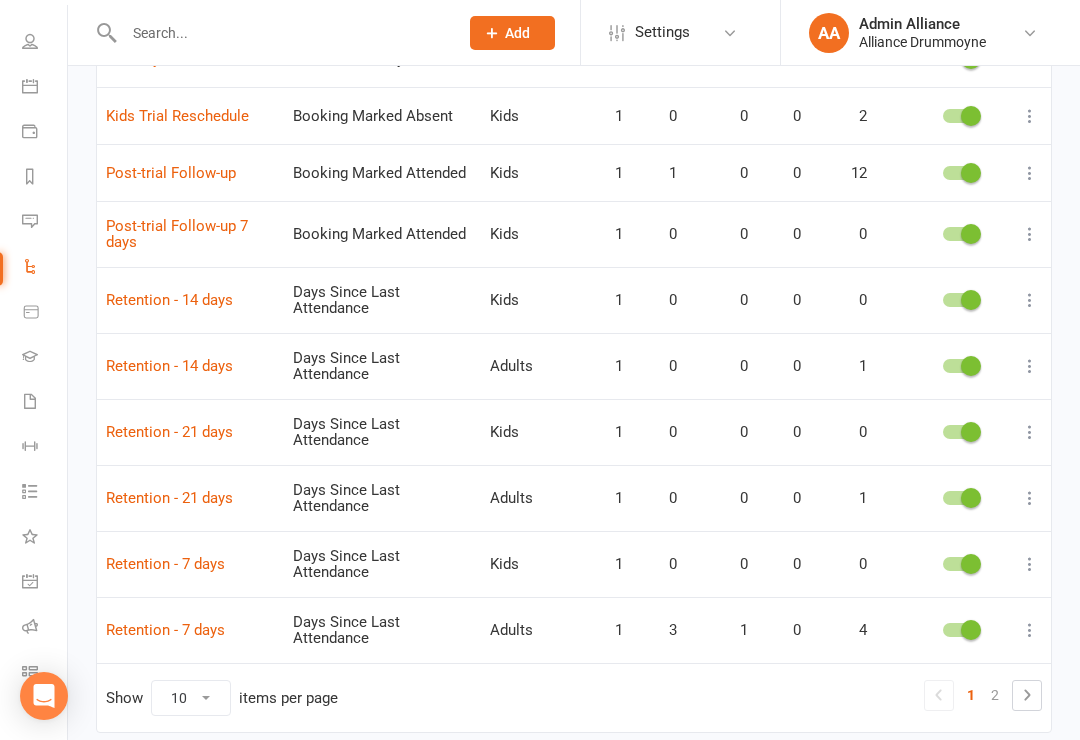 click 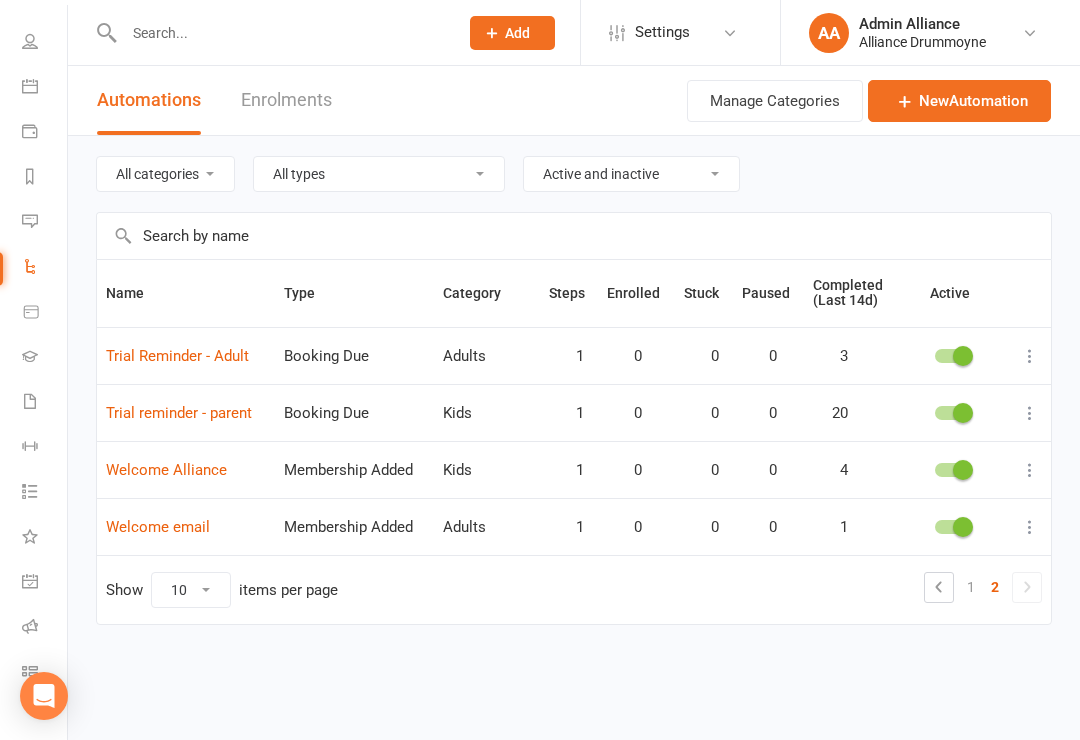 scroll, scrollTop: 0, scrollLeft: 0, axis: both 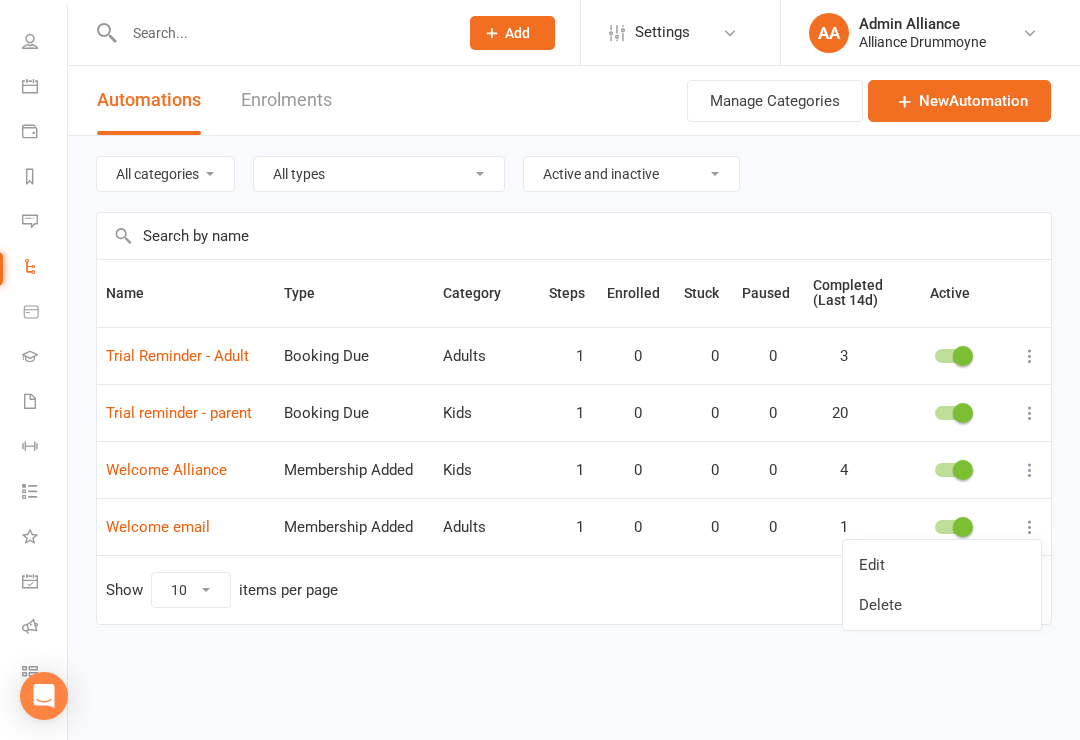 click on "Edit" at bounding box center [942, 565] 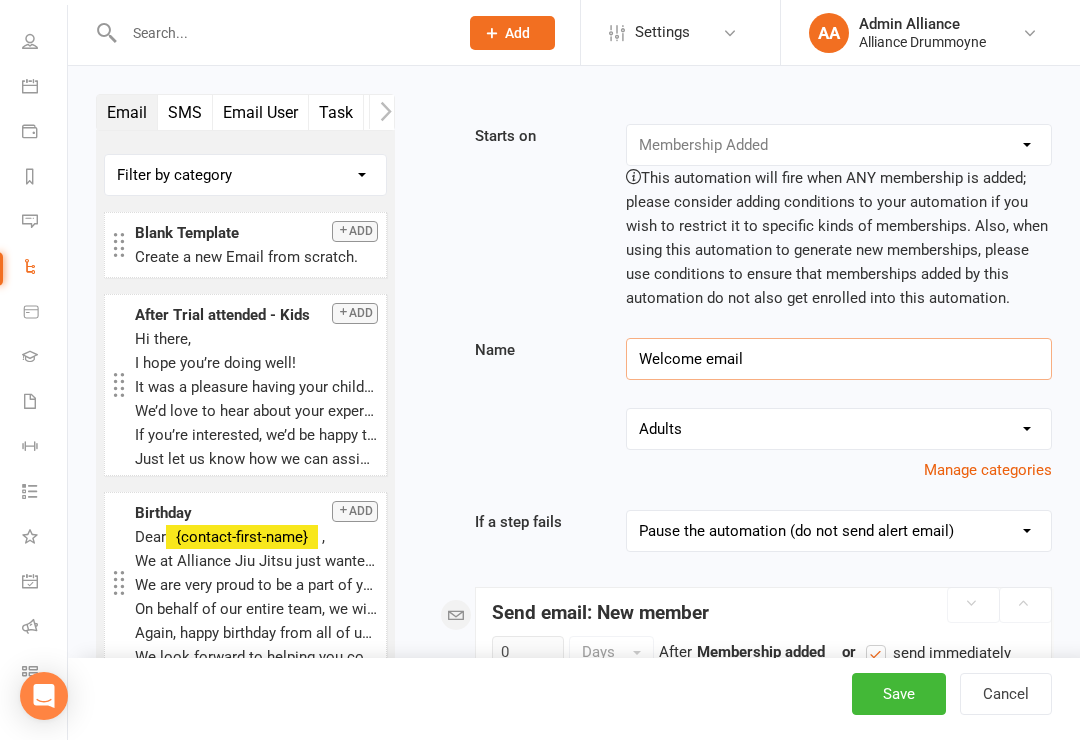 click on "Welcome email" at bounding box center (838, 359) 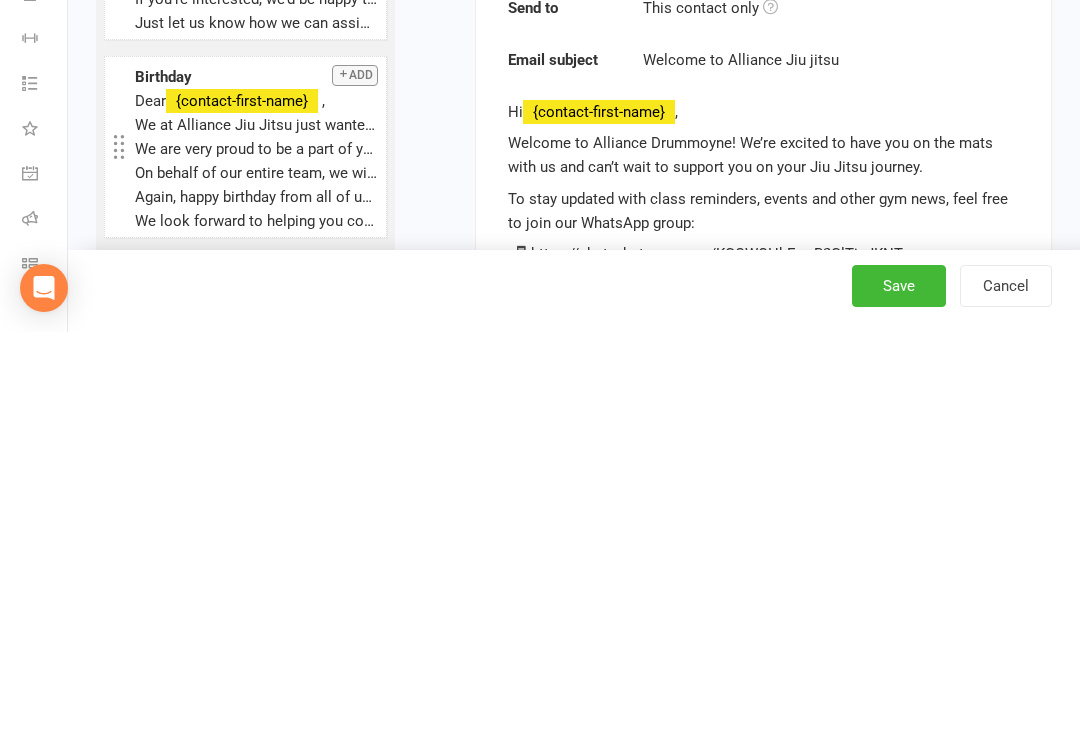 type on "Welcome Alliance" 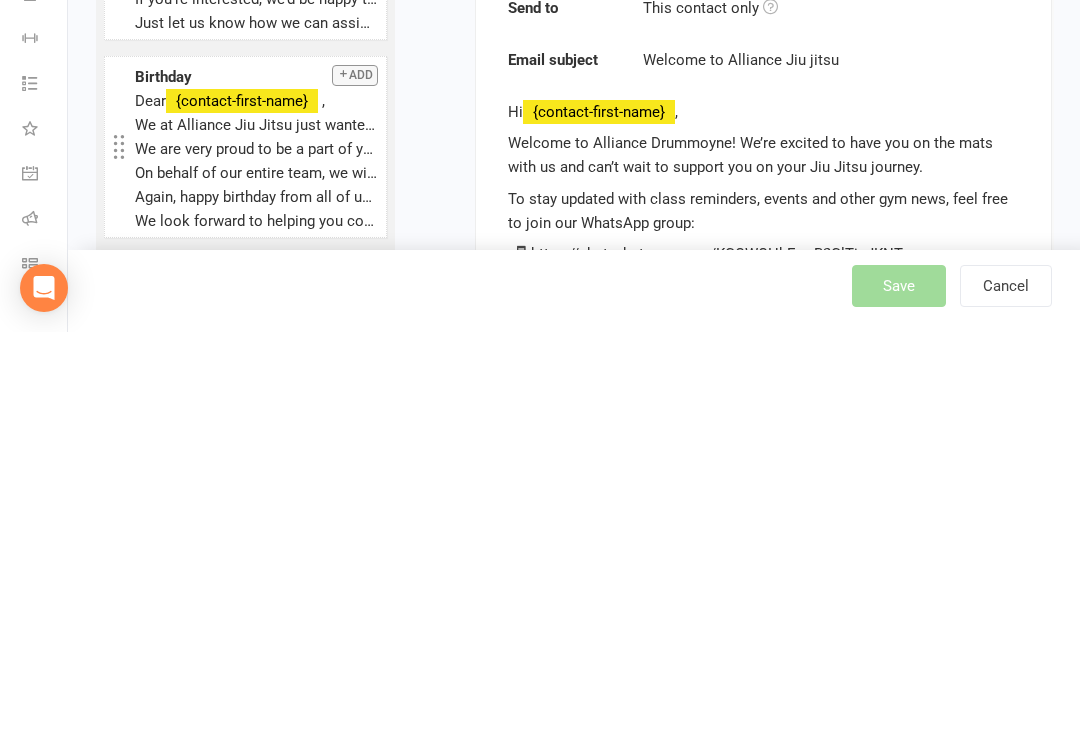 scroll, scrollTop: 853, scrollLeft: 0, axis: vertical 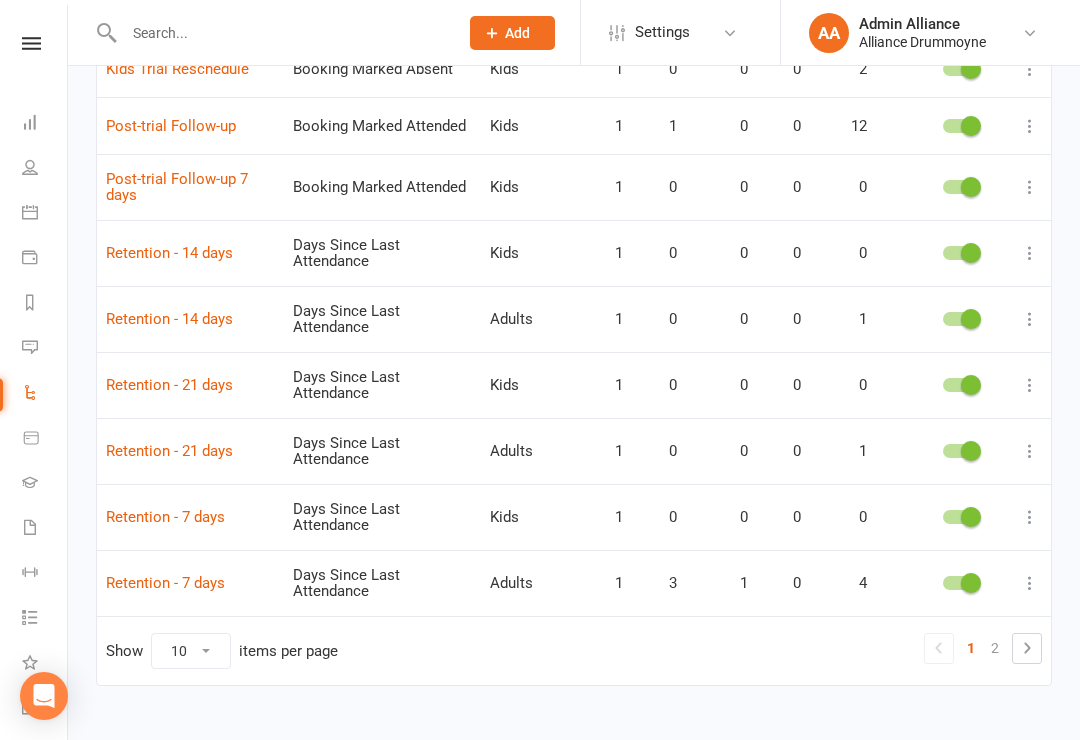 click on "Dashboard" at bounding box center (44, 124) 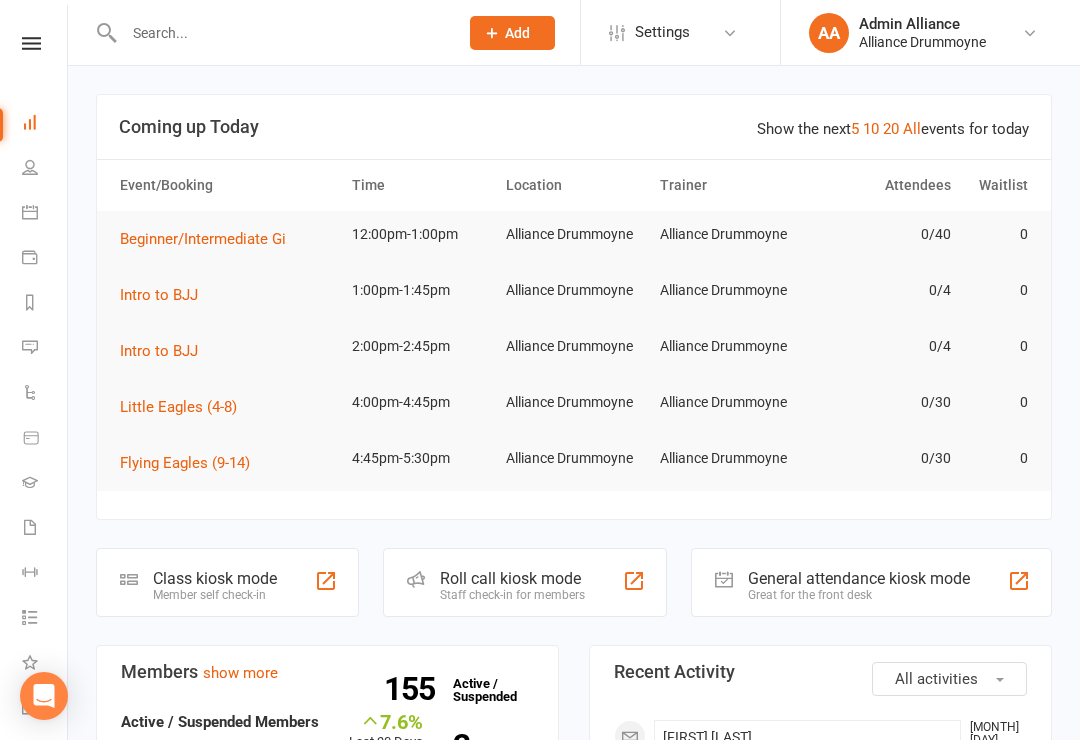 click on "People" at bounding box center [44, 169] 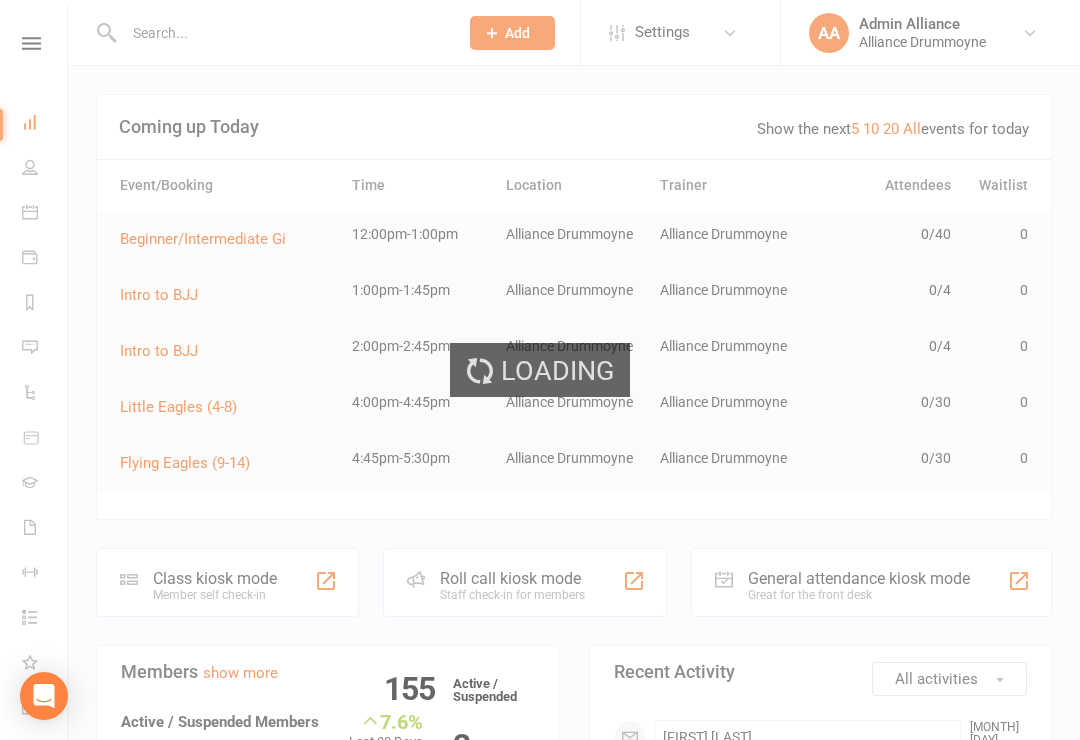select on "100" 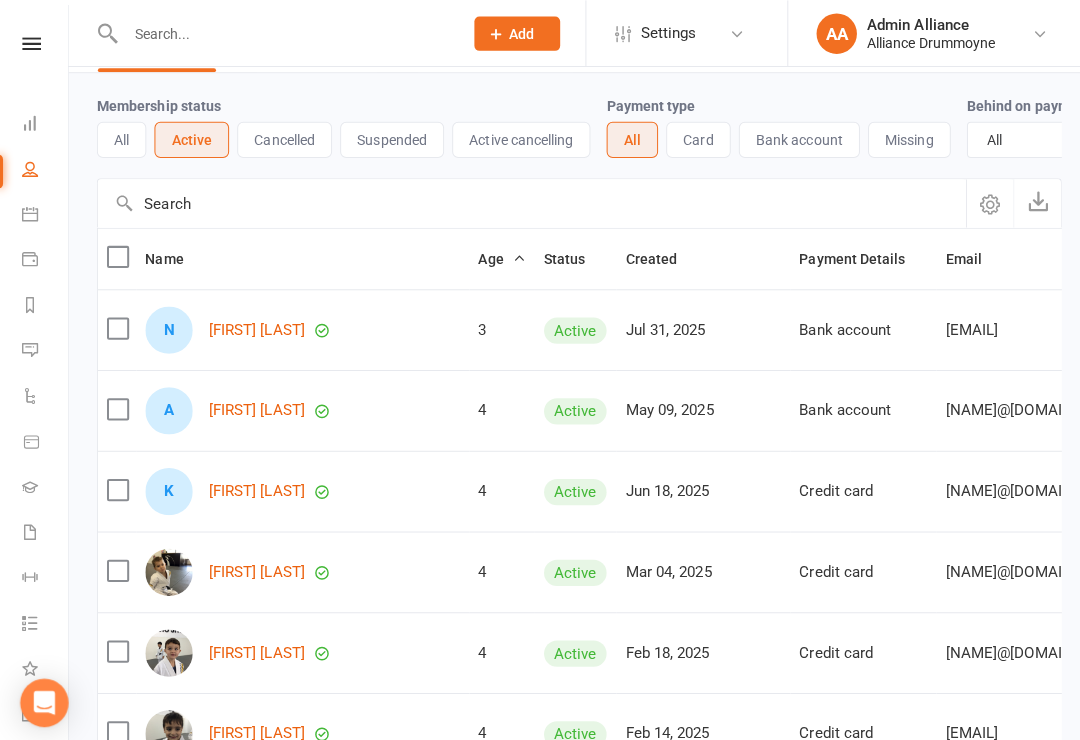 scroll, scrollTop: 0, scrollLeft: 0, axis: both 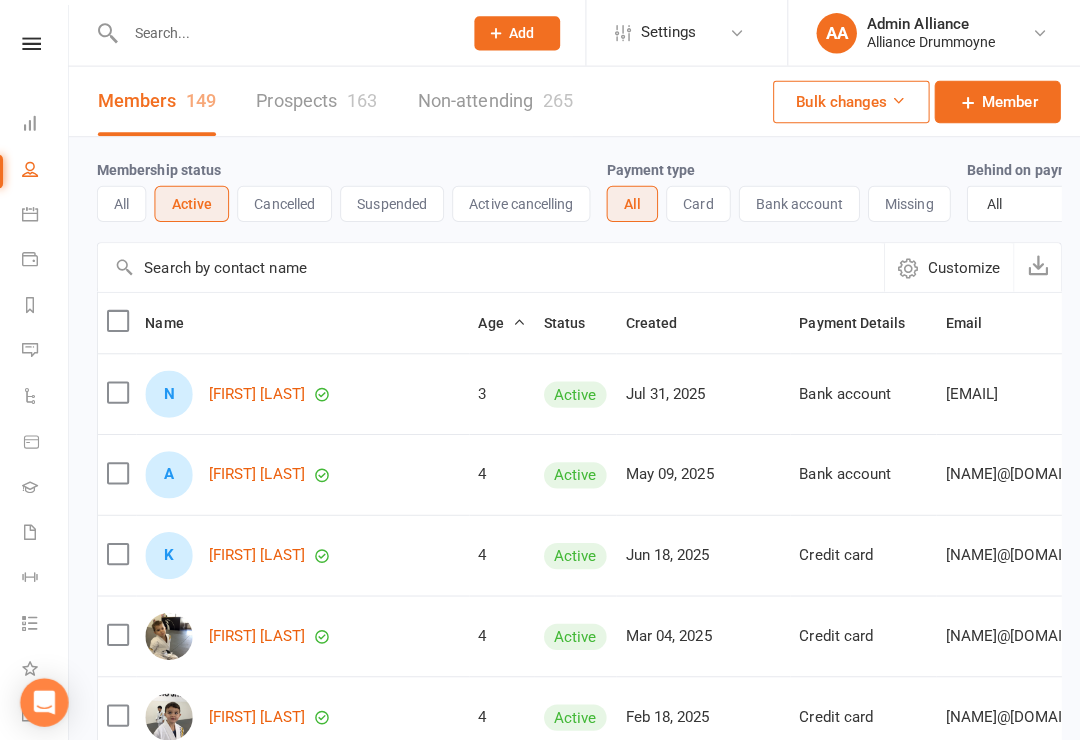 click at bounding box center (30, 122) 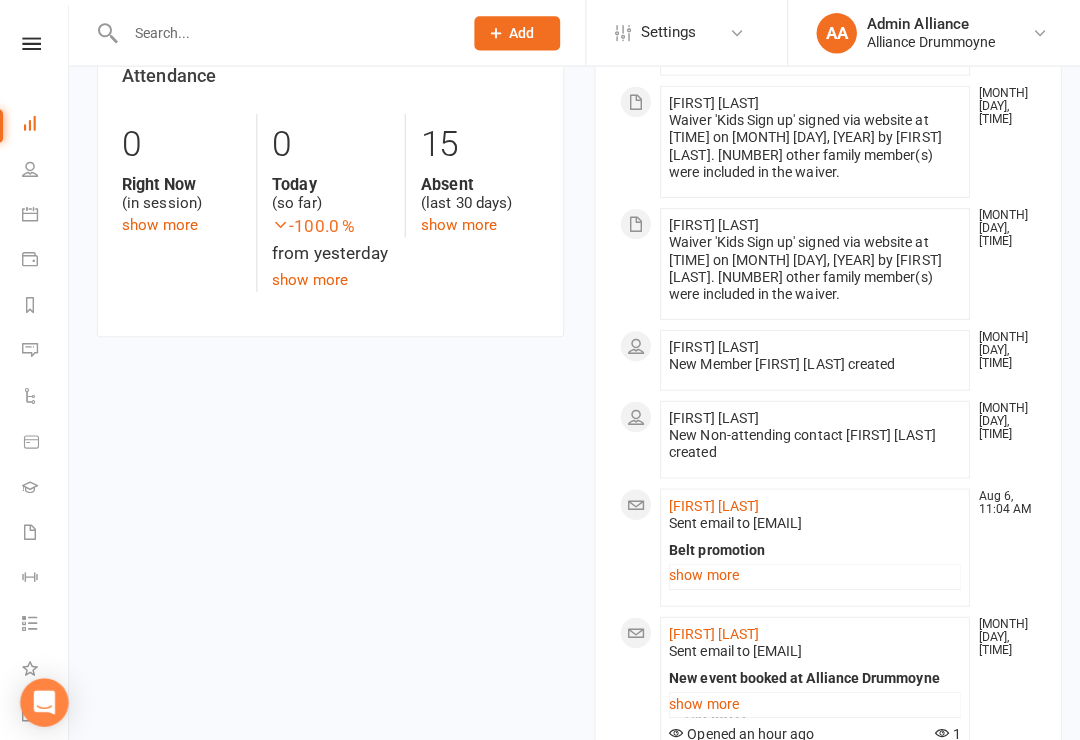 scroll, scrollTop: 966, scrollLeft: 0, axis: vertical 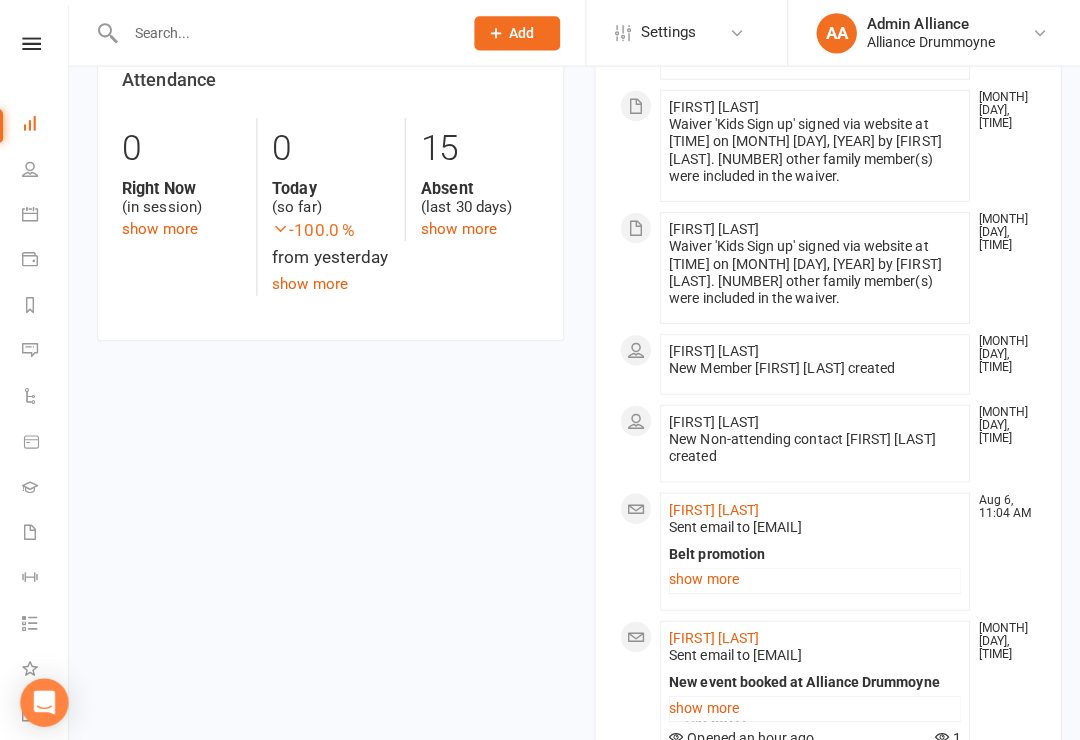 click on "Waivers" at bounding box center [44, 529] 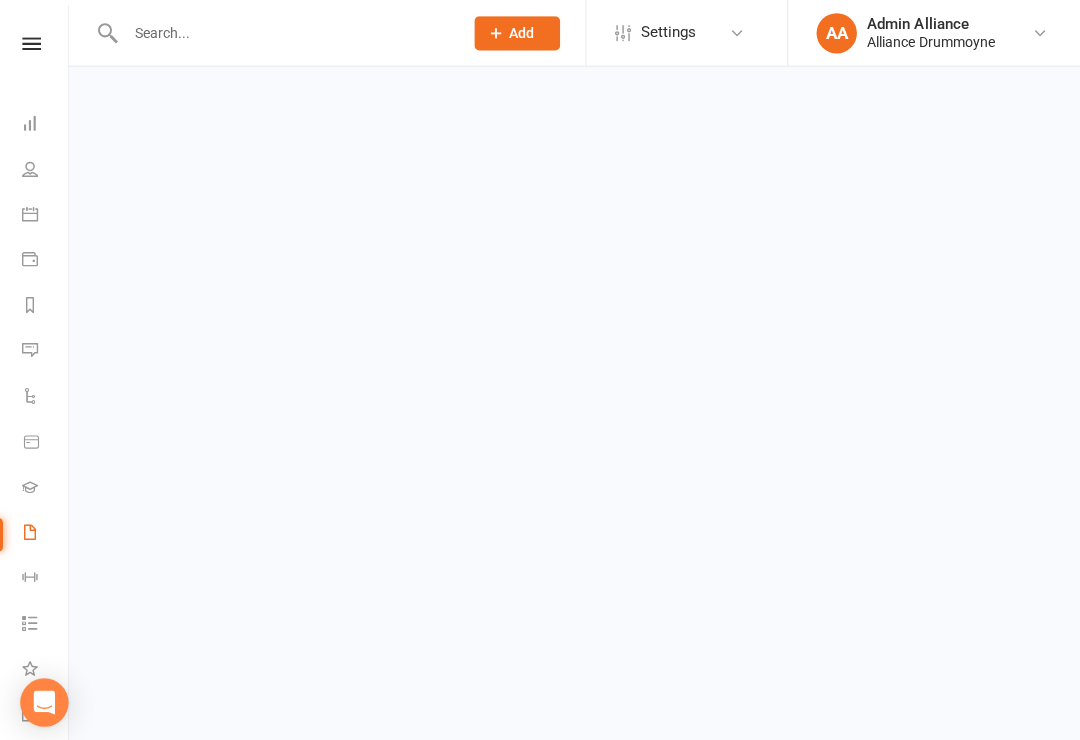 scroll, scrollTop: 0, scrollLeft: 0, axis: both 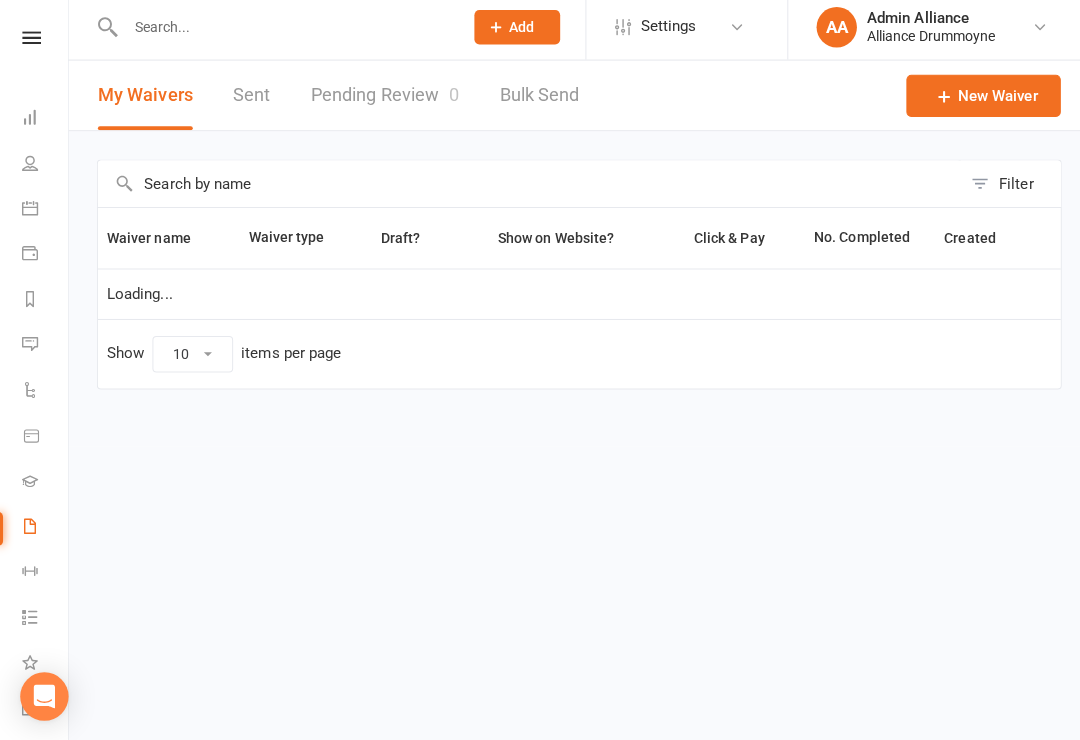 click at bounding box center (30, 482) 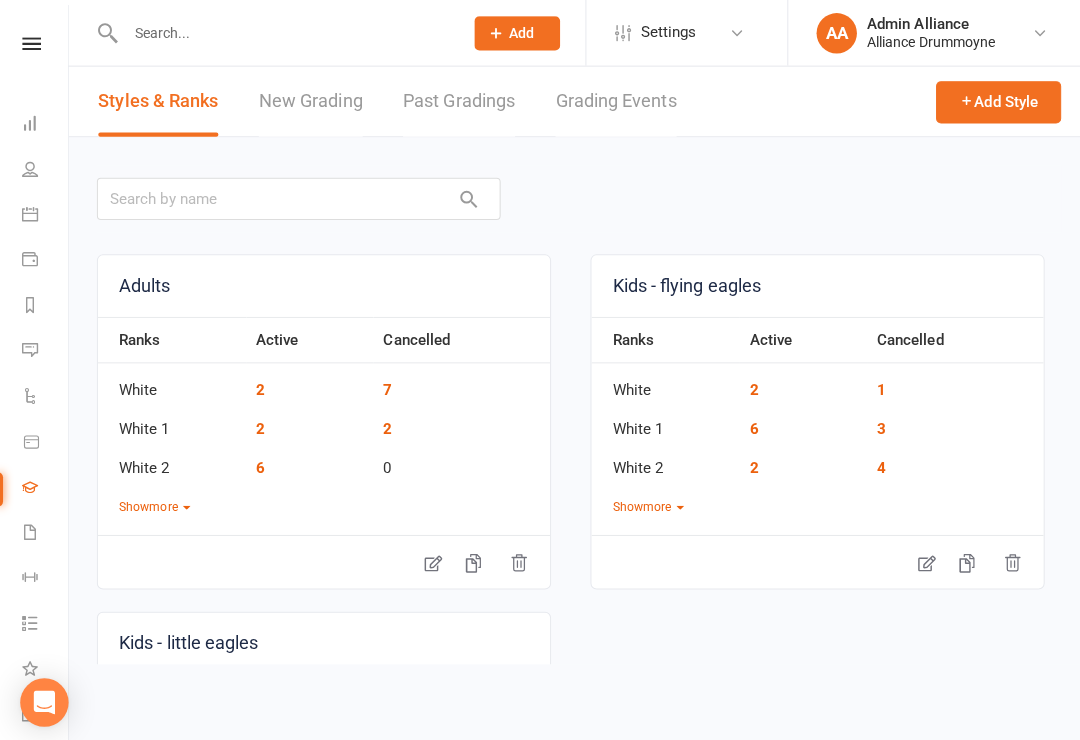 click on "New Grading" at bounding box center [307, 100] 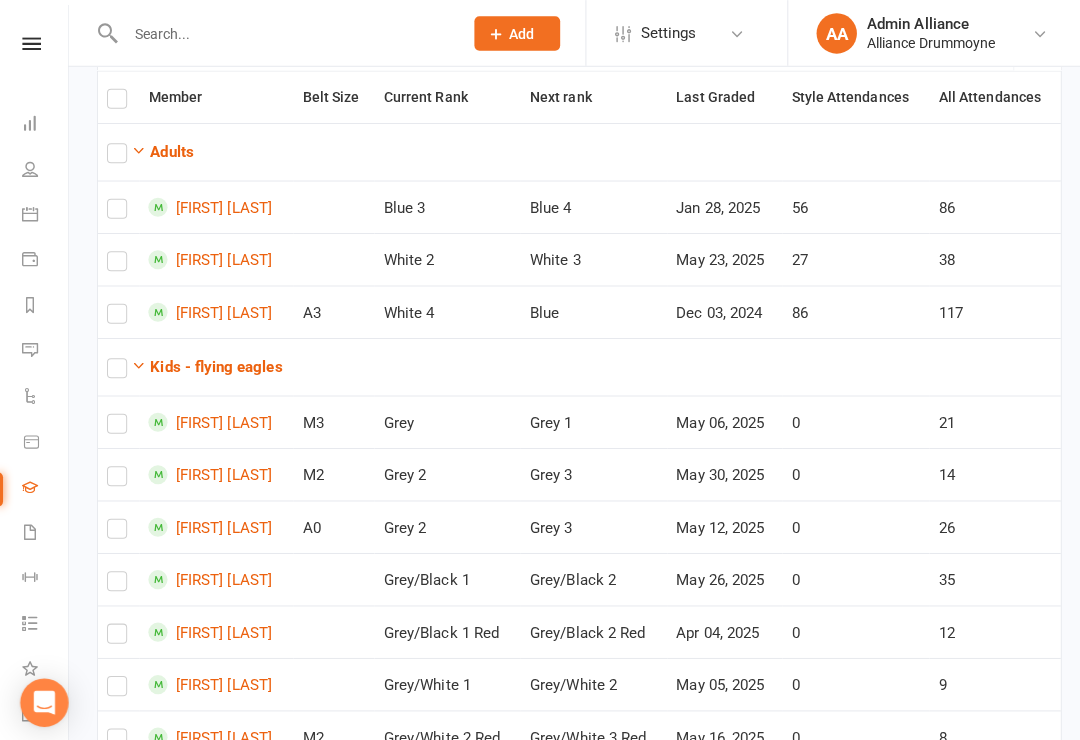 scroll, scrollTop: 0, scrollLeft: 0, axis: both 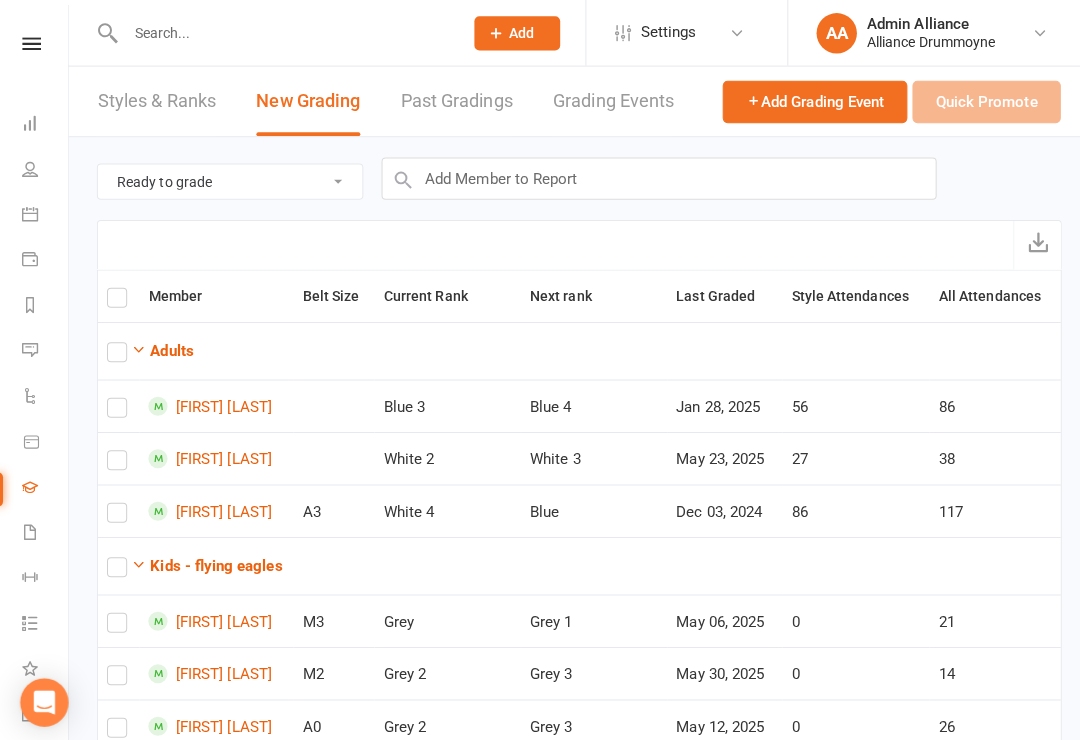 click on "Ready to grade All members enrolled in a style Active members enrolled in a style" at bounding box center [228, 180] 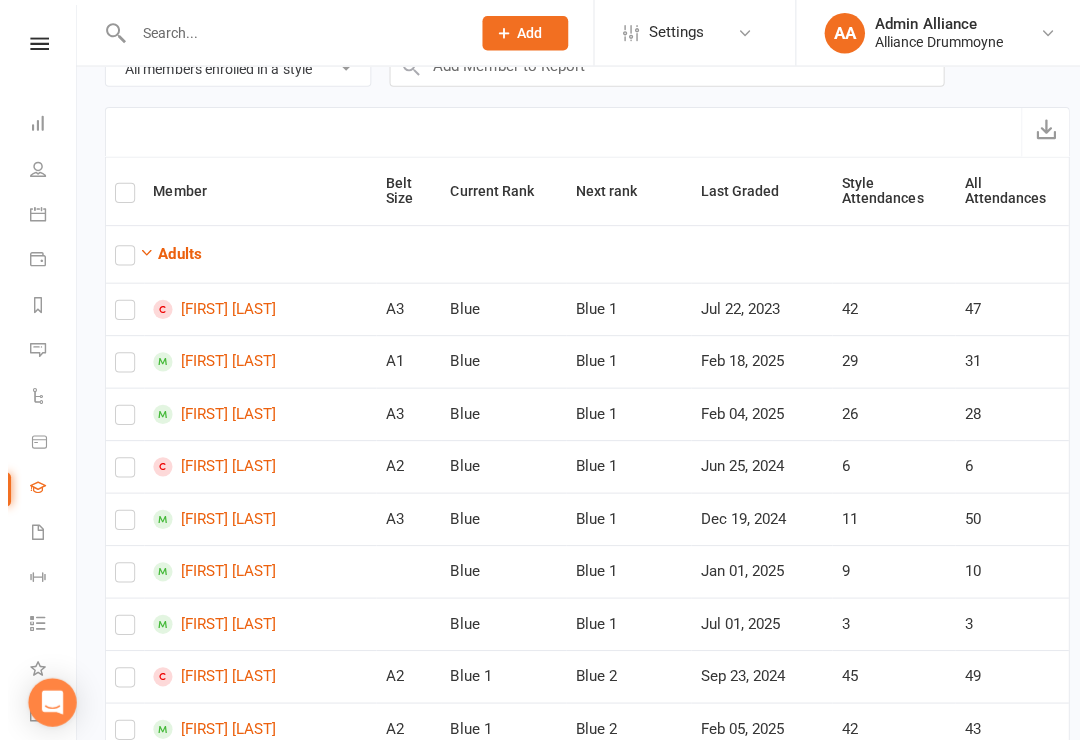 scroll, scrollTop: 59, scrollLeft: 0, axis: vertical 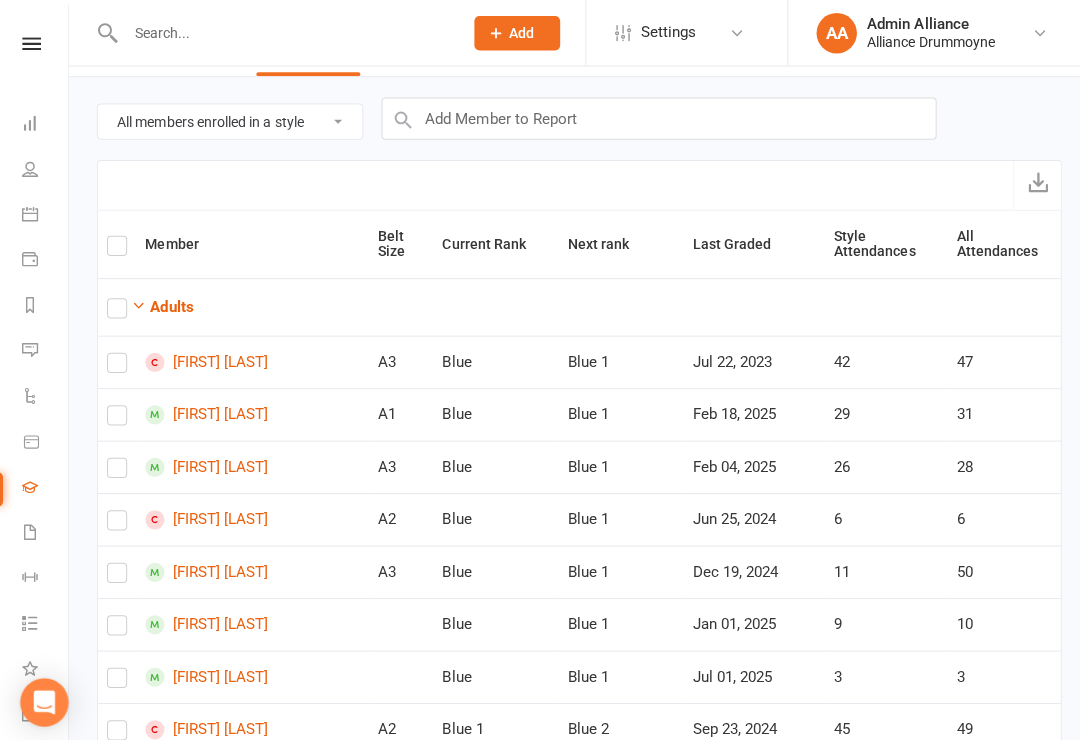 click on "Ready to grade All members enrolled in a style Active members enrolled in a style" at bounding box center [228, 121] 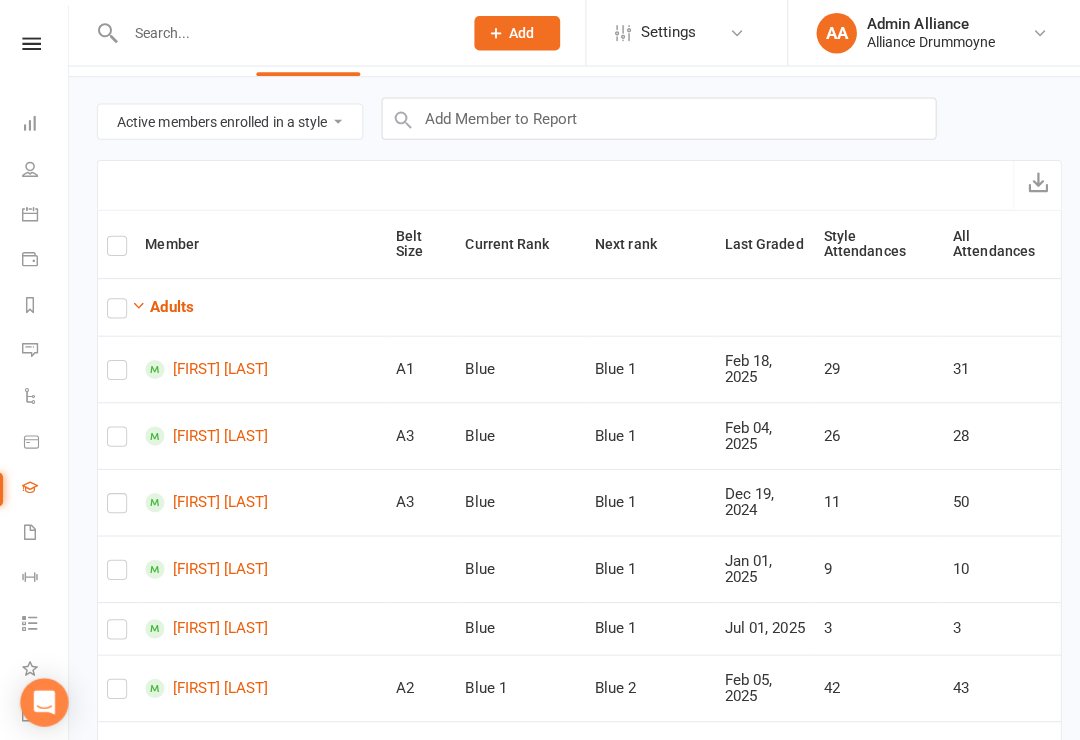 click on "Adults" at bounding box center [170, 305] 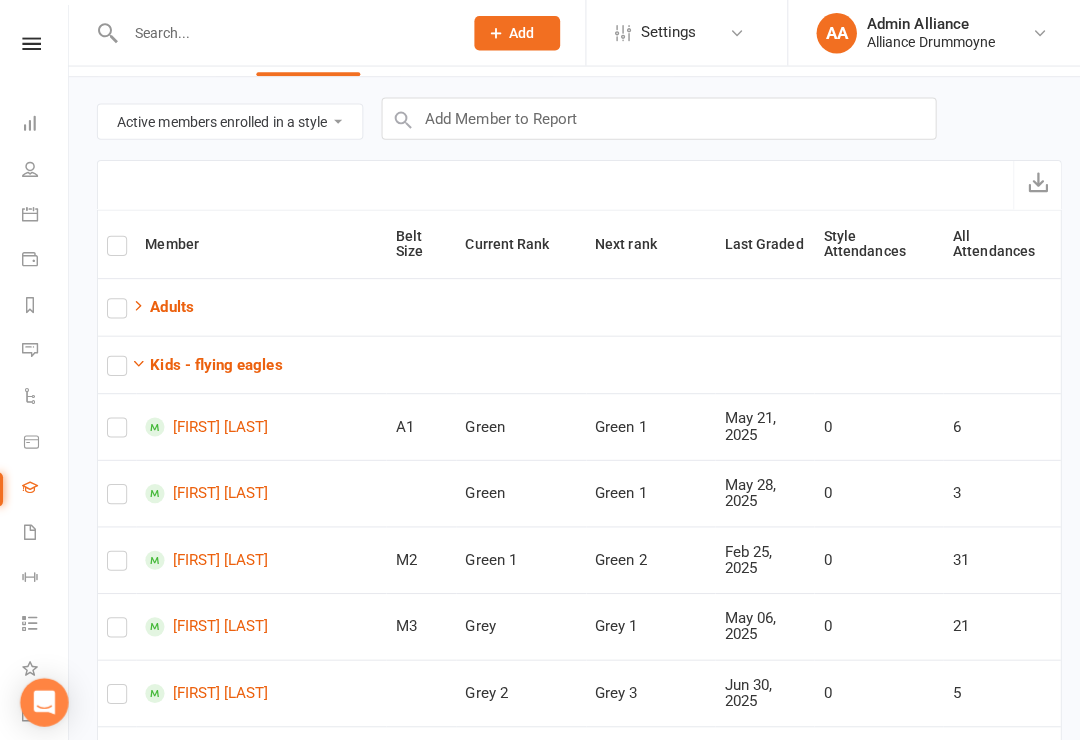 click on "Kids - flying eagles" at bounding box center [214, 362] 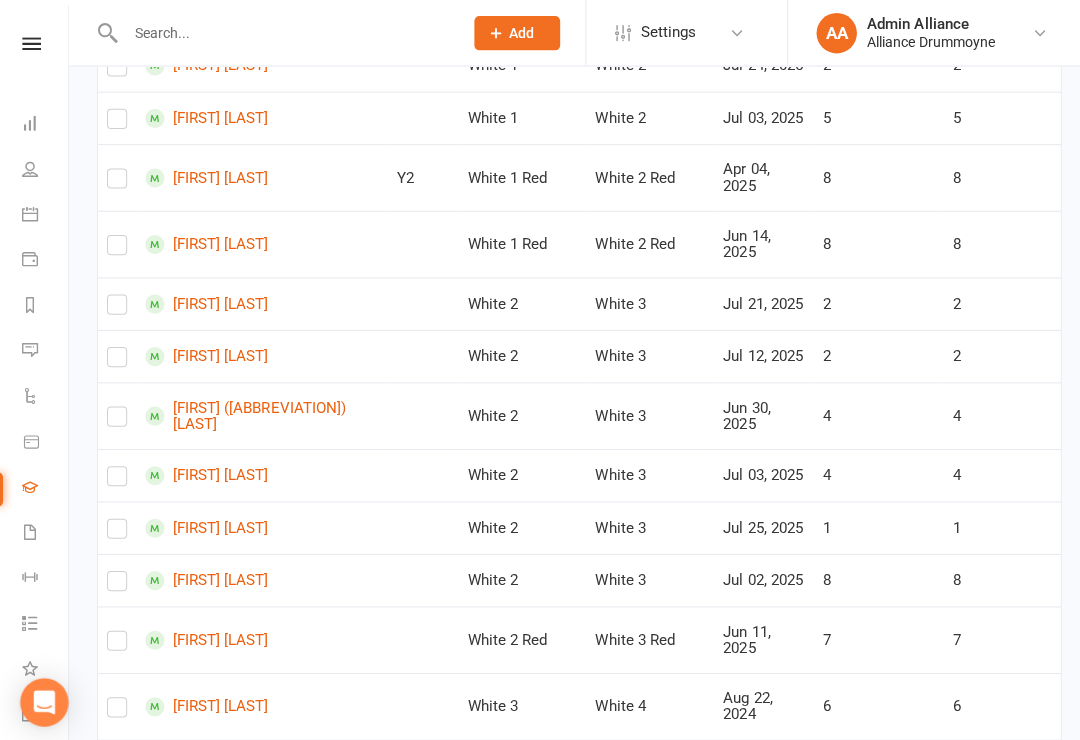 scroll, scrollTop: 3620, scrollLeft: 0, axis: vertical 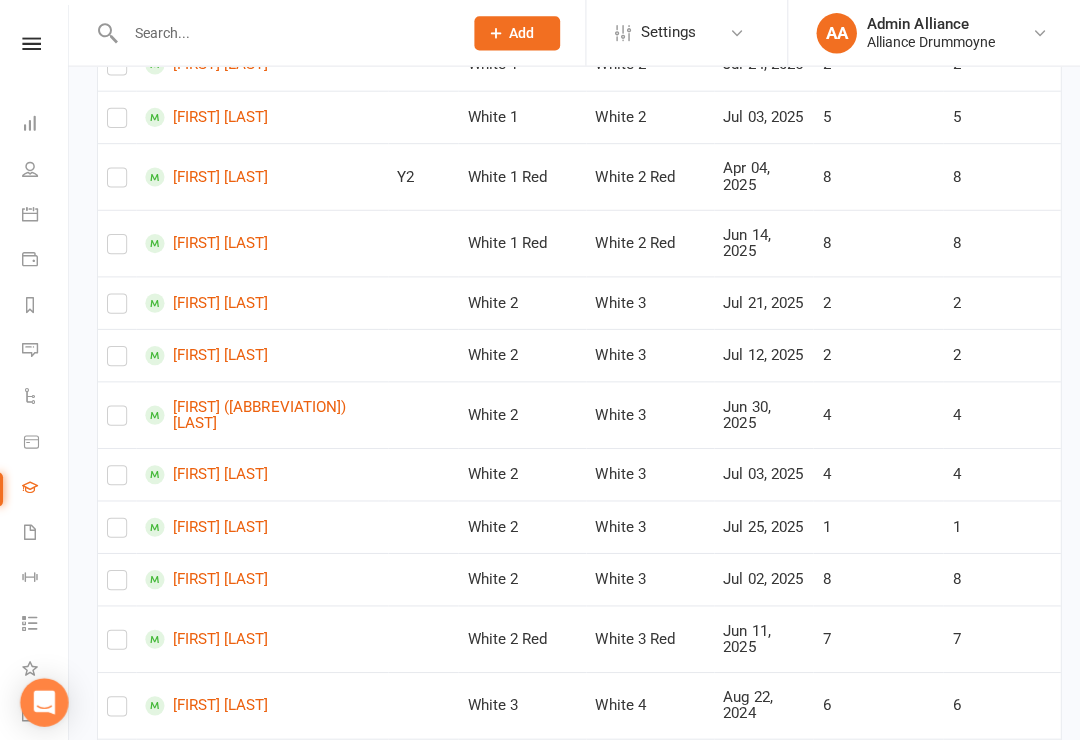 click at bounding box center [116, 638] 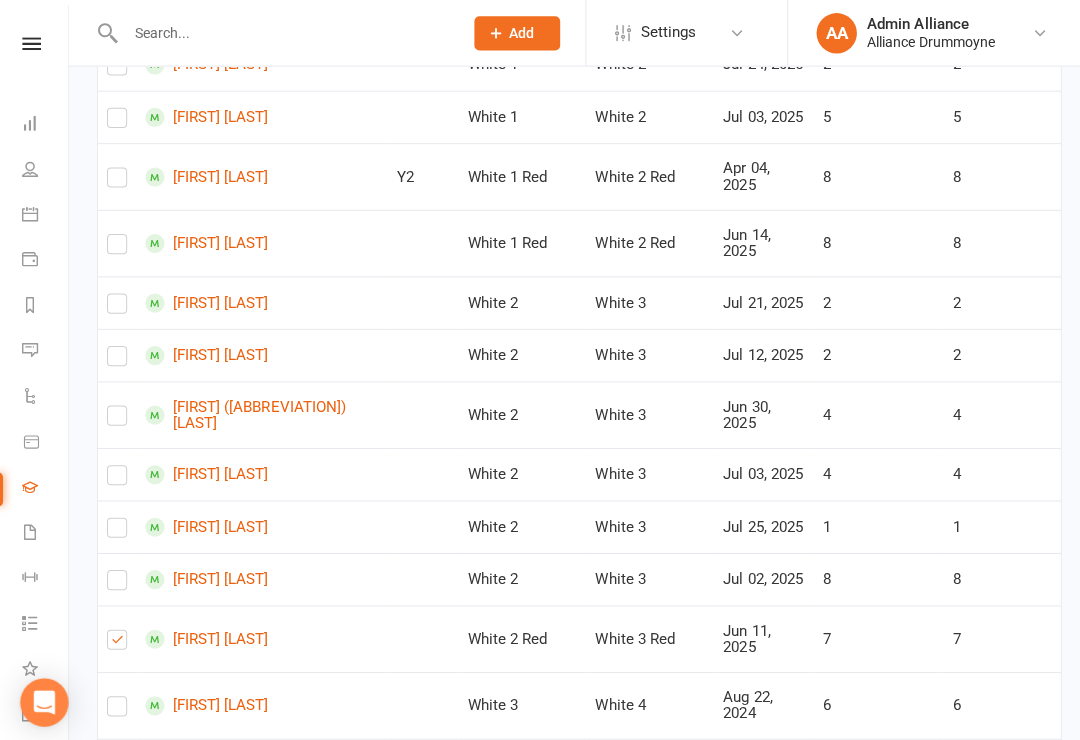click at bounding box center [116, 638] 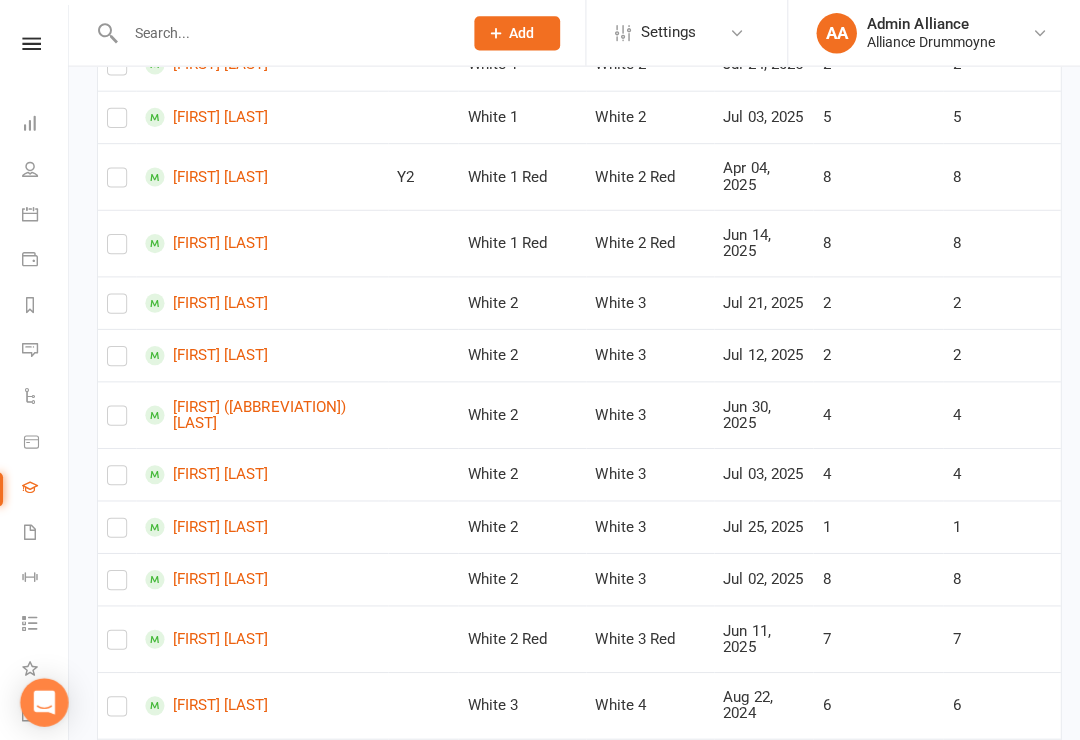 checkbox on "false" 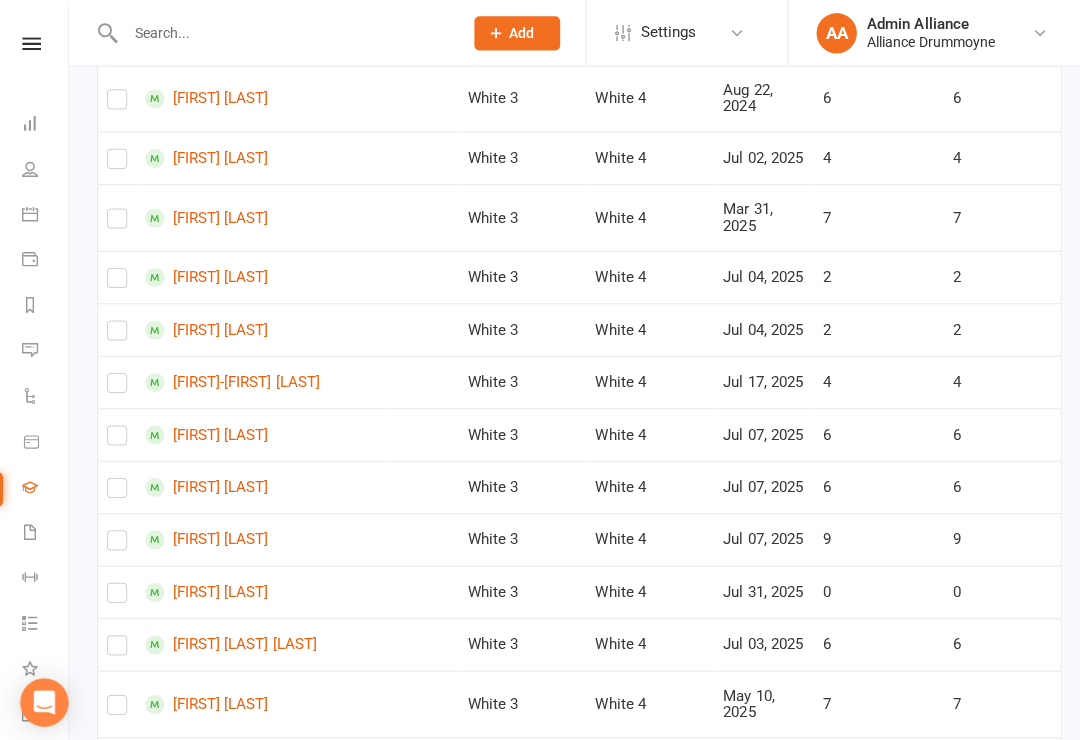 scroll, scrollTop: 4222, scrollLeft: 0, axis: vertical 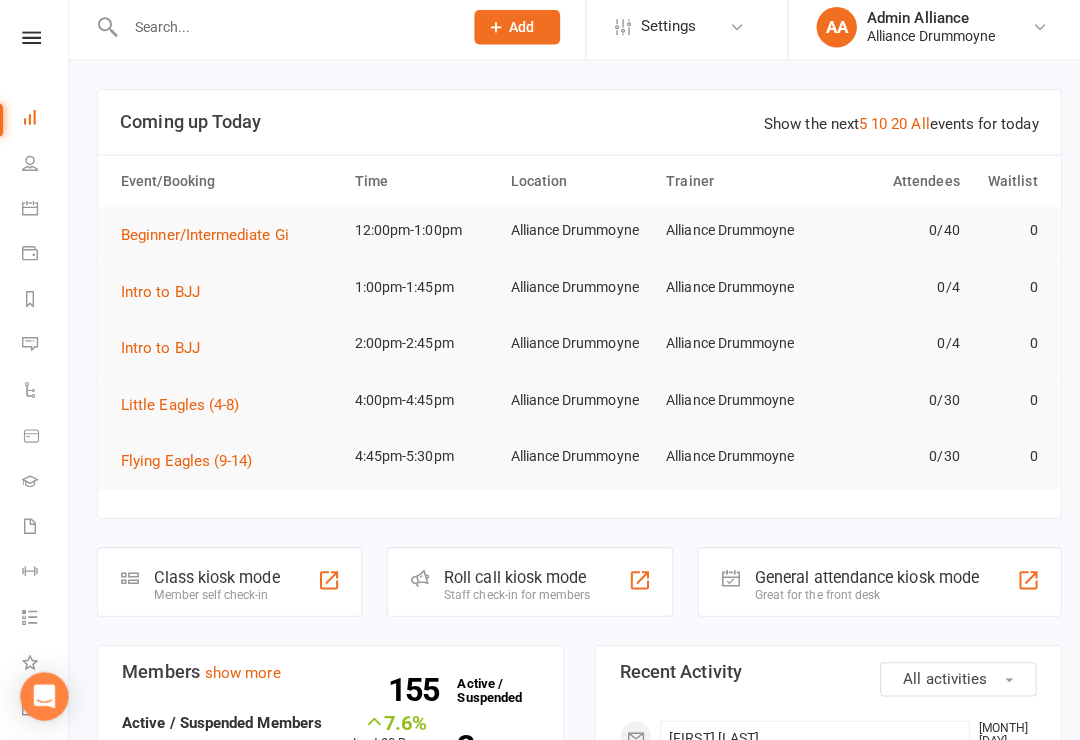 click on "Roll call kiosk mode" 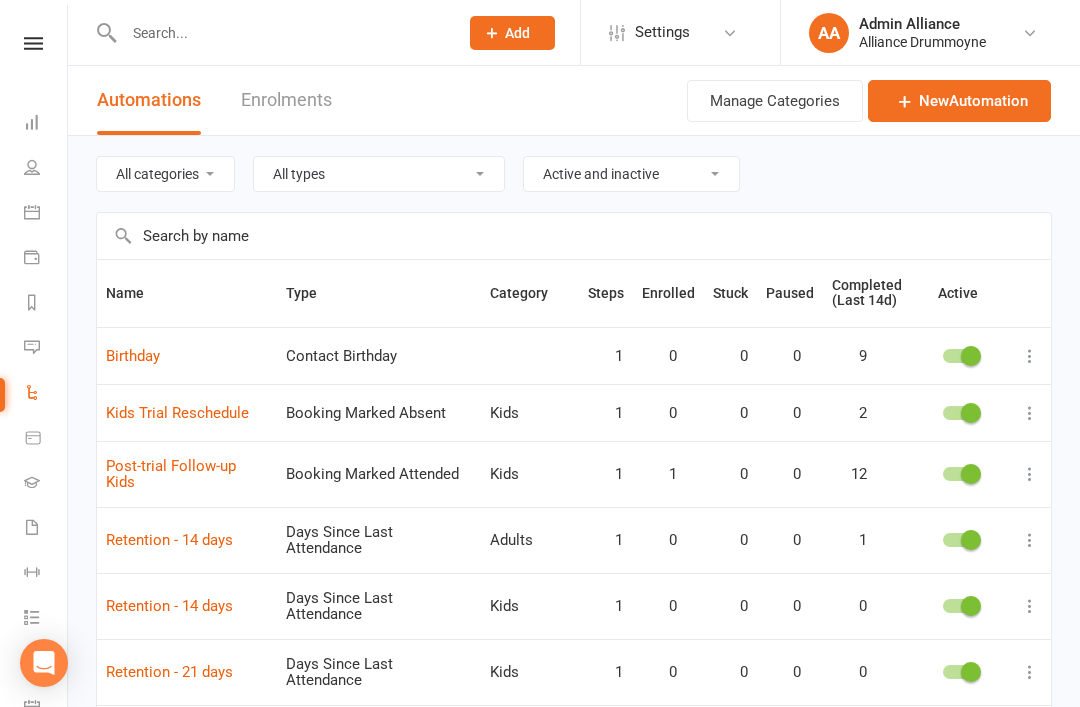 scroll, scrollTop: 0, scrollLeft: 0, axis: both 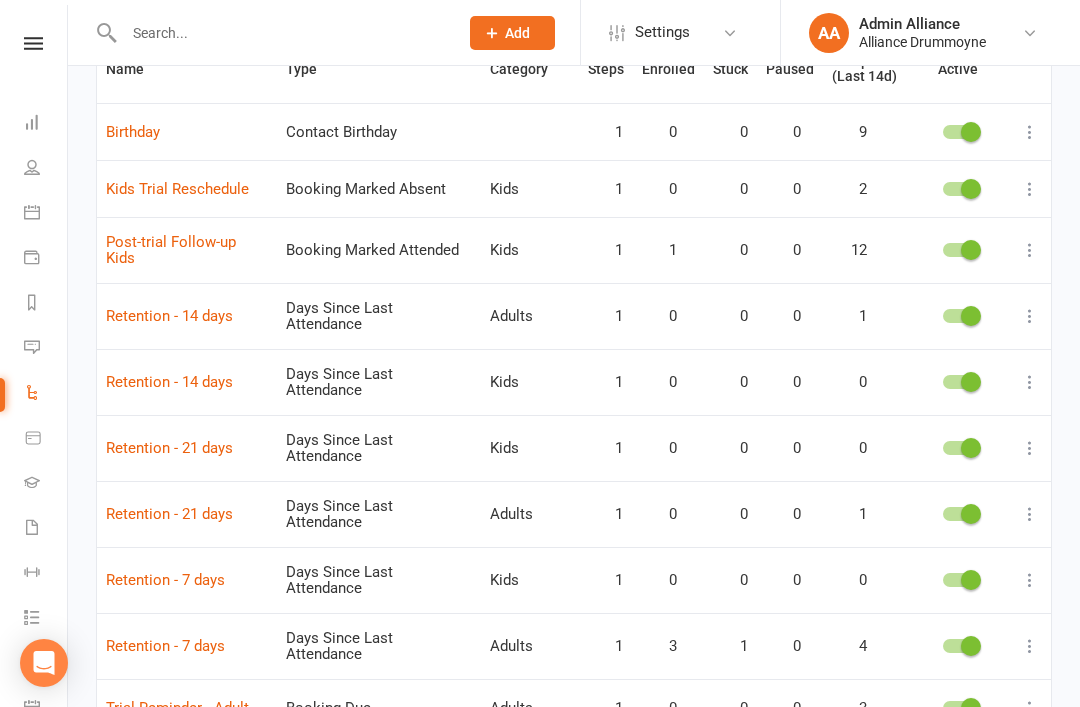 click at bounding box center (1030, 189) 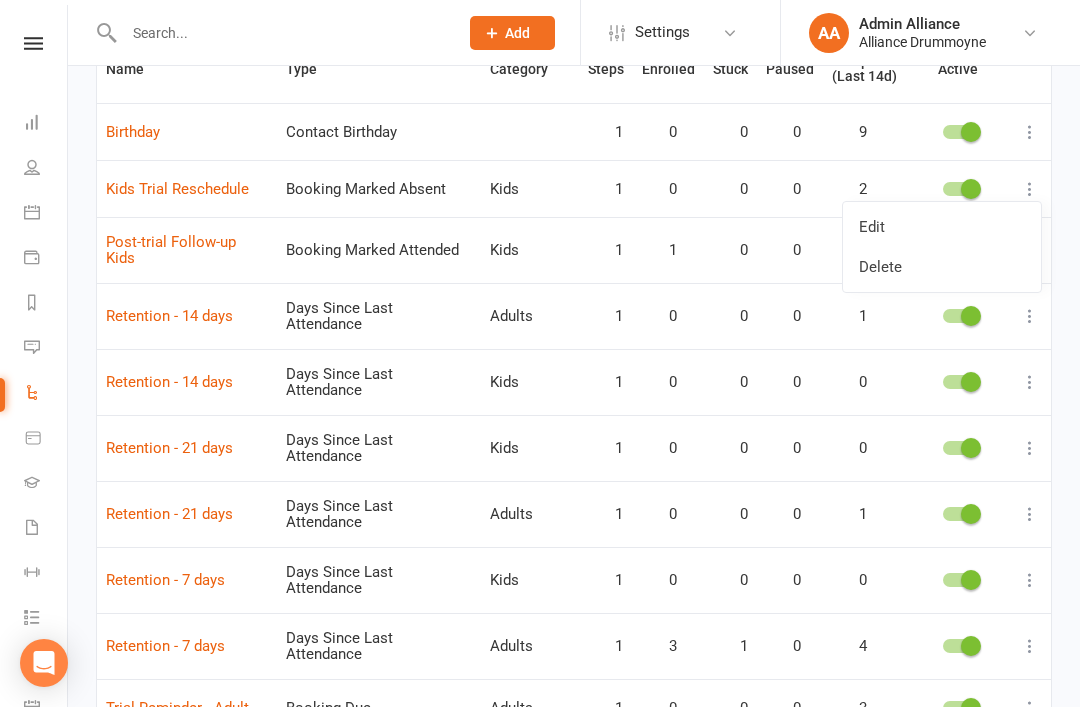 click on "Edit" at bounding box center (942, 227) 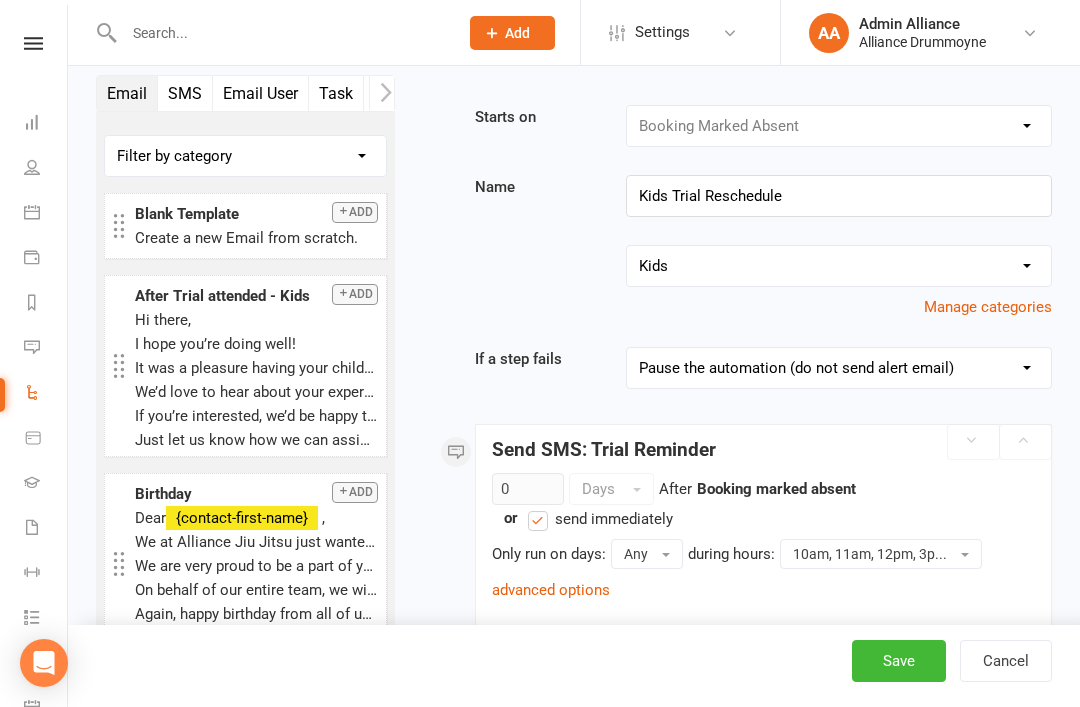 scroll, scrollTop: 0, scrollLeft: 0, axis: both 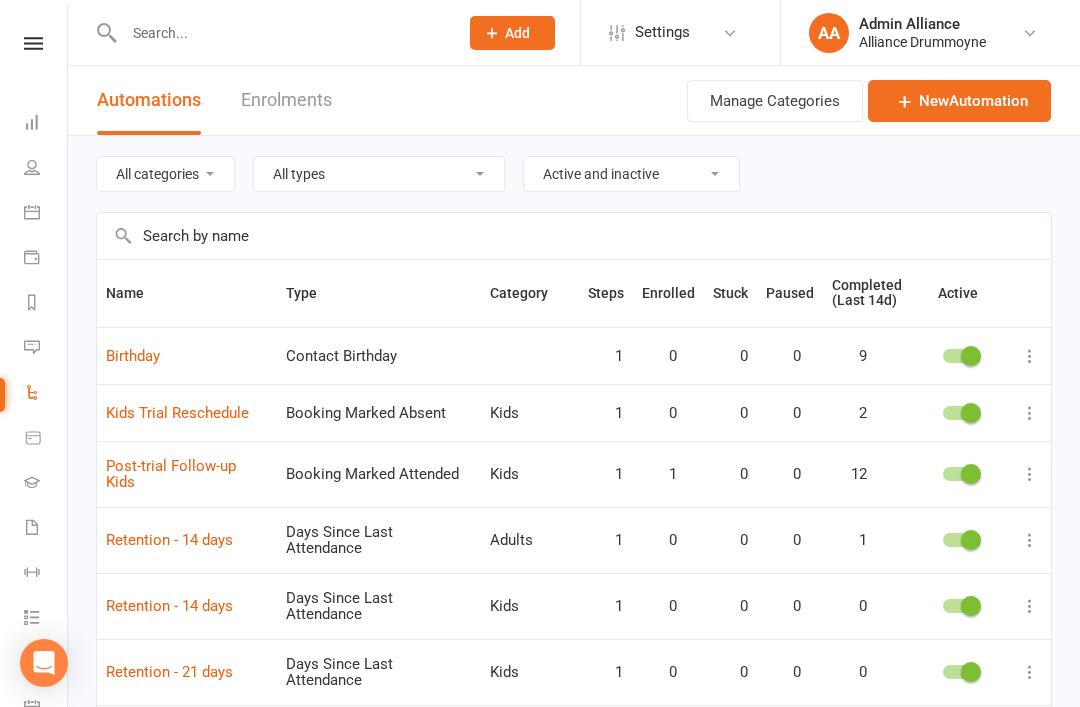 click on "New  Automation" at bounding box center (959, 101) 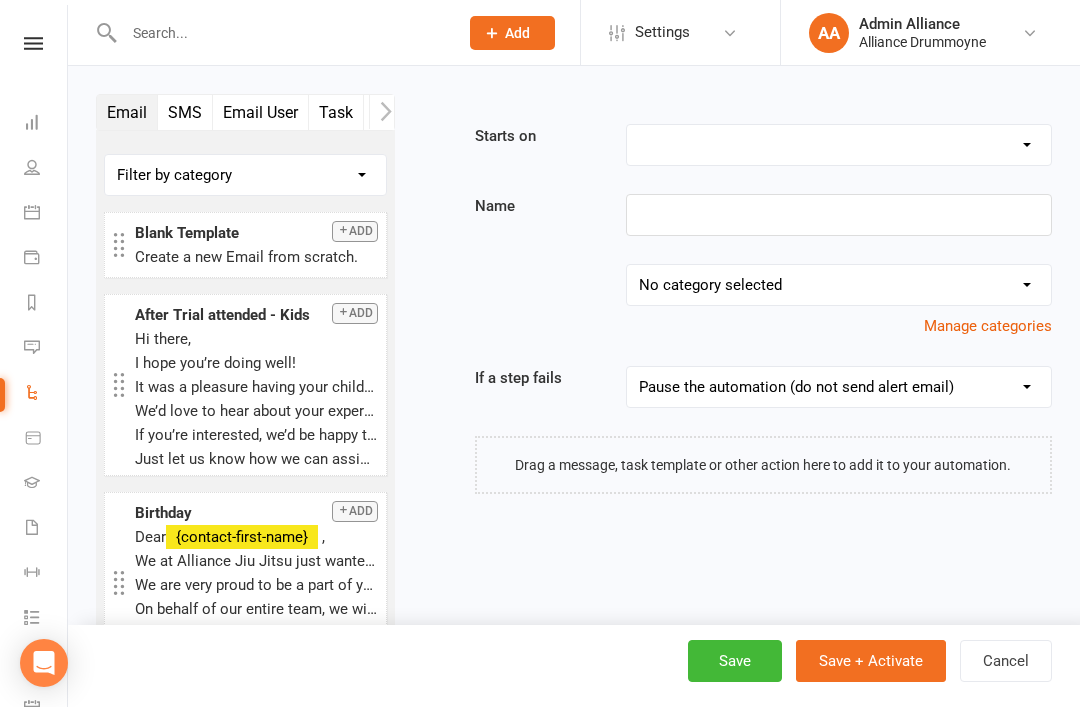 click on "Booking Cancelled Booking Due Booking Late-Cancelled Booking Marked Absent Booking Marked Attended Contact Added to Event Waitlist Contact Birthday Converted to Member Credit Card Expiry Days Since Last Attendance End of Suspension Enrolled in Martial Arts Style First Class Attended First Class Due General Attendance Marked Manual Enrolment Member Added Member First Activated Member Promoted / Graded Membership Added Membership Cancelled Membership Due to Start Membership Expiry Non-attending Contact Added Payment Due Payment Failure Payment Paid Prospect Added Prospect Status Changed Signed Waiver Approved Single Booking Created Start of Suspension Suspension Added Workout Performed" at bounding box center (838, 145) 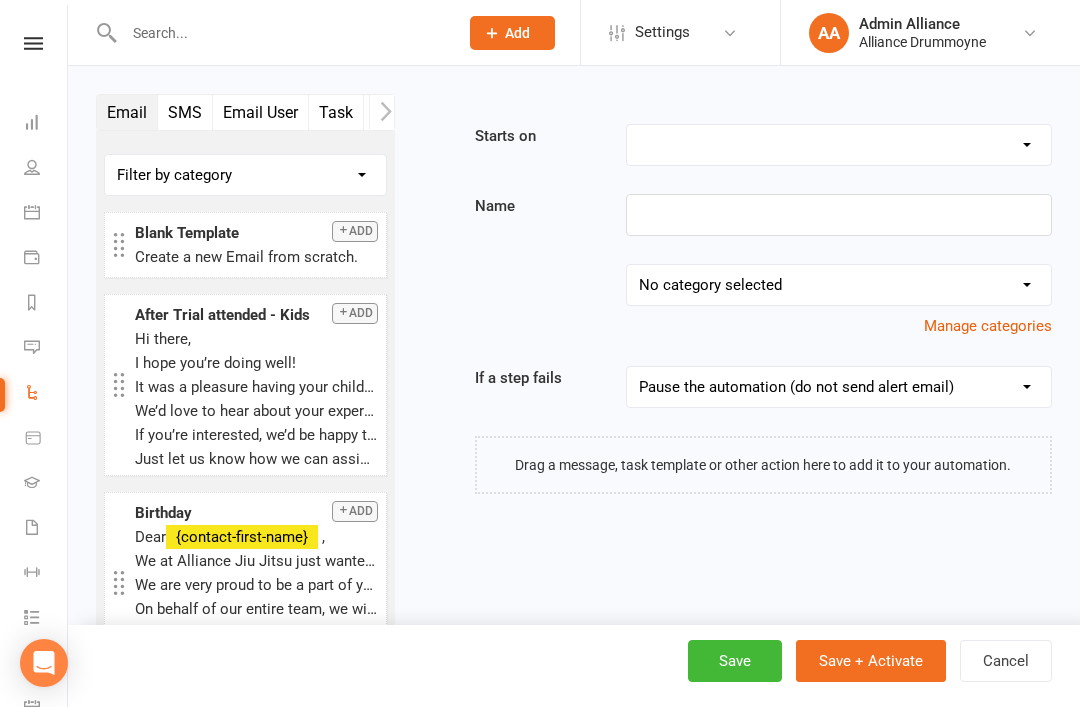select on "4" 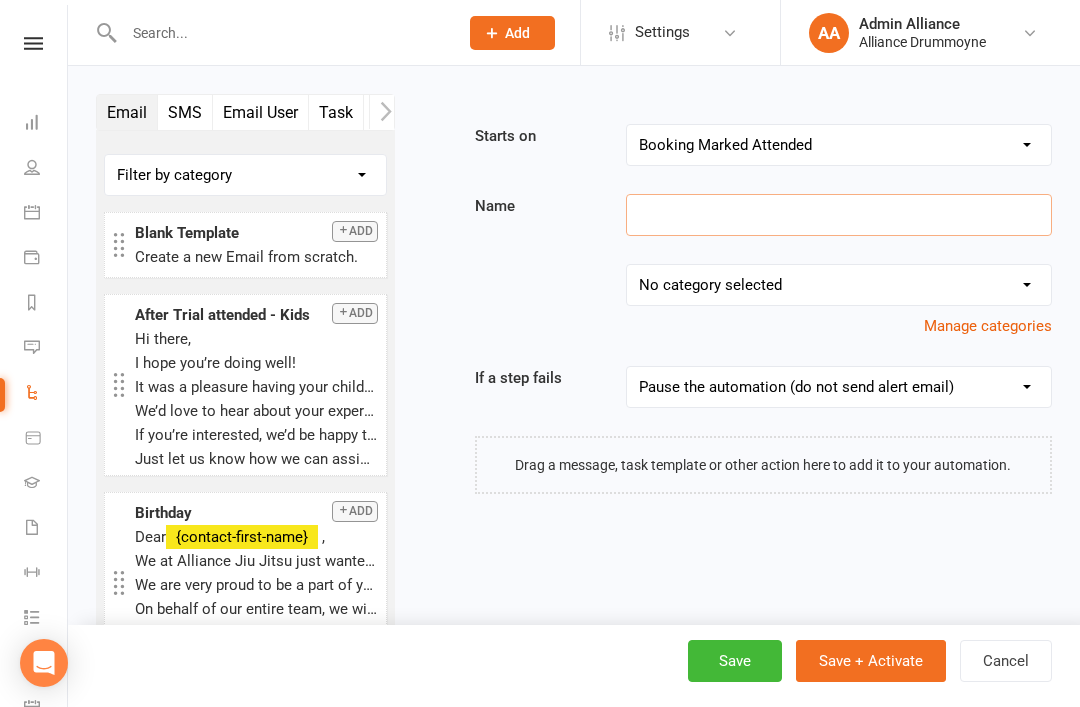 click at bounding box center (838, 215) 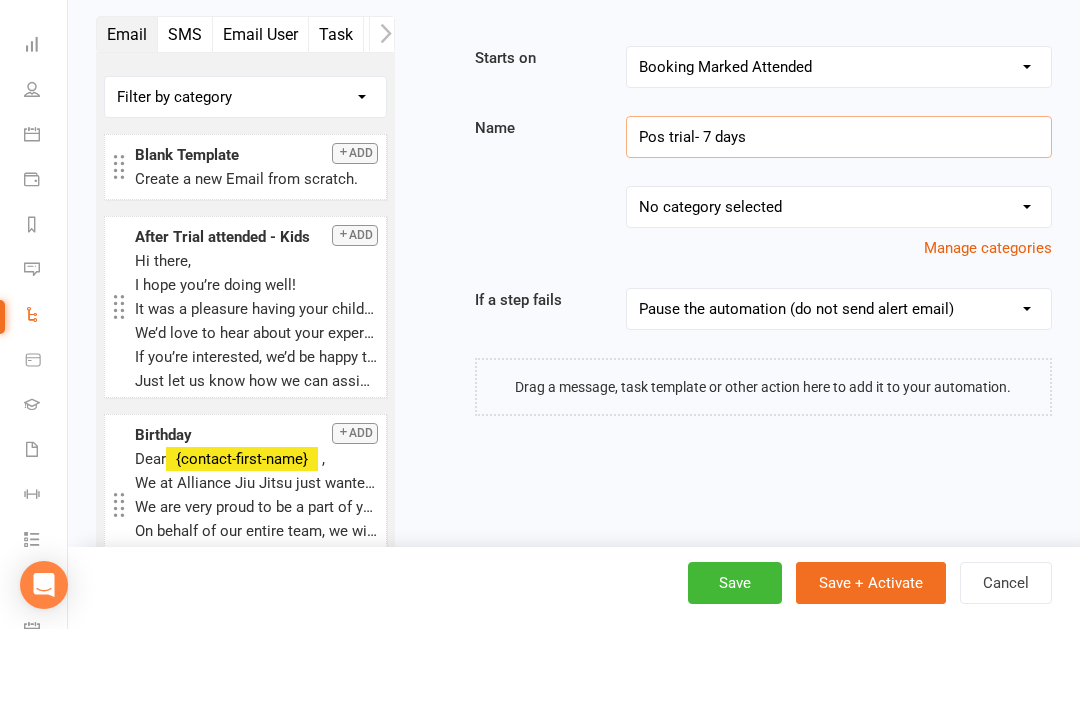 type on "Pos trial- 7 days" 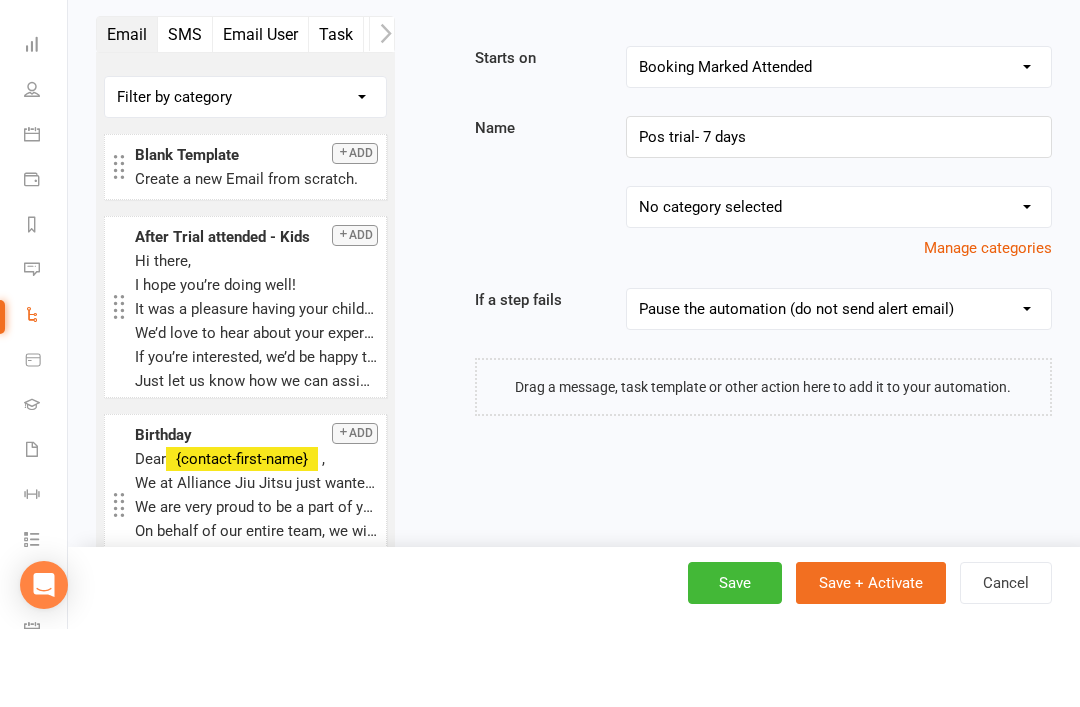 click on "No category selected Adults Kids Trial" at bounding box center [838, 285] 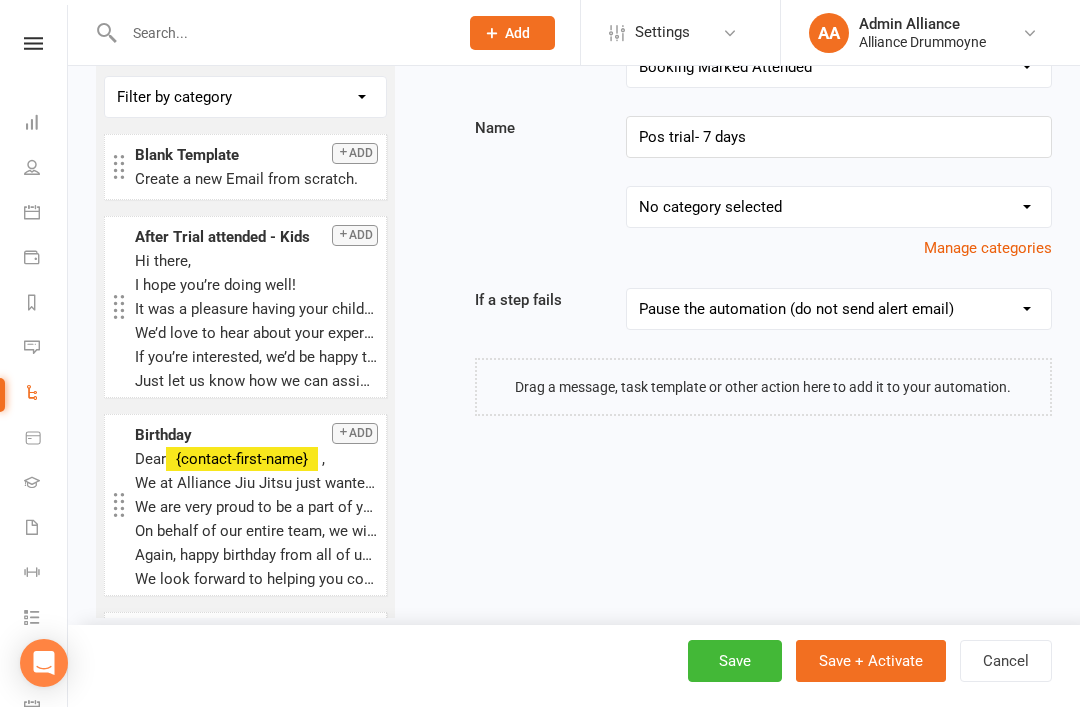 select on "1" 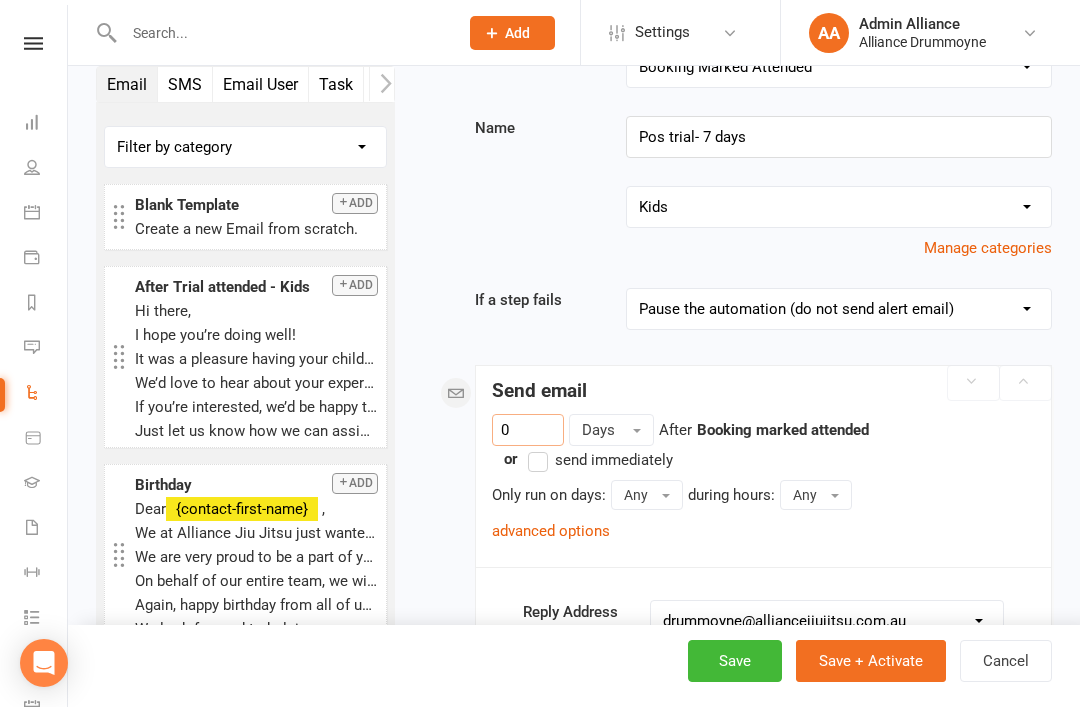 click on "0" at bounding box center [528, 430] 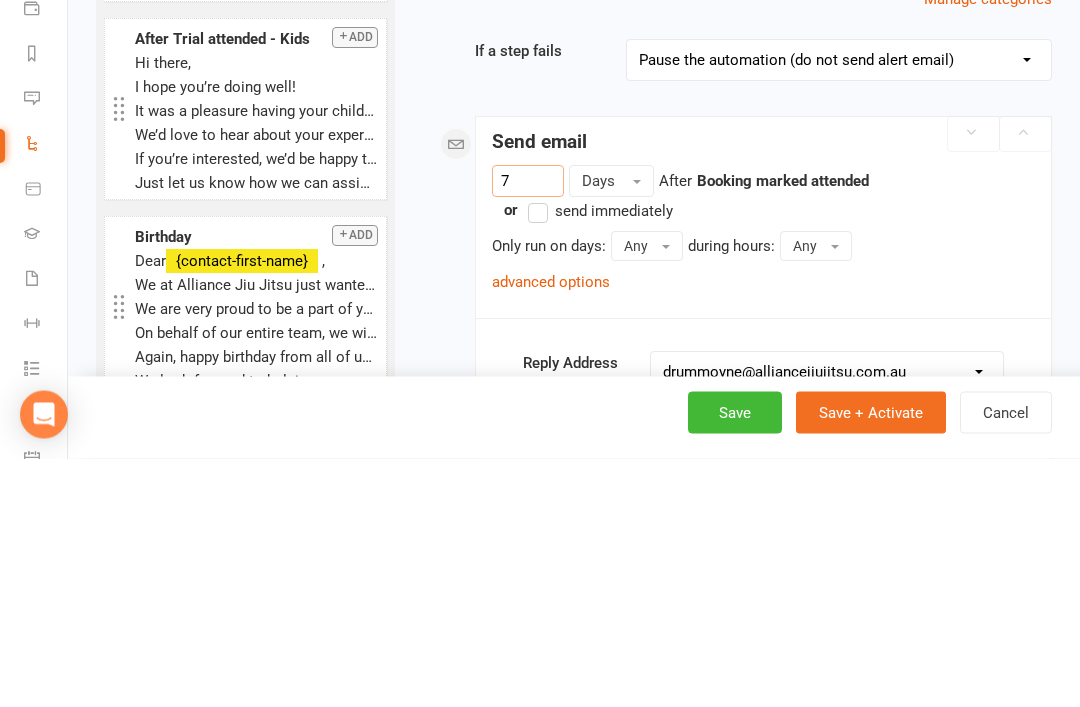 type on "7" 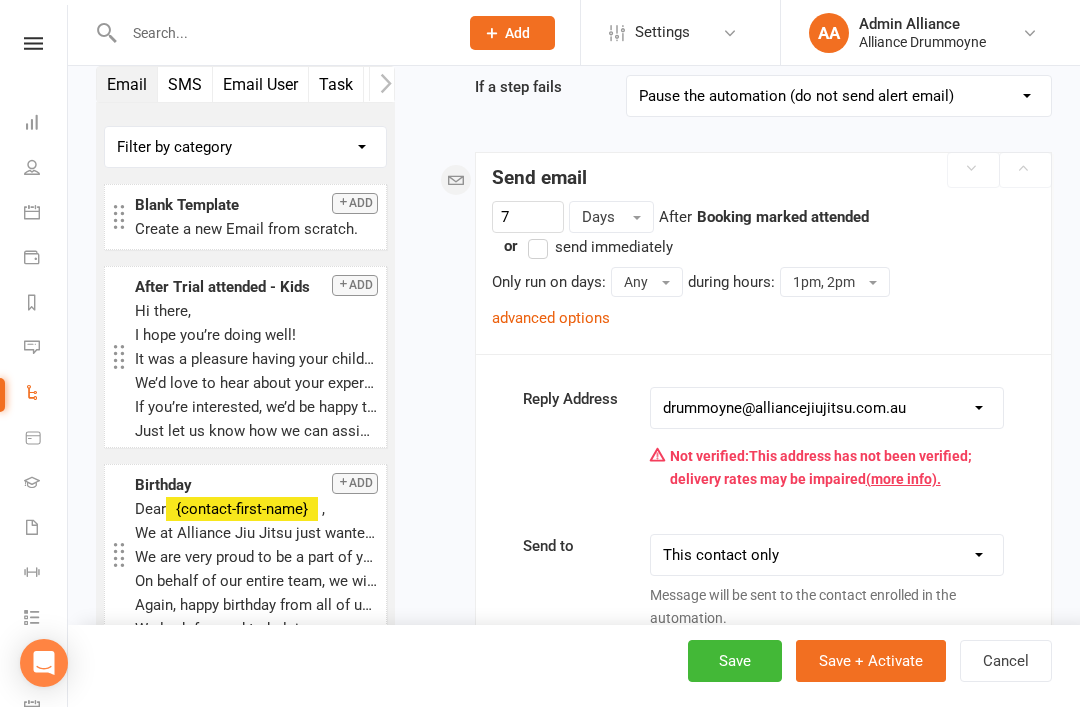 scroll, scrollTop: 290, scrollLeft: 0, axis: vertical 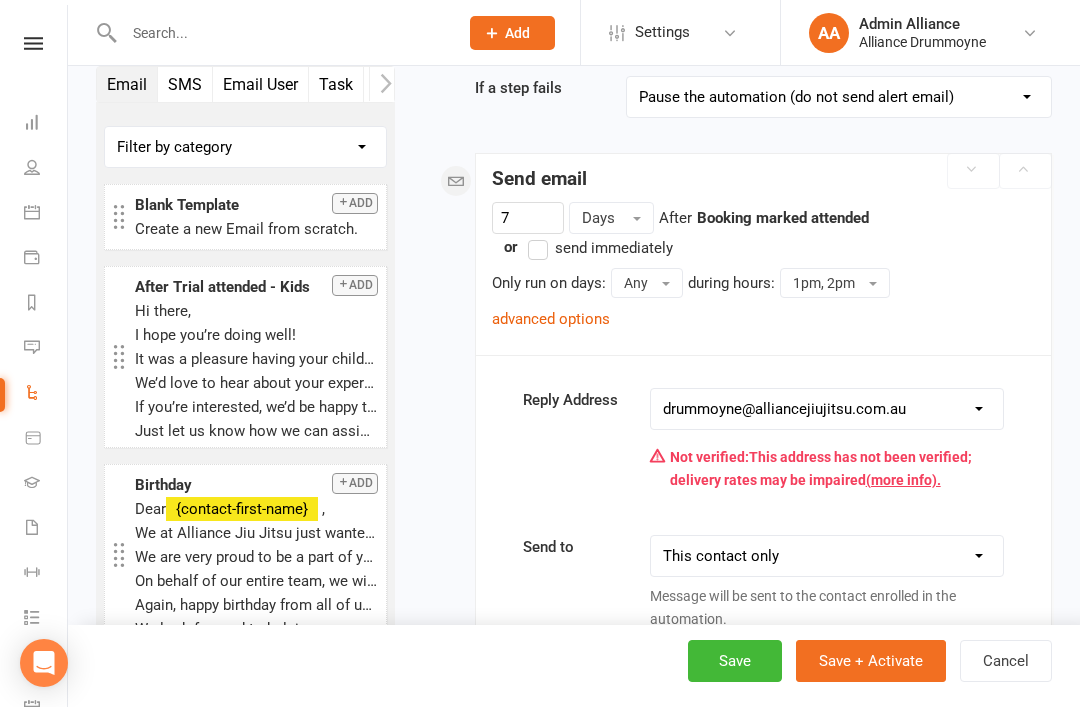 click on "SMS" at bounding box center (185, 84) 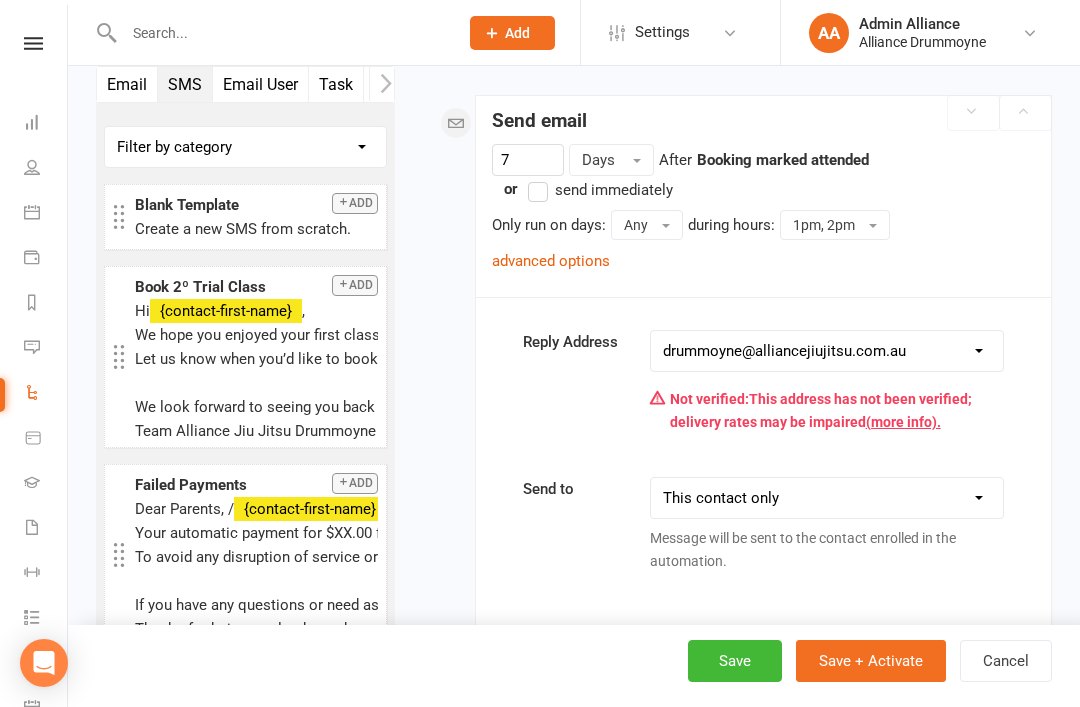 scroll, scrollTop: 244, scrollLeft: 0, axis: vertical 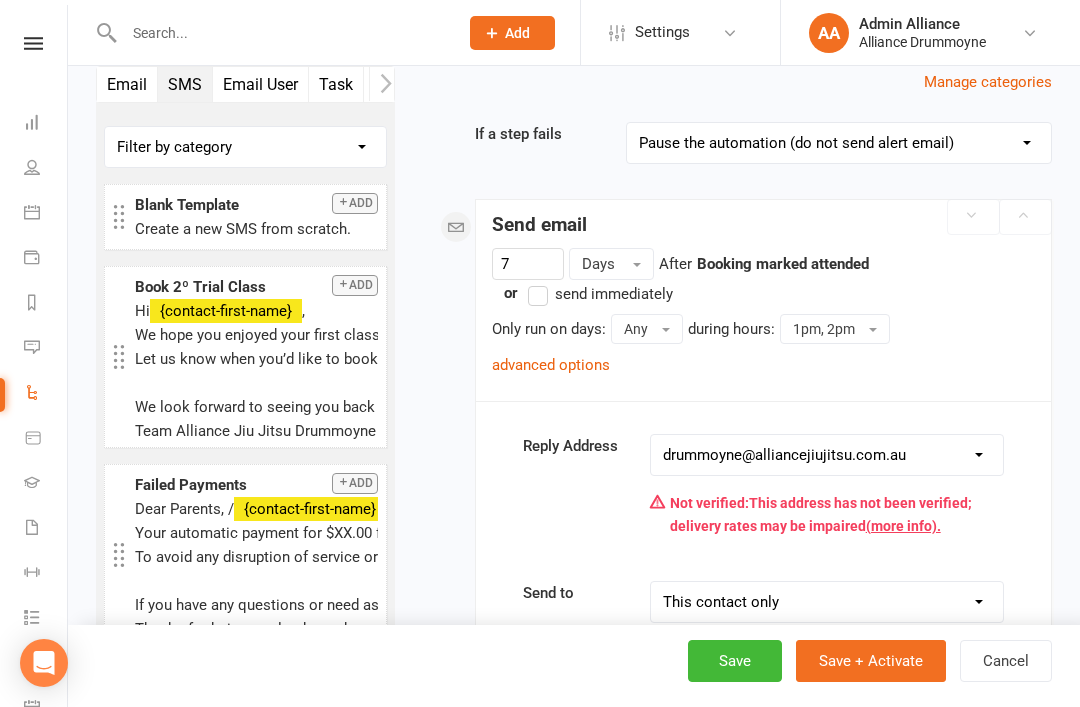 click on "Cancel" at bounding box center [1006, 661] 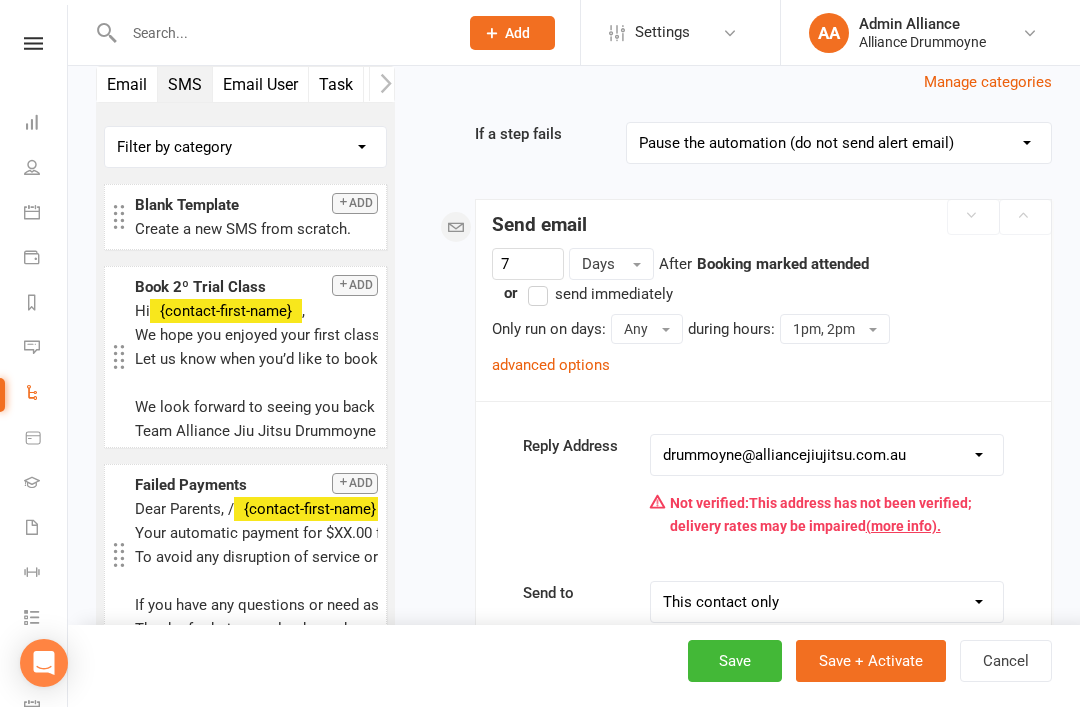 click on "This contact only Recipients that accept booking messages Recipients that accept booking messages (or: send to contact if no other recipients available) Message will be sent to the contact enrolled in the automation." at bounding box center (826, 632) 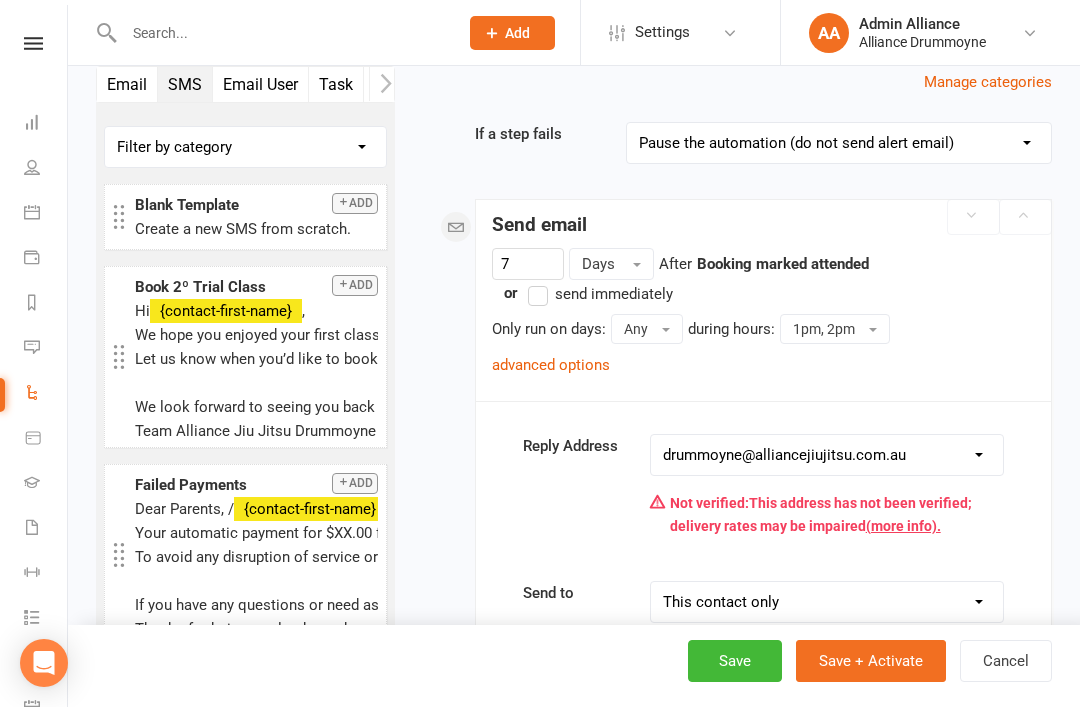 scroll, scrollTop: 0, scrollLeft: 0, axis: both 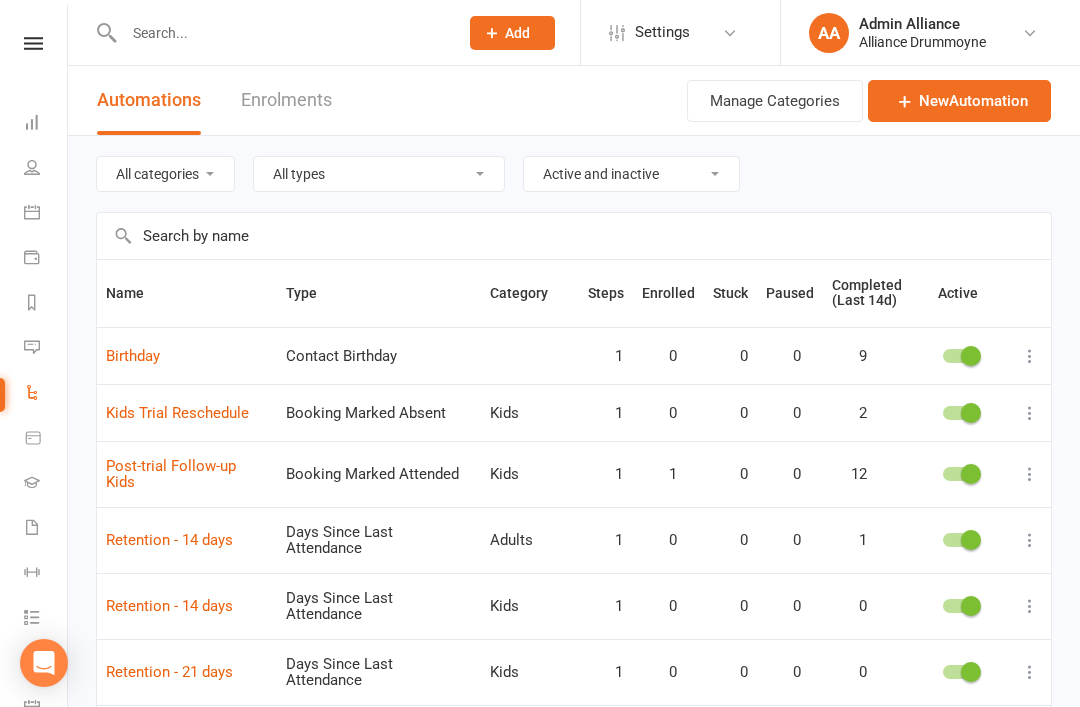 click on "New  Automation" at bounding box center (959, 101) 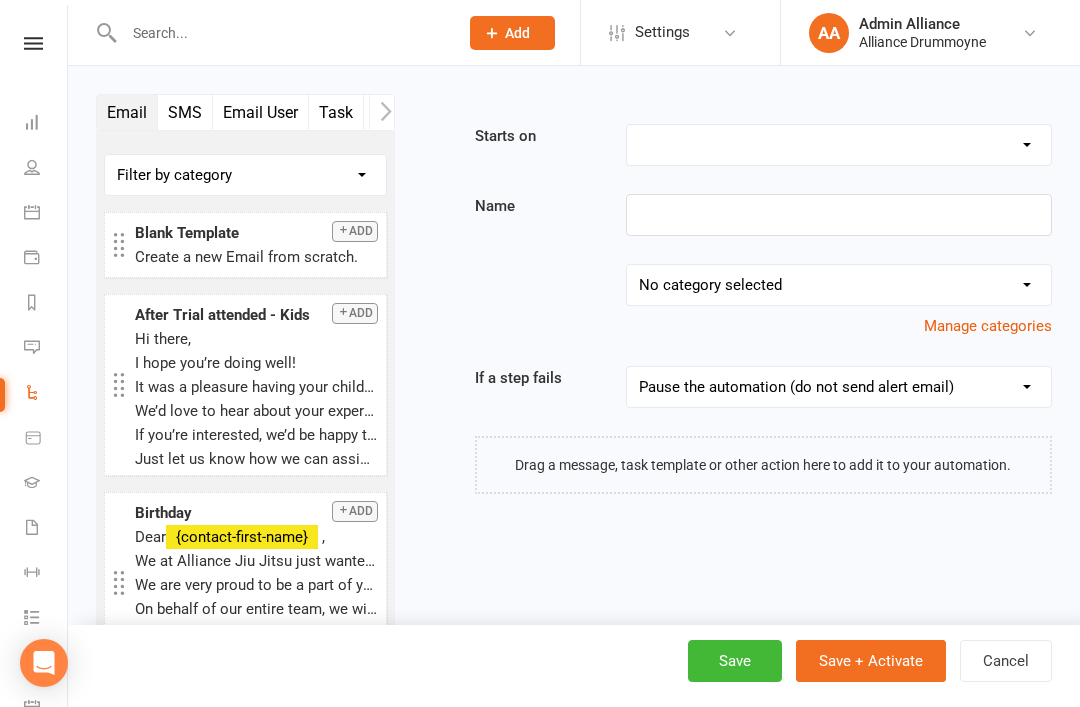 click on "Booking Cancelled Booking Due Booking Late-Cancelled Booking Marked Absent Booking Marked Attended Contact Added to Event Waitlist Contact Birthday Converted to Member Credit Card Expiry Days Since Last Attendance End of Suspension Enrolled in Martial Arts Style First Class Attended First Class Due General Attendance Marked Manual Enrolment Member Added Member First Activated Member Promoted / Graded Membership Added Membership Cancelled Membership Due to Start Membership Expiry Non-attending Contact Added Payment Due Payment Failure Payment Paid Prospect Added Prospect Status Changed Signed Waiver Approved Single Booking Created Start of Suspension Suspension Added Workout Performed" at bounding box center (838, 145) 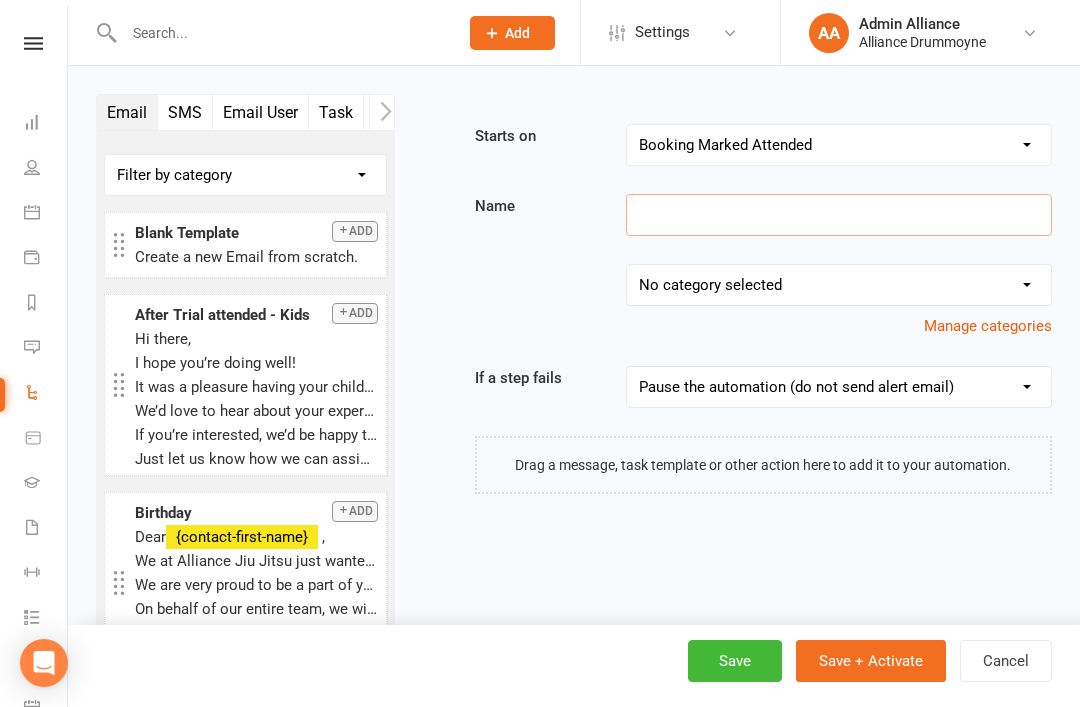 click at bounding box center [838, 215] 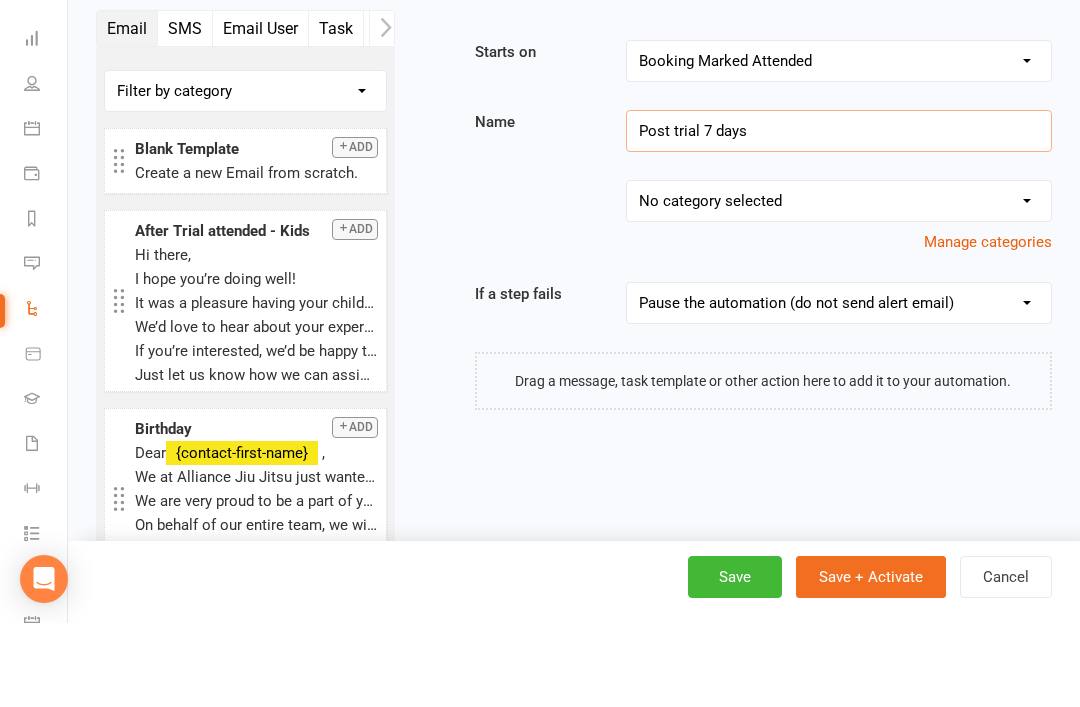 type on "Post trial 7 days" 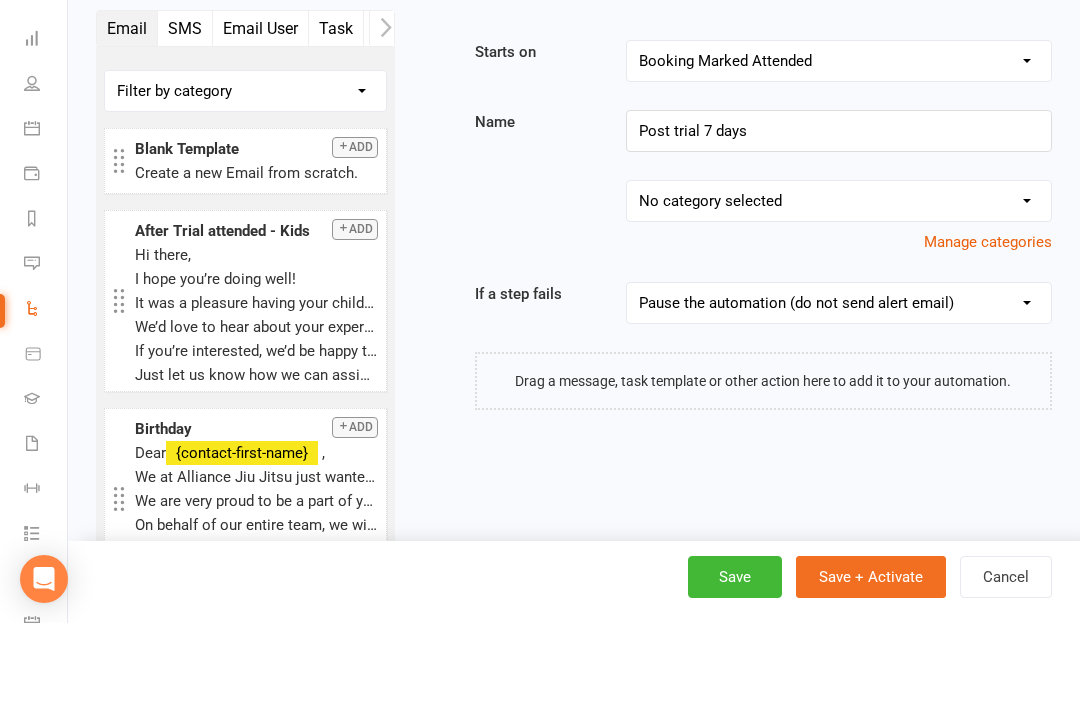 click on "No category selected Adults Kids Trial" at bounding box center (838, 285) 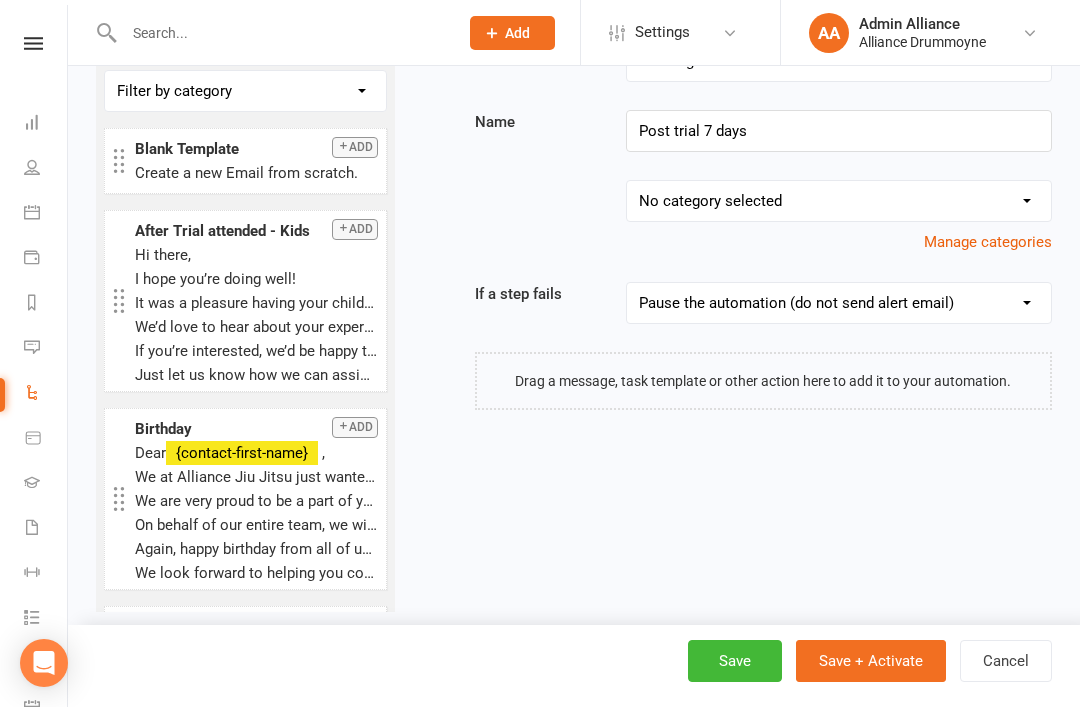 select on "1" 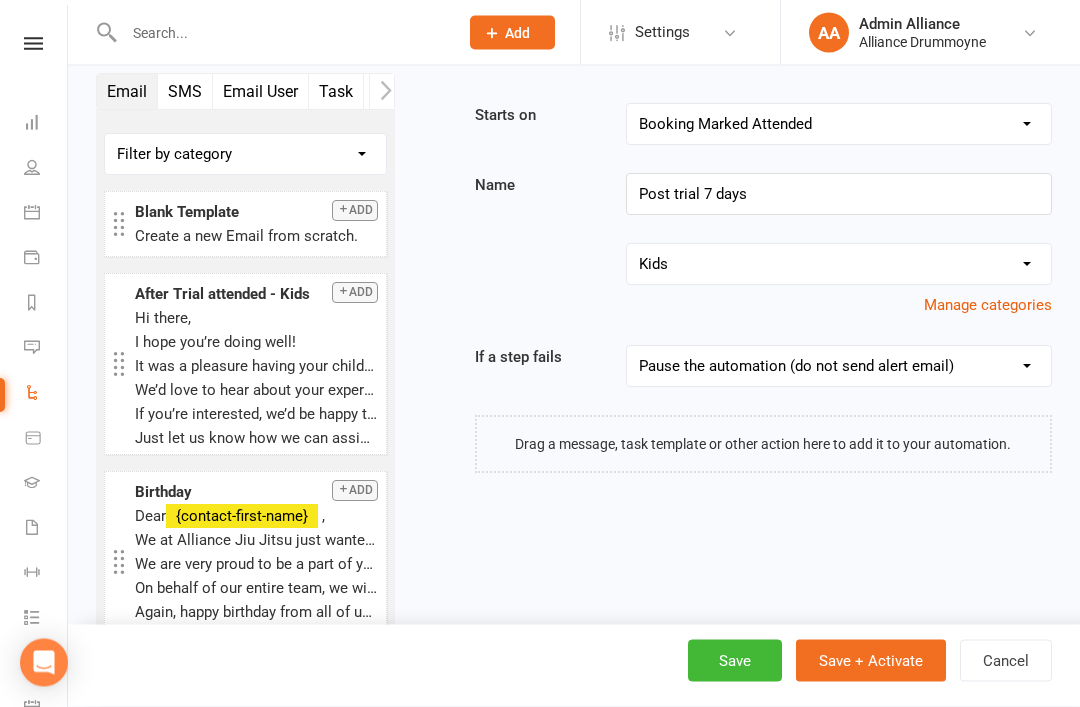 scroll, scrollTop: 0, scrollLeft: 0, axis: both 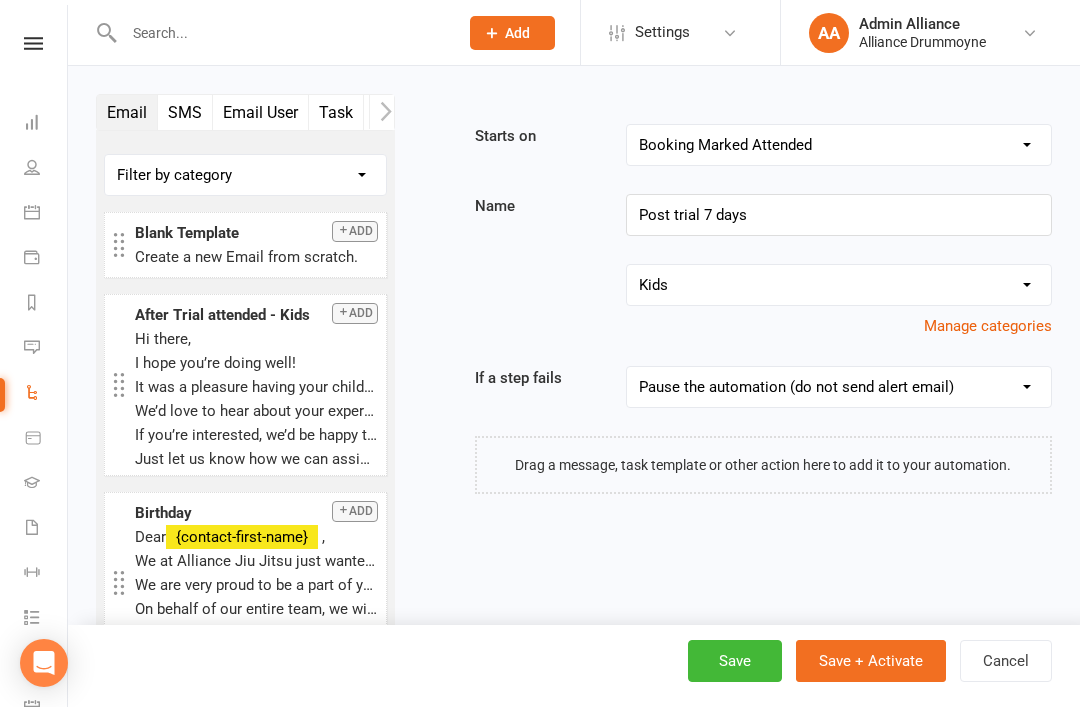click on "SMS" at bounding box center (185, 112) 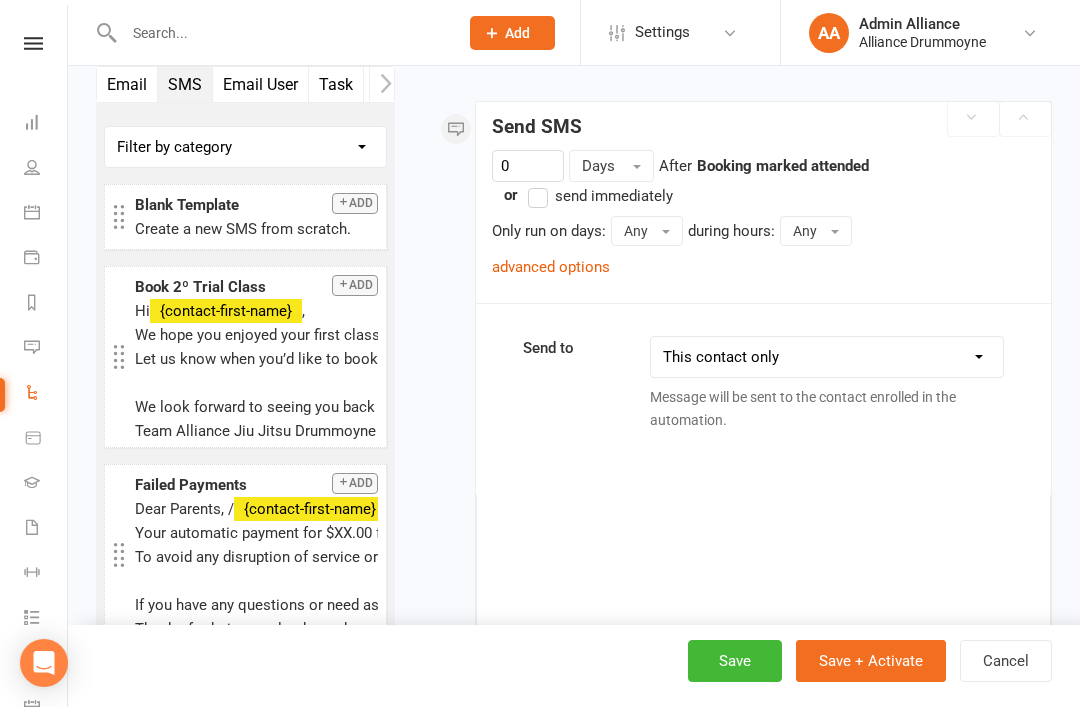 scroll, scrollTop: 343, scrollLeft: 0, axis: vertical 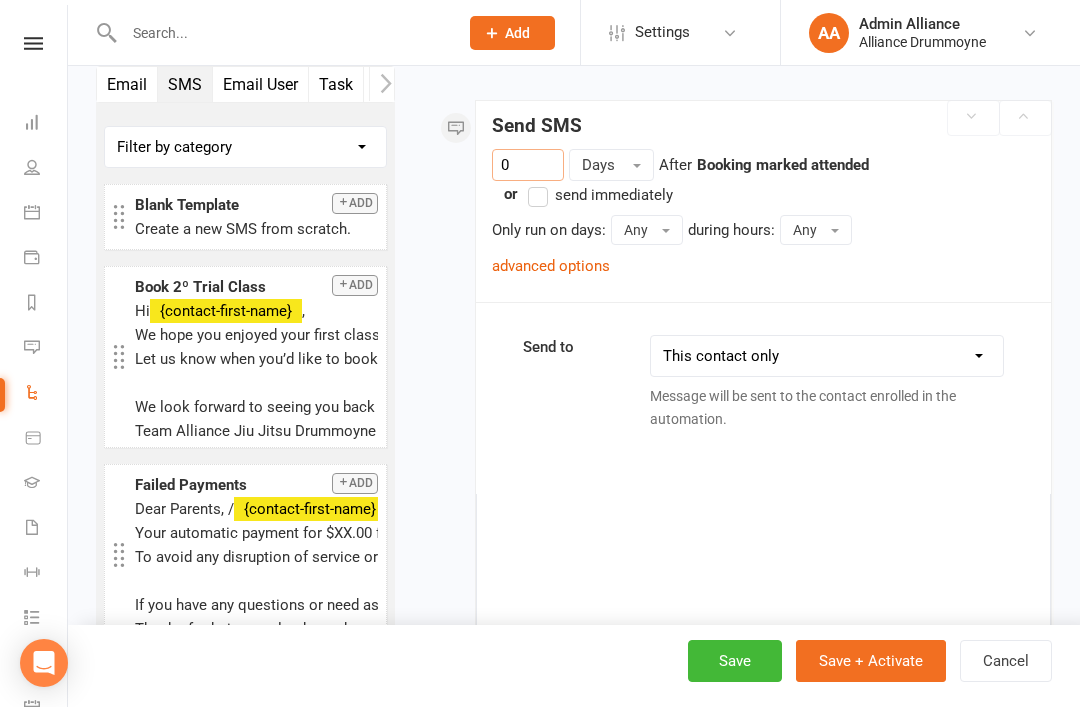 click on "0" at bounding box center [528, 165] 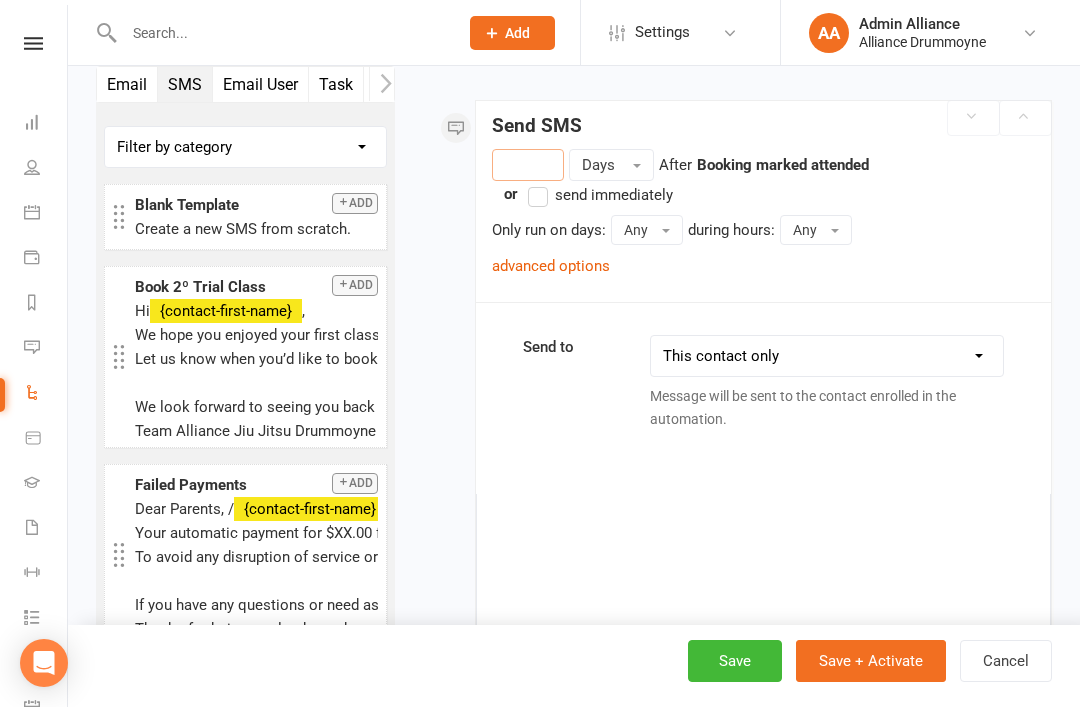type on "7" 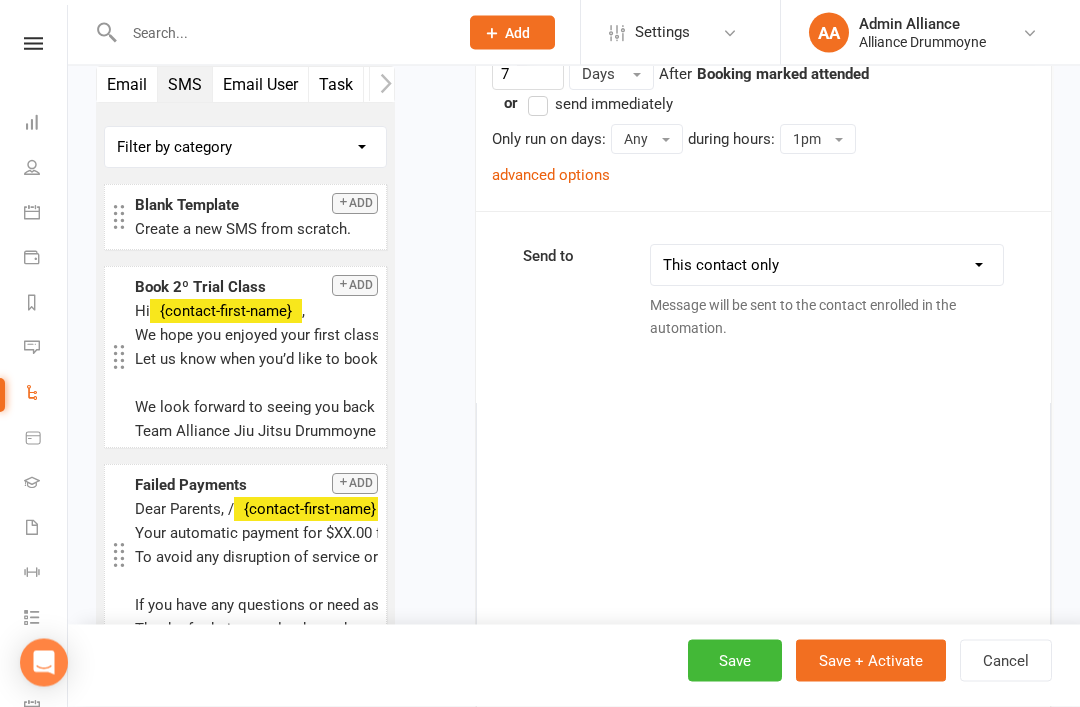scroll, scrollTop: 434, scrollLeft: 0, axis: vertical 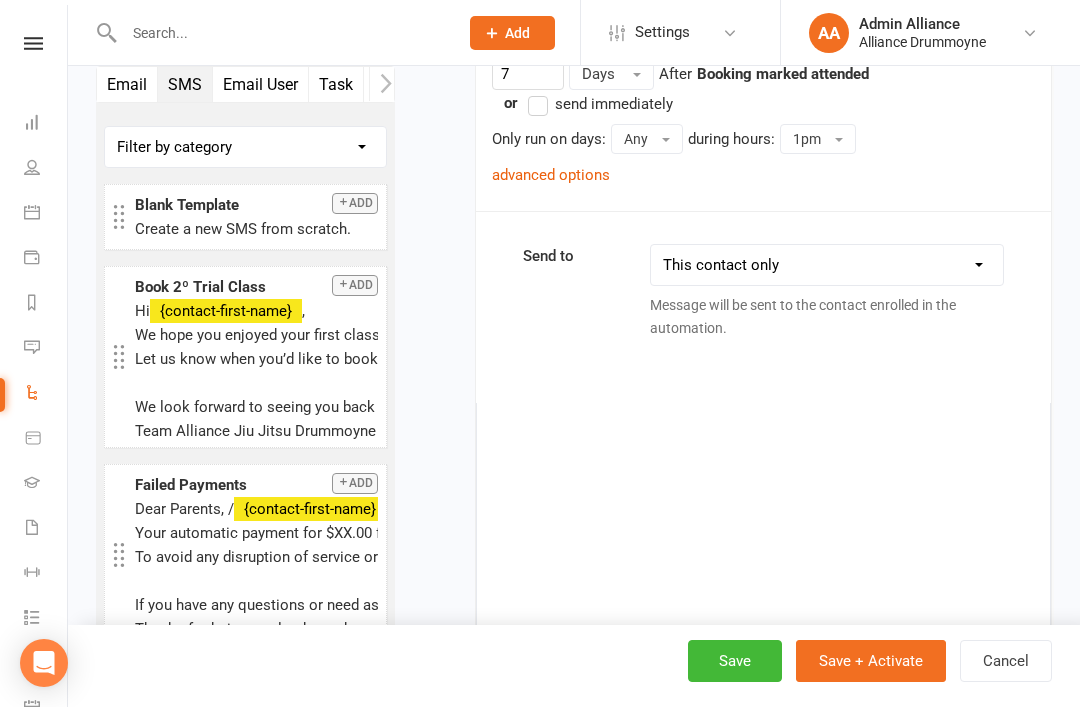 click on "Send to This contact only Recipients that accept booking messages Recipients that accept booking messages (or: send to contact if no other recipients available) Message will be sent to the contact enrolled in the automation. 0 chars (approx. 1 messages), 650 chars remaining.   Sent this month:  49 Contact merge tags contact-first-name contact-last-name contact-email contact-phone-number contact-address what-contact-interested-in how-contact-contacted-us how-contact-heard-about-us last-attended-on next-upcoming-payment-amount next-upcoming-payment-date failed-payments-count failed-payments-total-amount business-name Payment merge tags payment-date payment-failure-date payment-failure-reason payment-status payment-amount invoice-number payment-amount-before-credit credit-applied-amount Booking merge tags booking-date booking-start-time booking-end-time instructor-name location-name event-name event-description booking-cancellation-policy google-calendar-link meeting-url meeting-instructions membership-name" at bounding box center [763, 915] 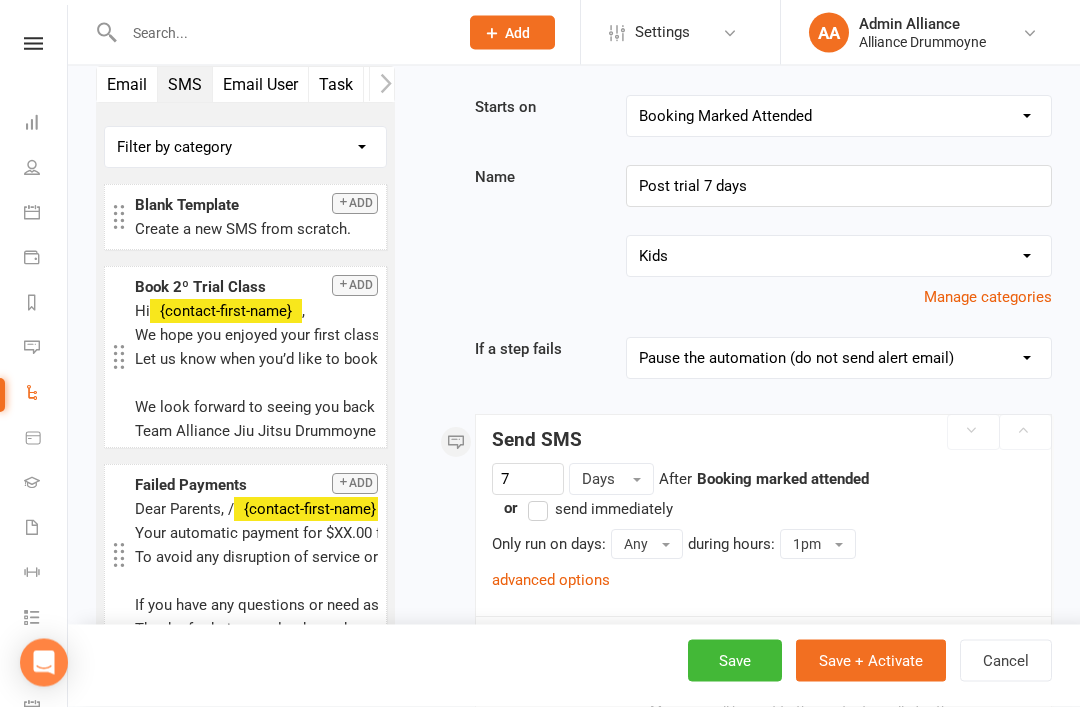 scroll, scrollTop: 0, scrollLeft: 0, axis: both 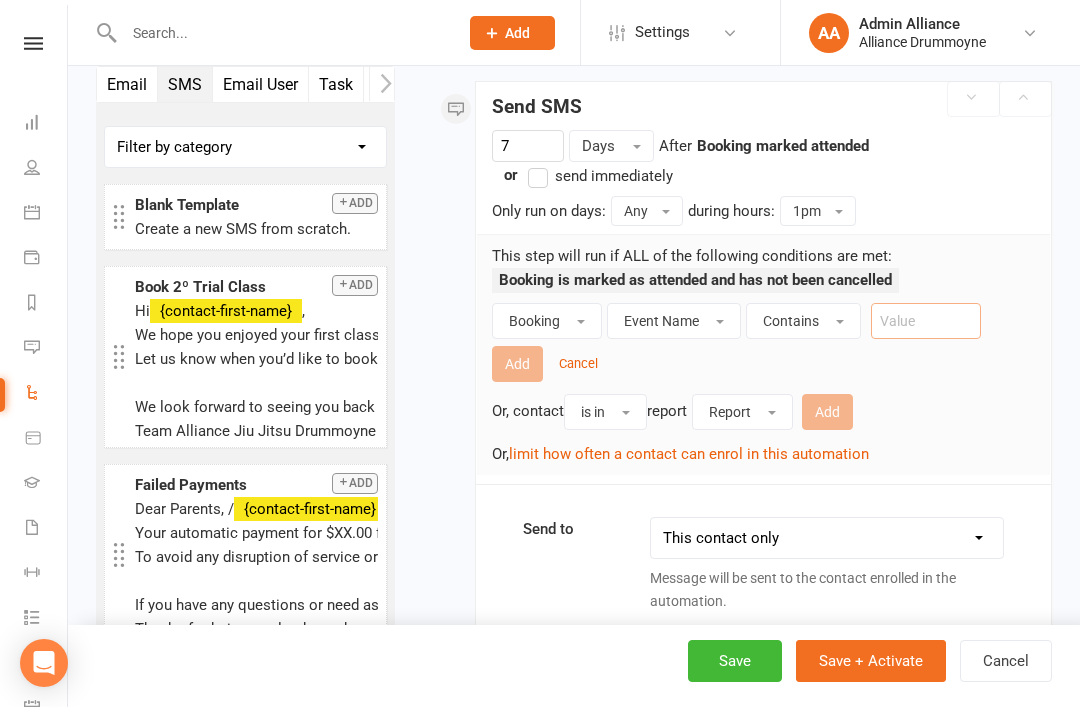click at bounding box center [926, 321] 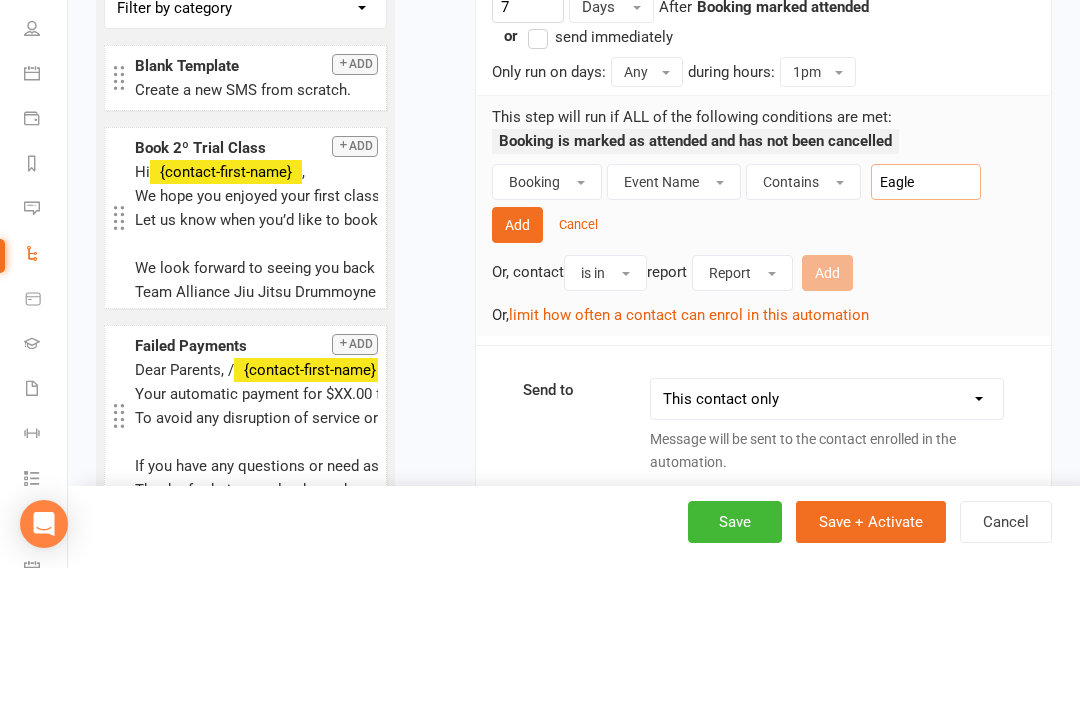 type on "Eagled" 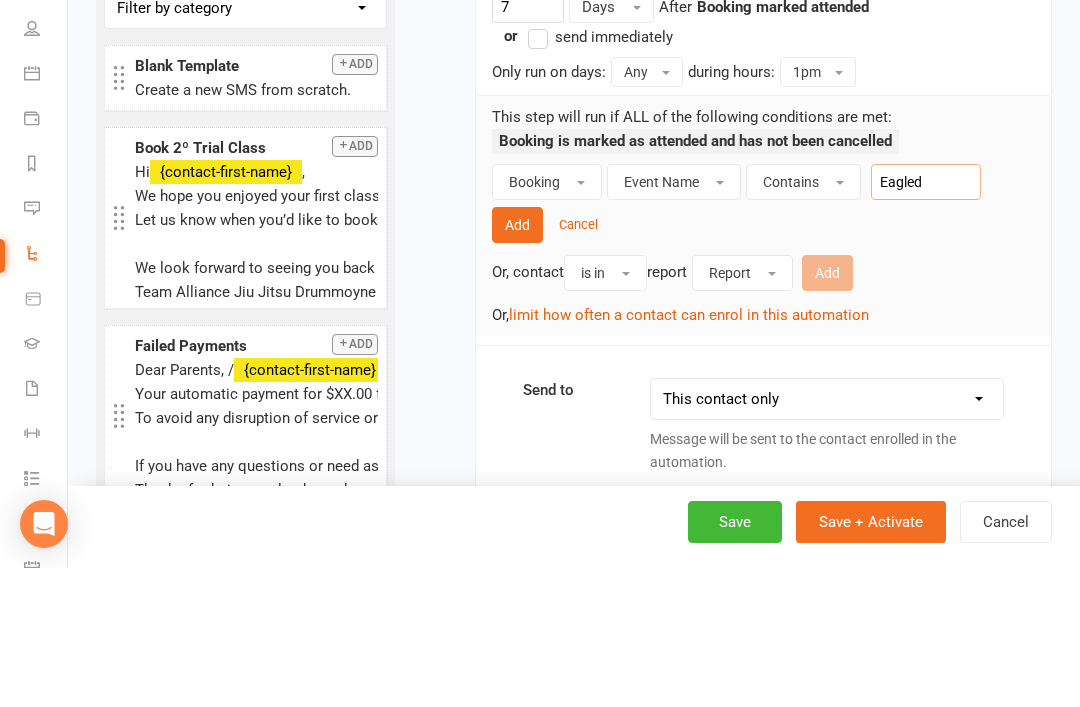 scroll, scrollTop: 501, scrollLeft: 0, axis: vertical 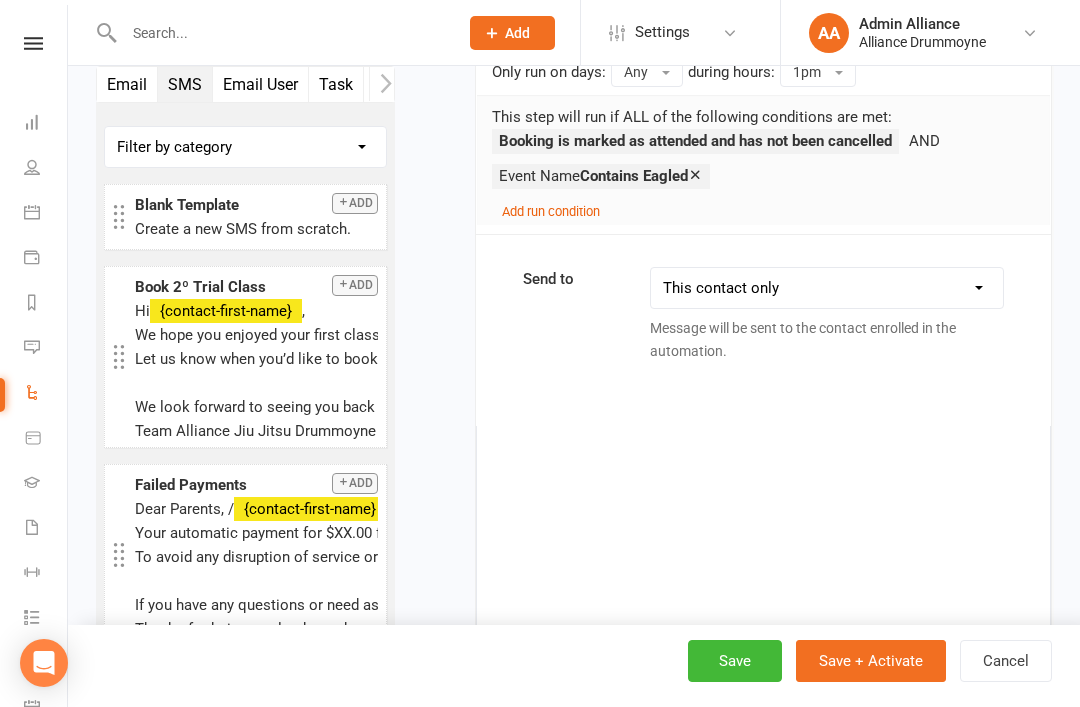 click on "This contact only Recipients that accept booking messages Recipients that accept booking messages (or: send to contact if no other recipients available)" at bounding box center (826, 288) 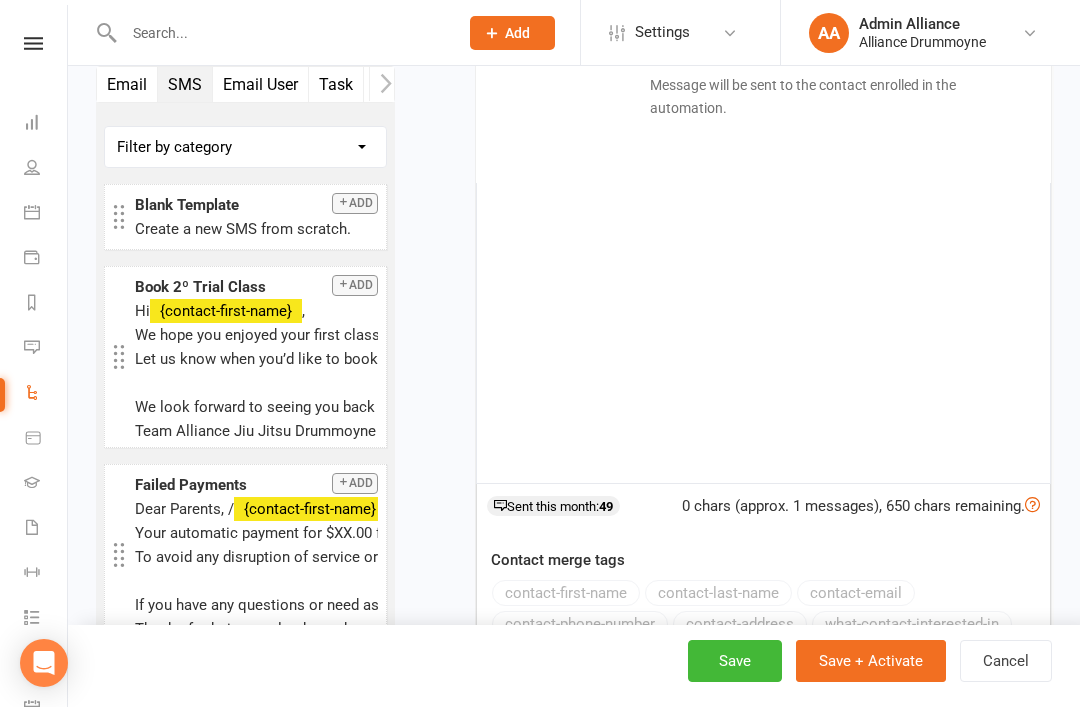click at bounding box center (763, 333) 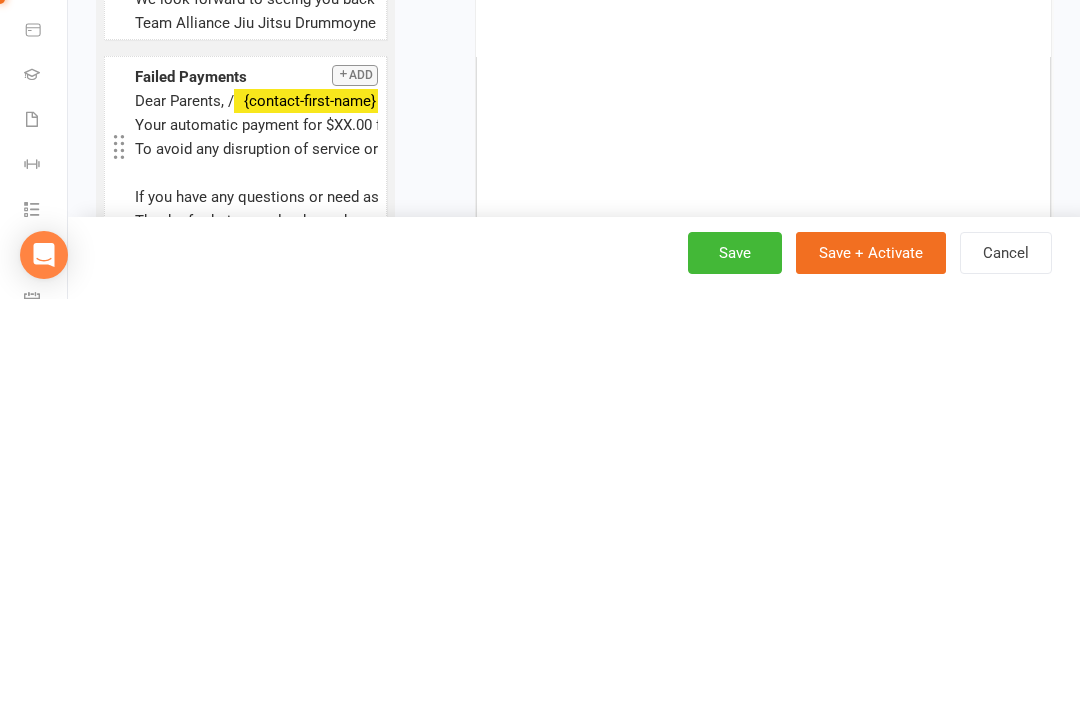 scroll, scrollTop: 506, scrollLeft: 0, axis: vertical 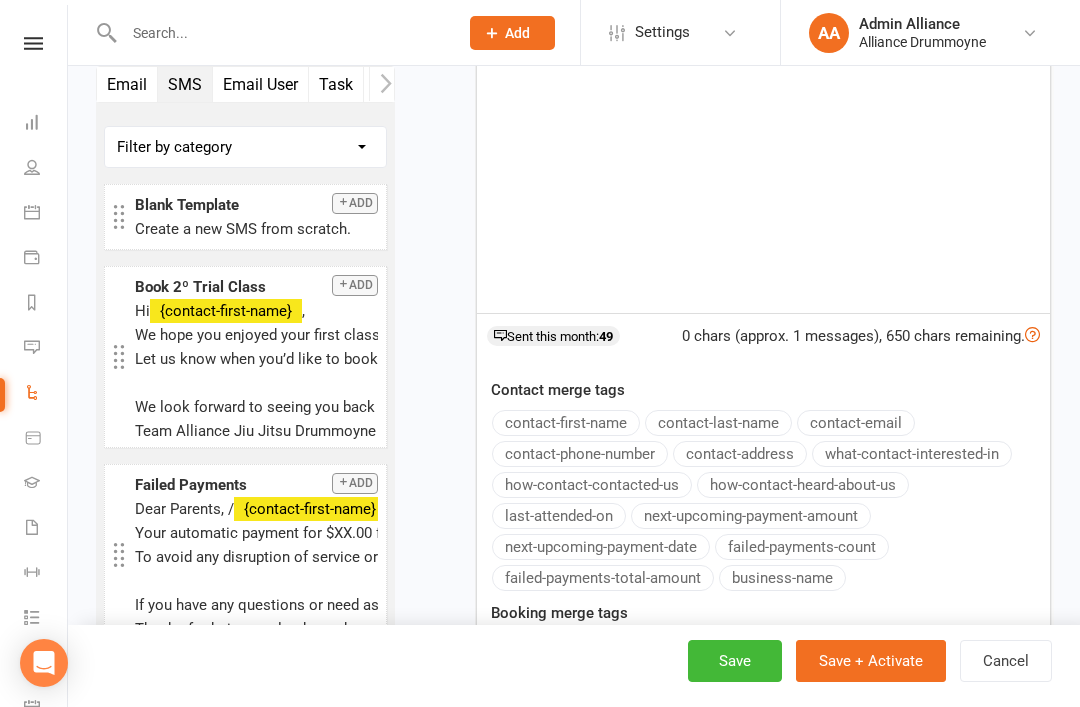 click at bounding box center (763, 163) 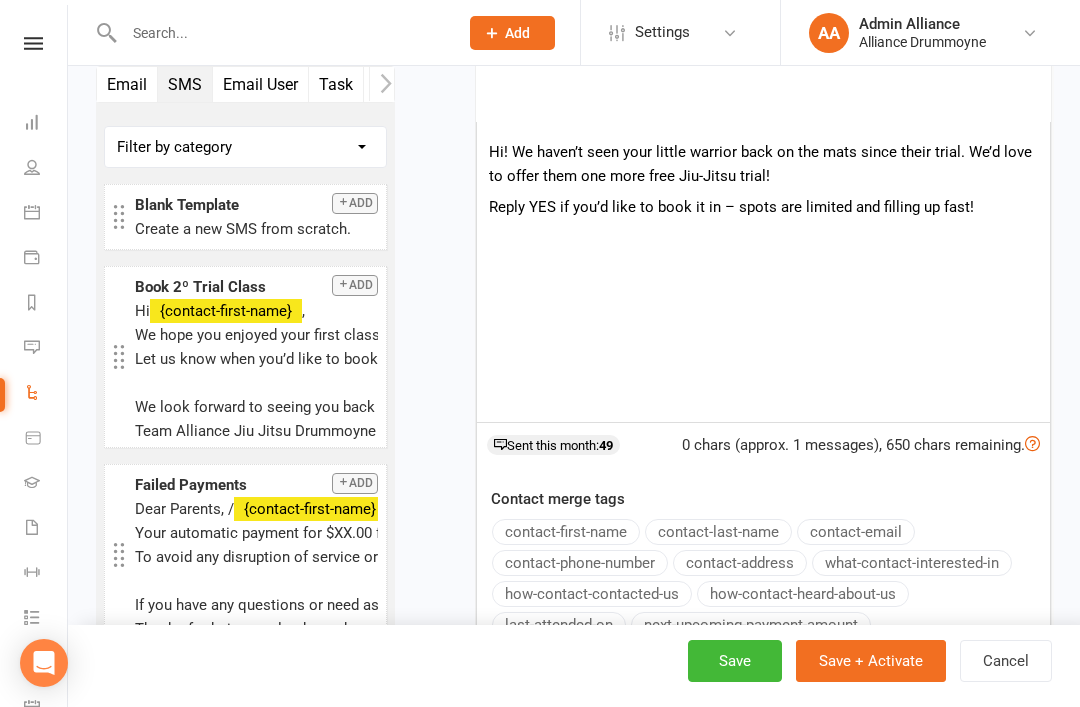 scroll, scrollTop: 790, scrollLeft: 0, axis: vertical 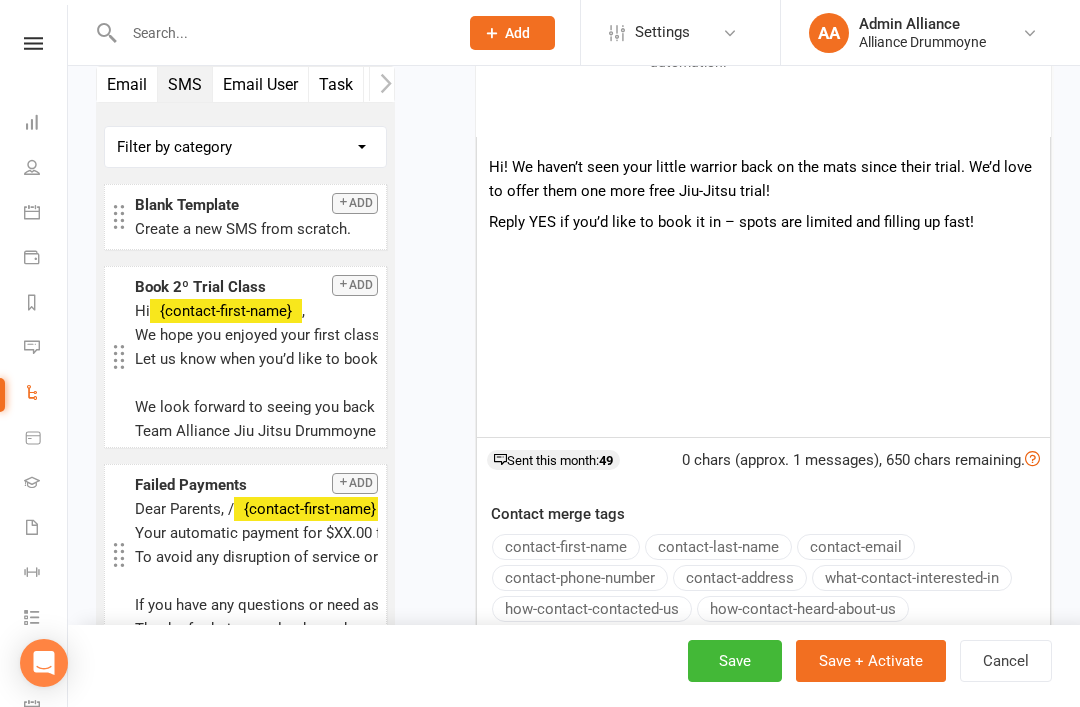 click on "Hi! We haven’t seen your little warrior back on the mats since their trial. We’d love to offer them one more free Jiu-Jitsu trial!" at bounding box center (763, 179) 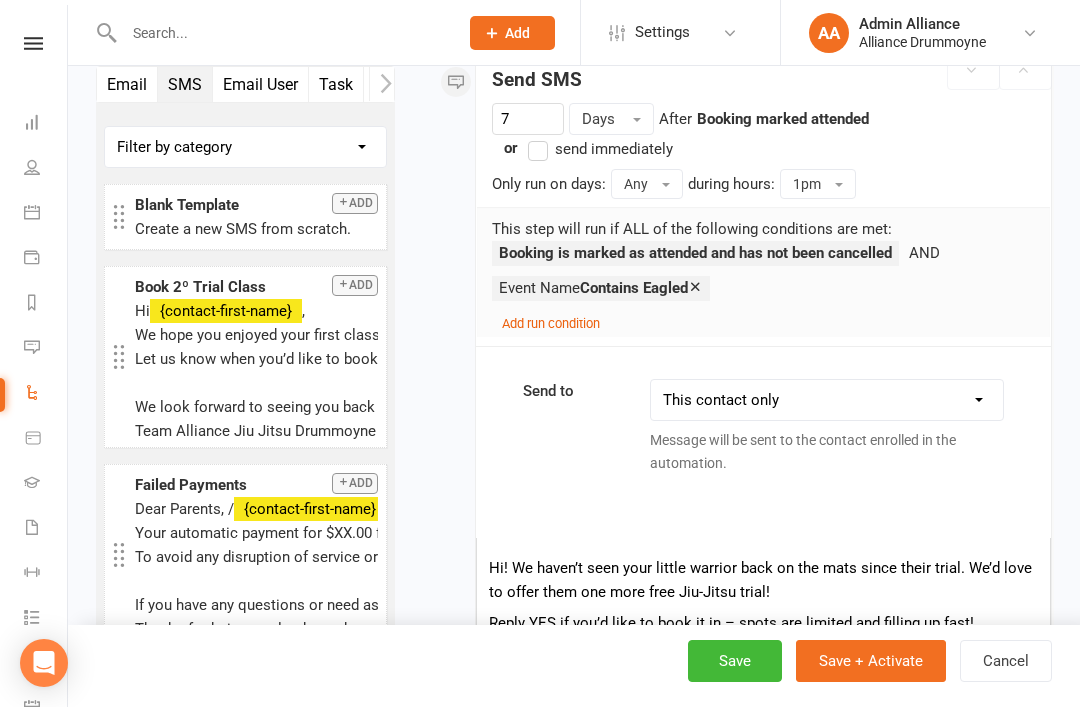 scroll, scrollTop: 381, scrollLeft: 0, axis: vertical 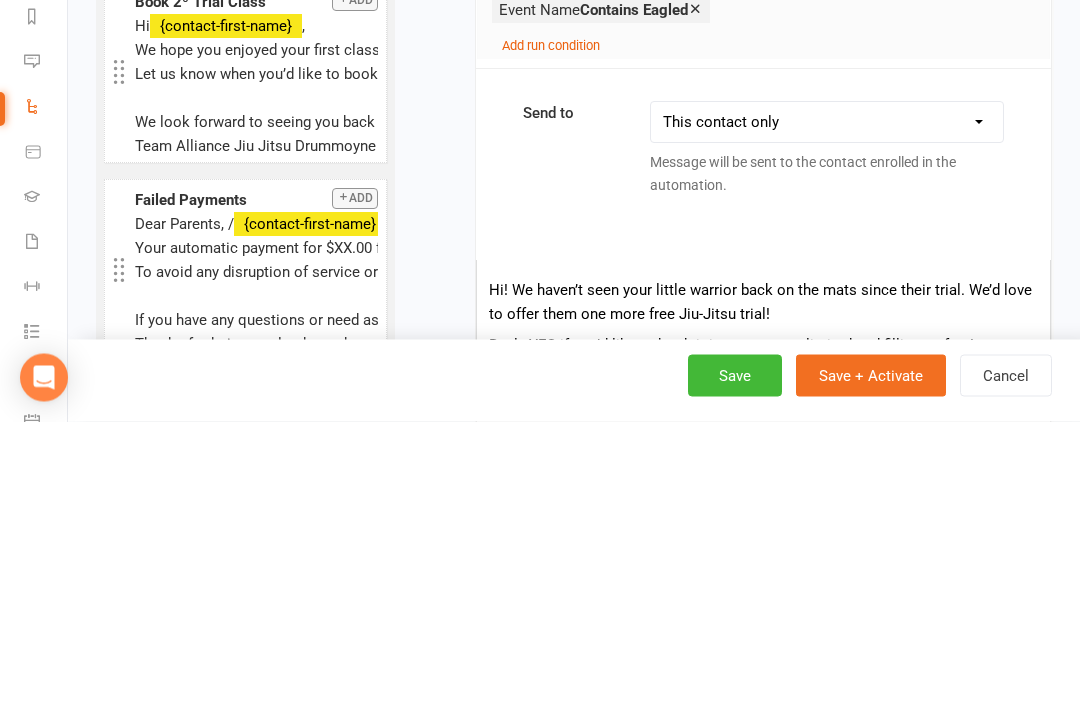 click on "This contact only Recipients that accept booking messages Recipients that accept booking messages (or: send to contact if no other recipients available)" at bounding box center [826, 408] 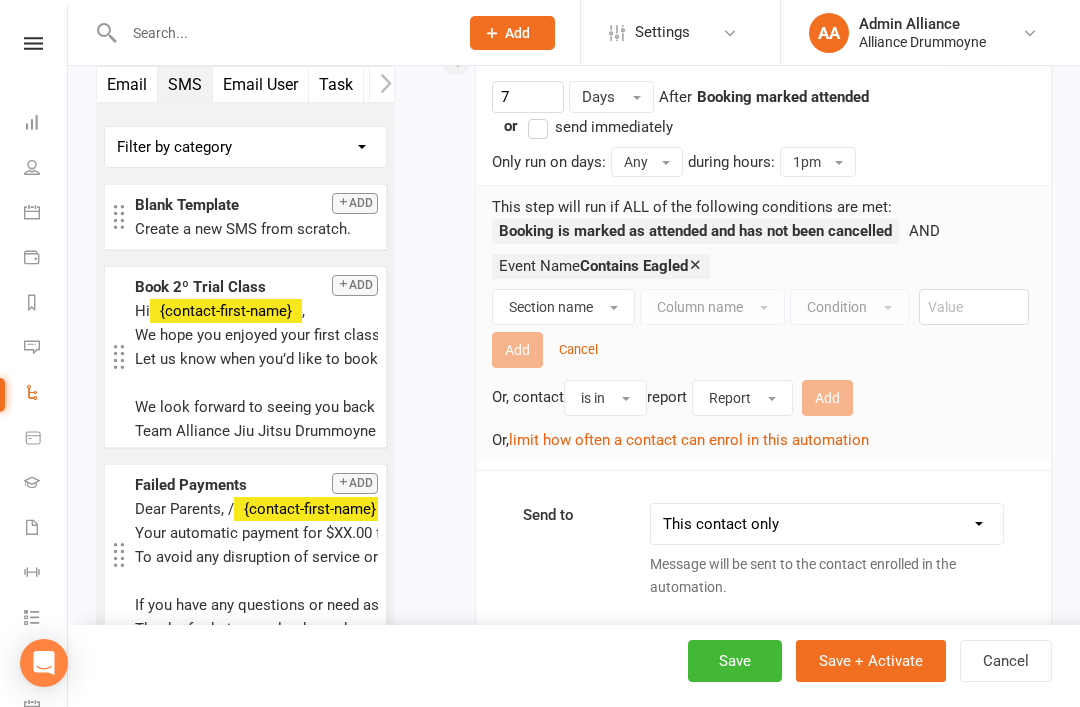 scroll, scrollTop: 408, scrollLeft: 0, axis: vertical 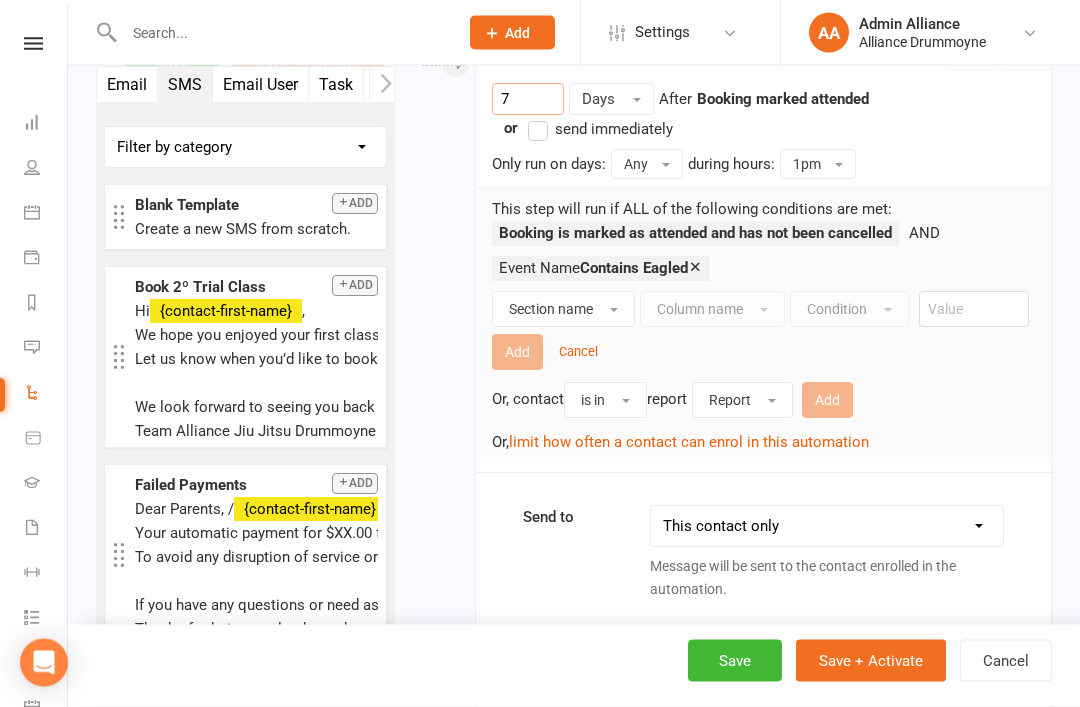 click on "7" at bounding box center (528, 100) 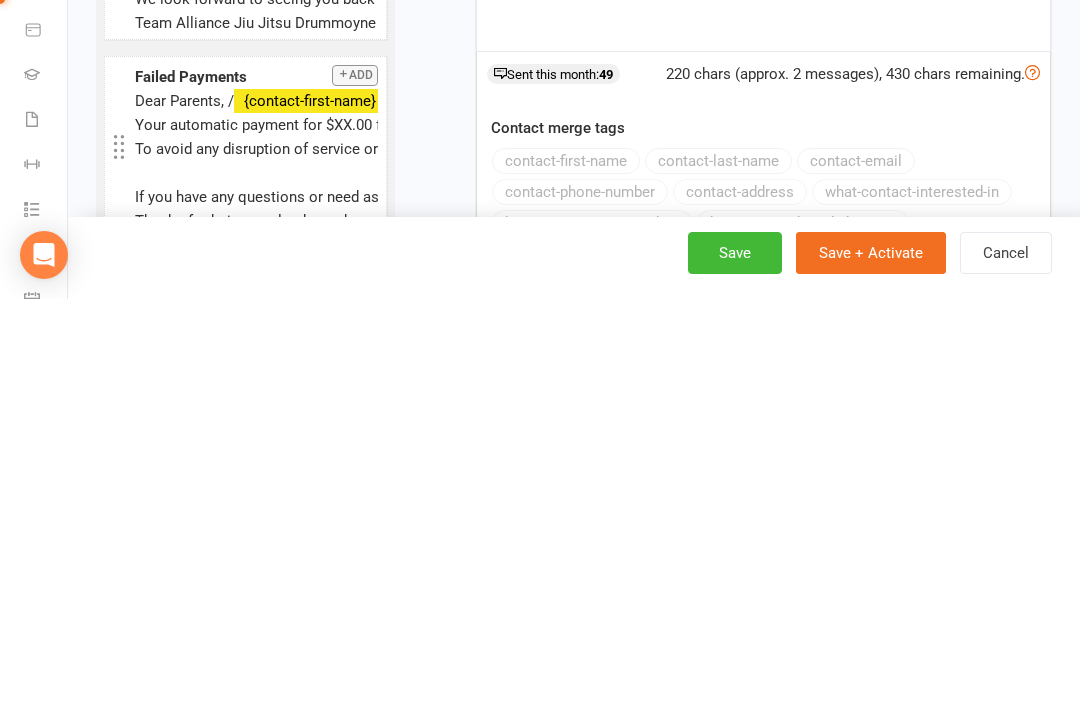 scroll, scrollTop: 953, scrollLeft: 0, axis: vertical 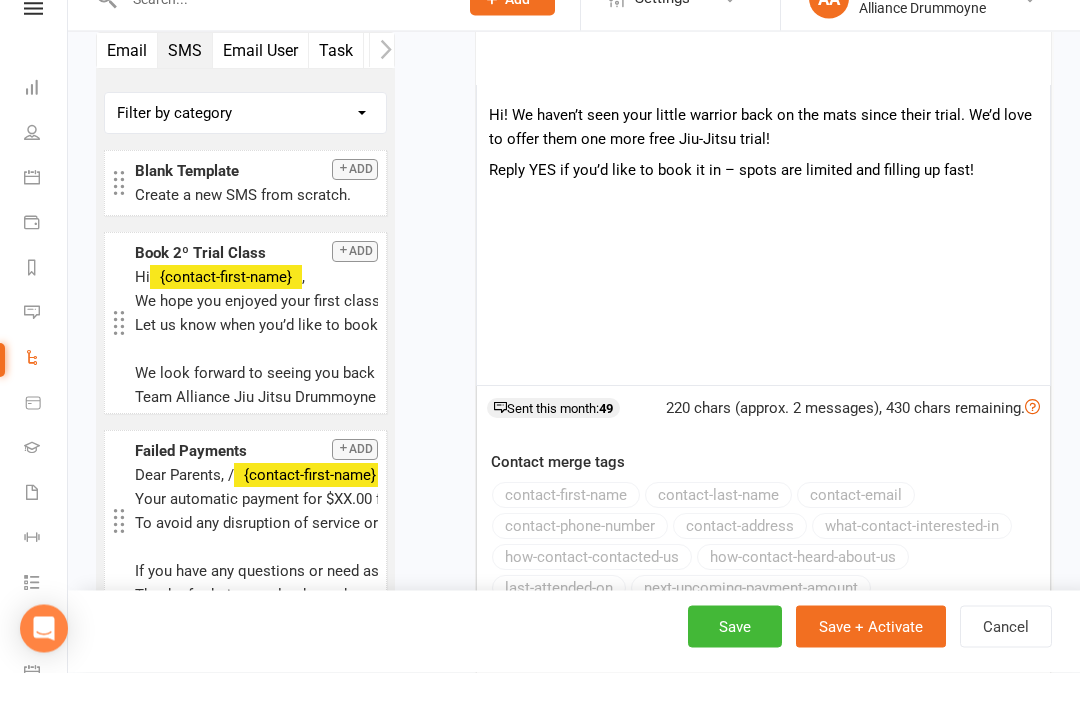 type on "8" 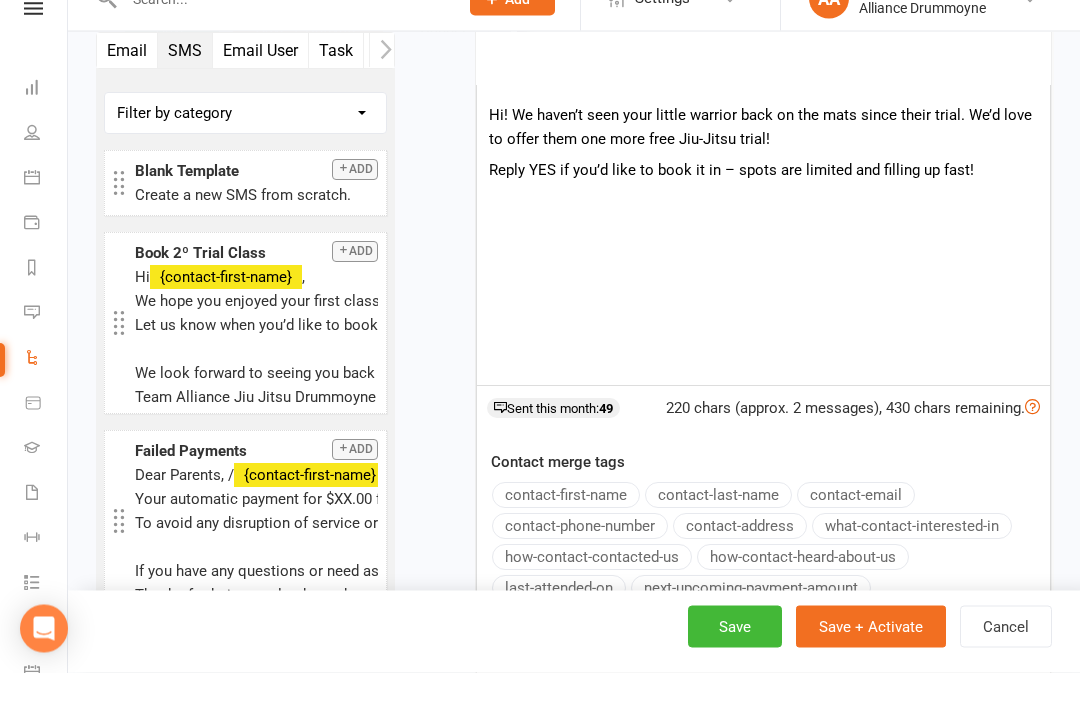 click on "Hi! We haven’t seen your little warrior back on the mats since their trial. We’d love to offer them one more free Jiu-Jitsu trial!" at bounding box center (763, 162) 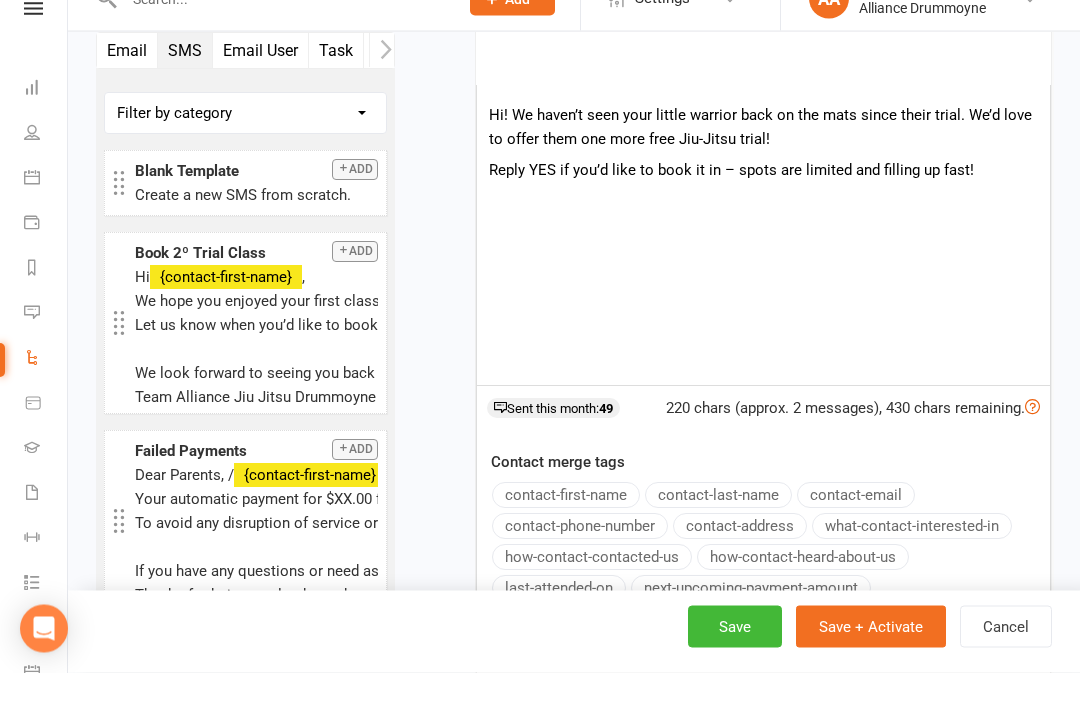 click on "Hi! We haven’t seen your little warrior back on the mats since their trial. We’d love to offer them one more free Jiu-Jitsu trial! Reply YES if you’d like to book it in – spots are limited and filling up fast!" at bounding box center (763, 270) 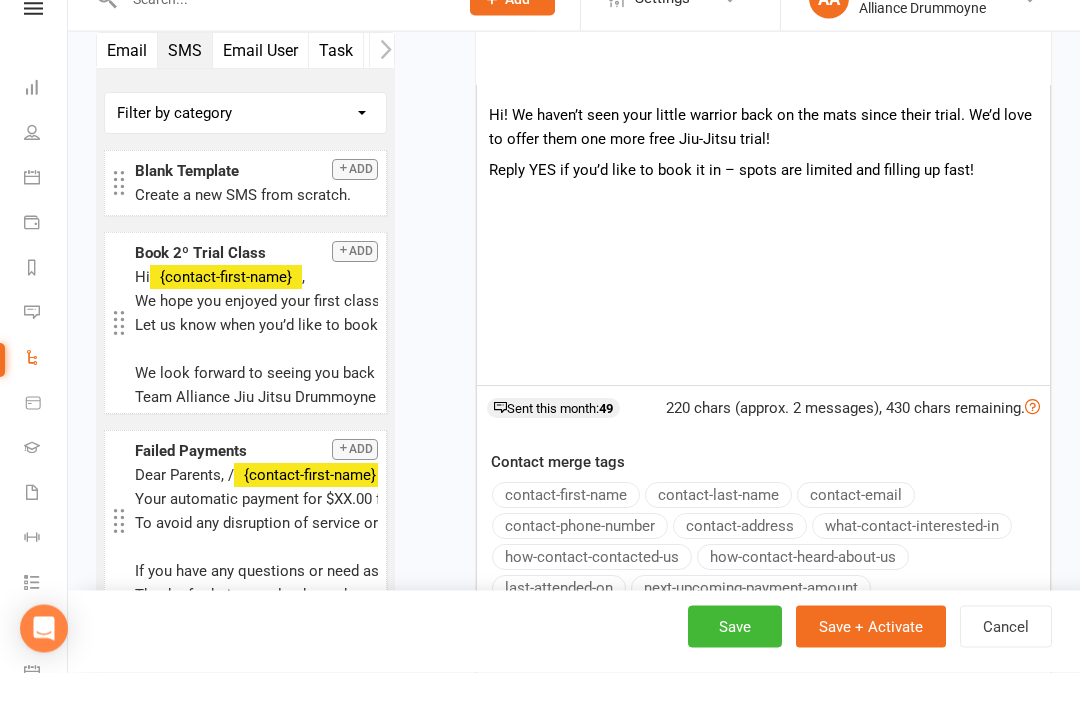 type 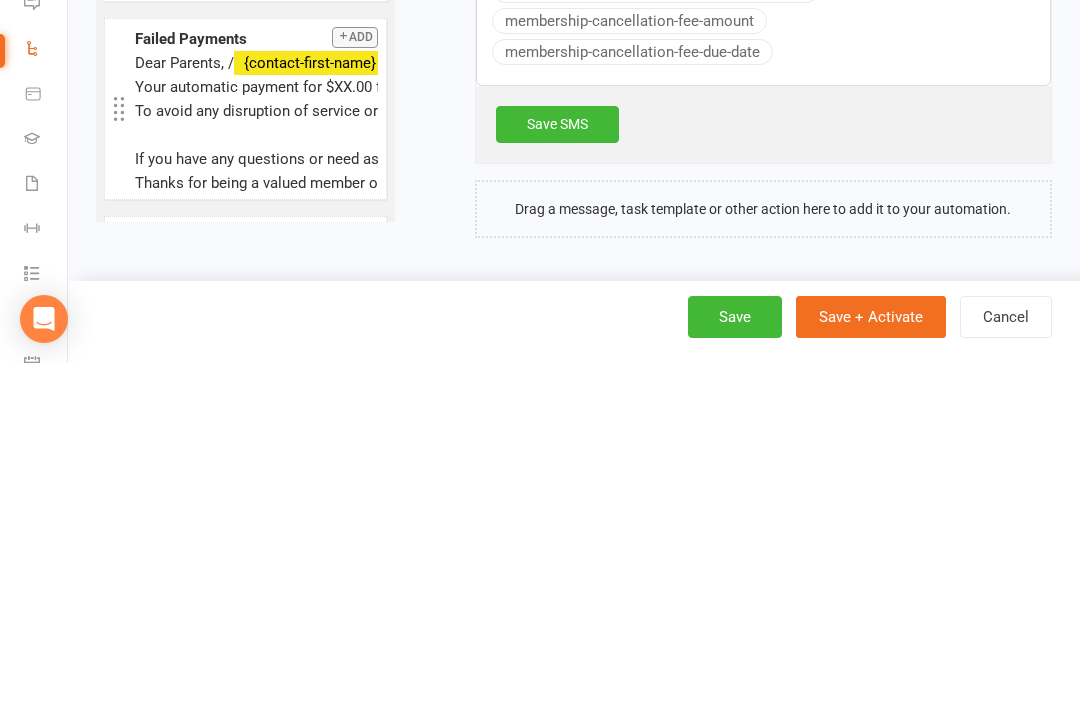 scroll, scrollTop: 1765, scrollLeft: 0, axis: vertical 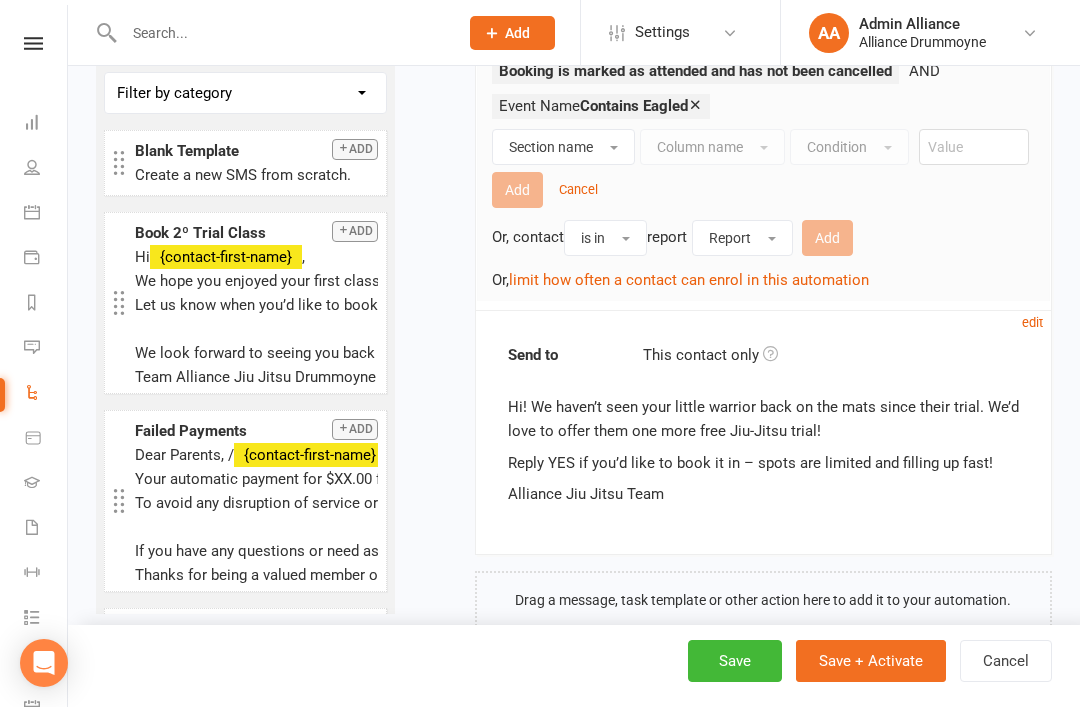 click on "Save + Activate" at bounding box center [871, 661] 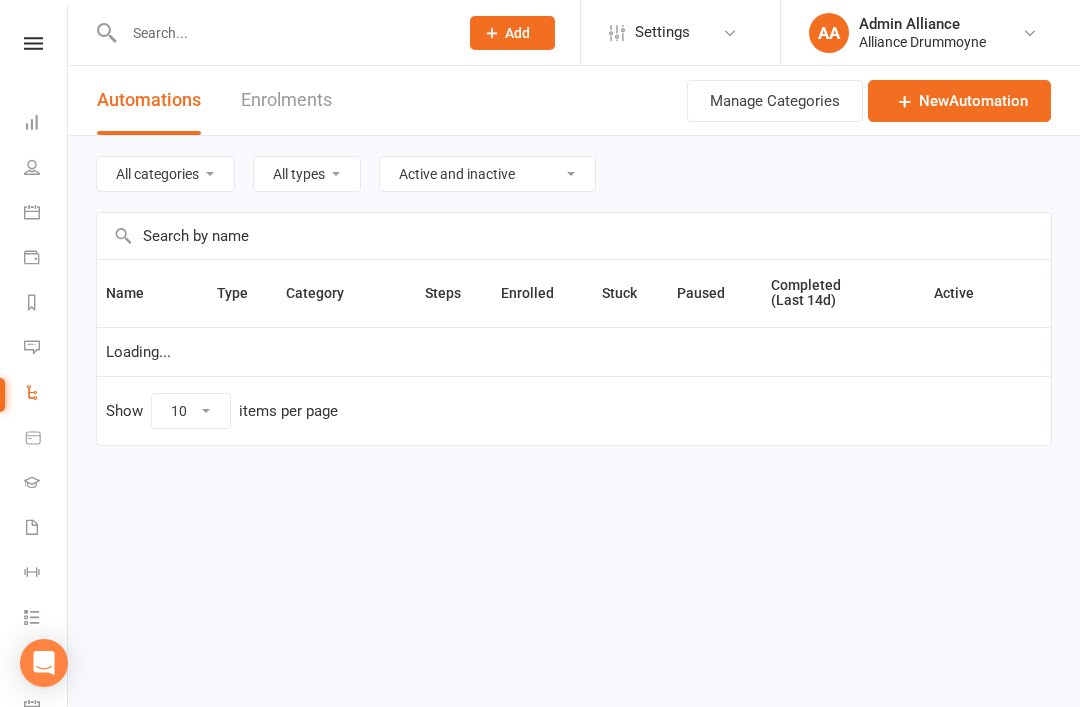 scroll, scrollTop: 0, scrollLeft: 0, axis: both 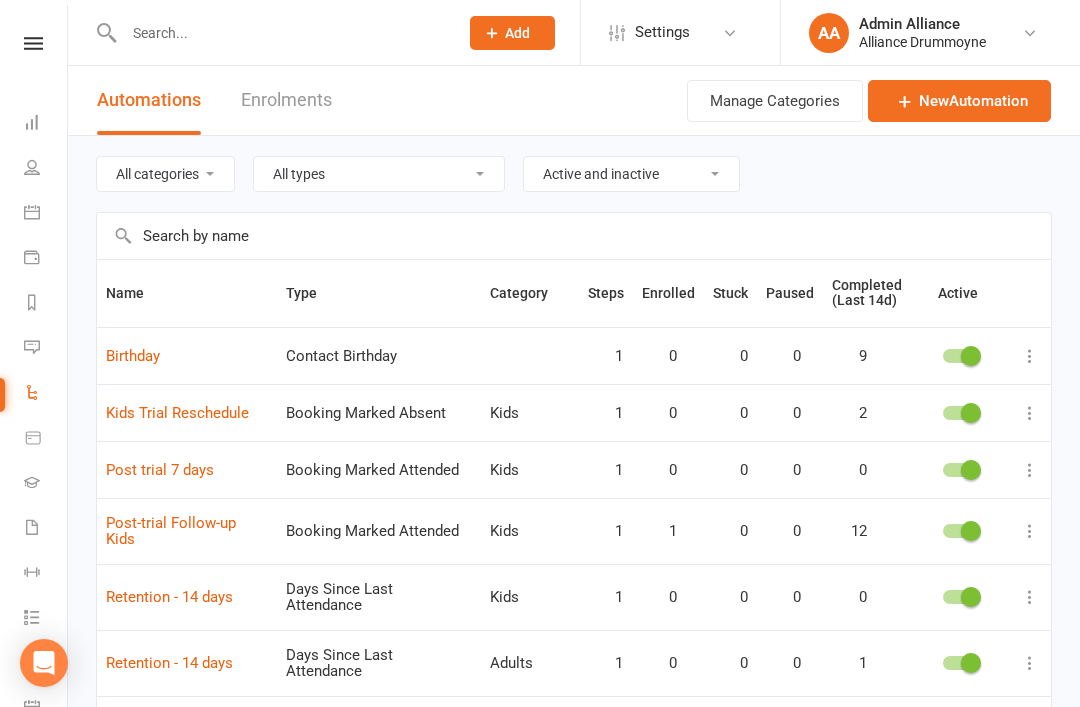 click at bounding box center (1030, 531) 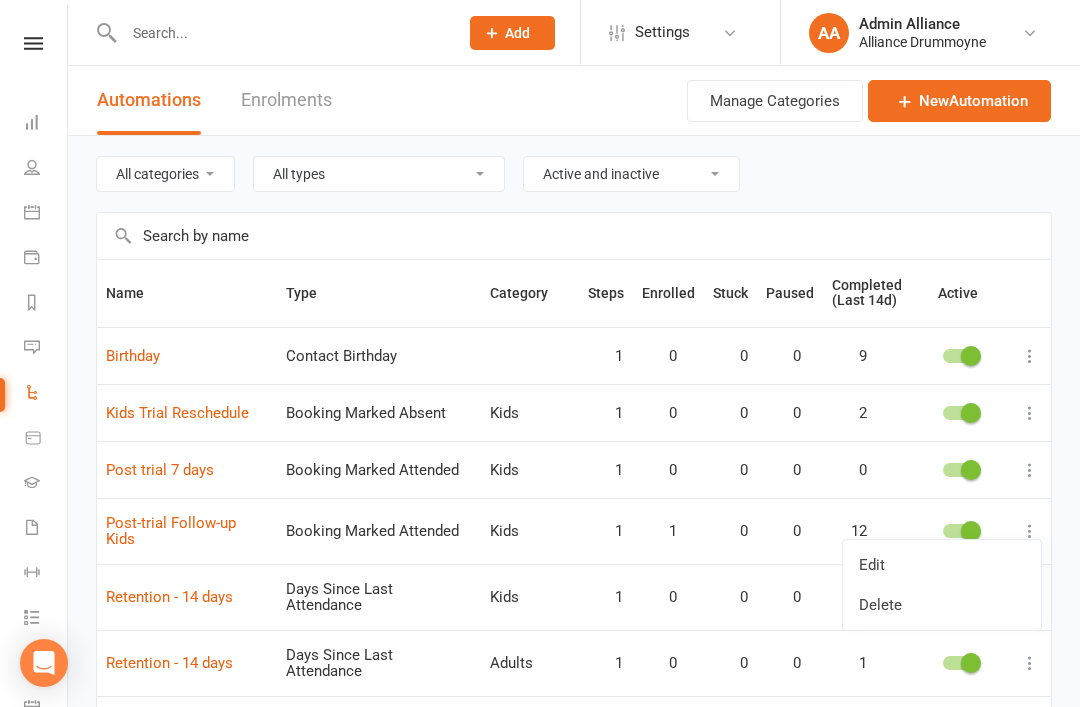 click on "Edit" at bounding box center [942, 565] 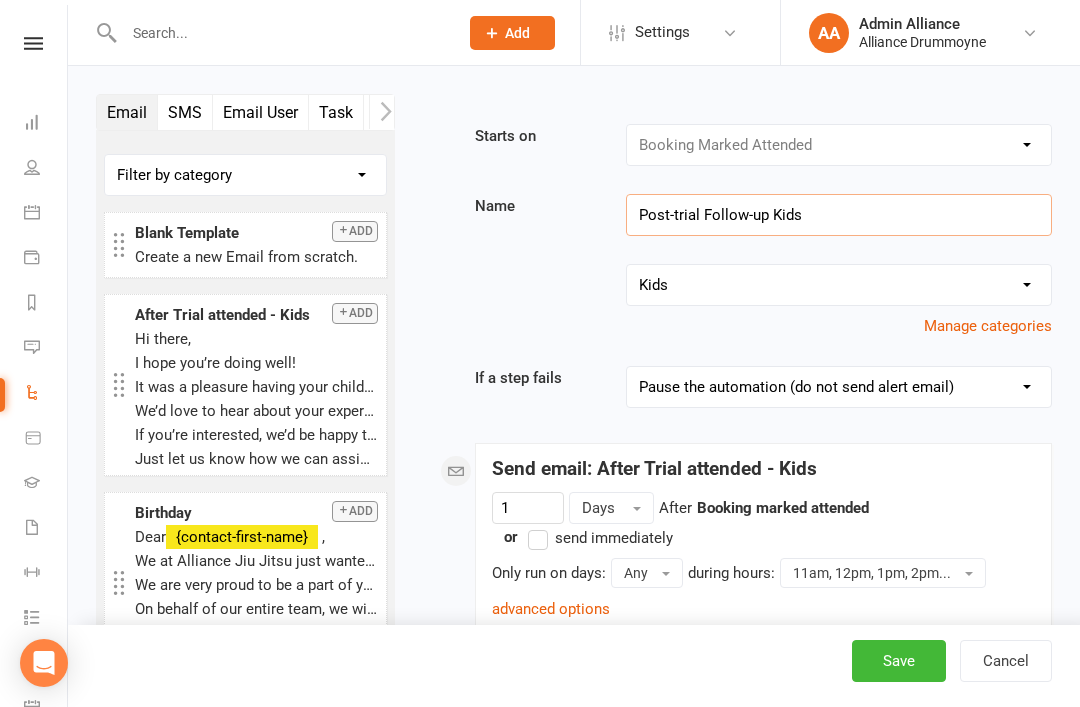 click on "Post-trial Follow-up Kids" at bounding box center (838, 215) 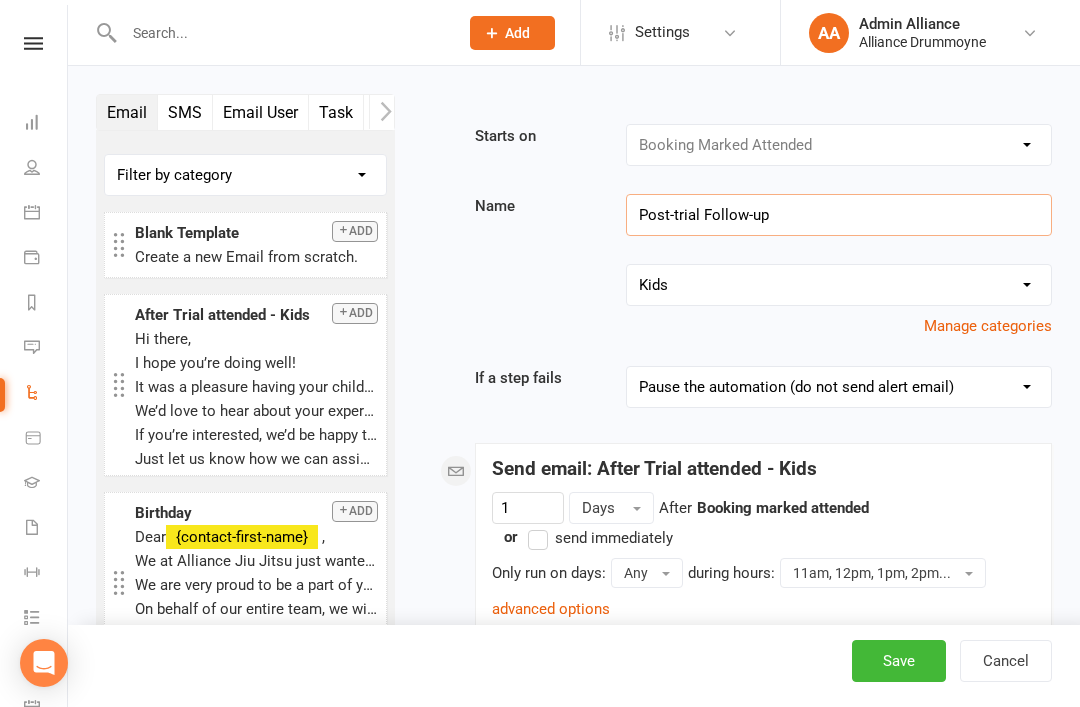 click on "Post-trial Follow-up" at bounding box center (838, 215) 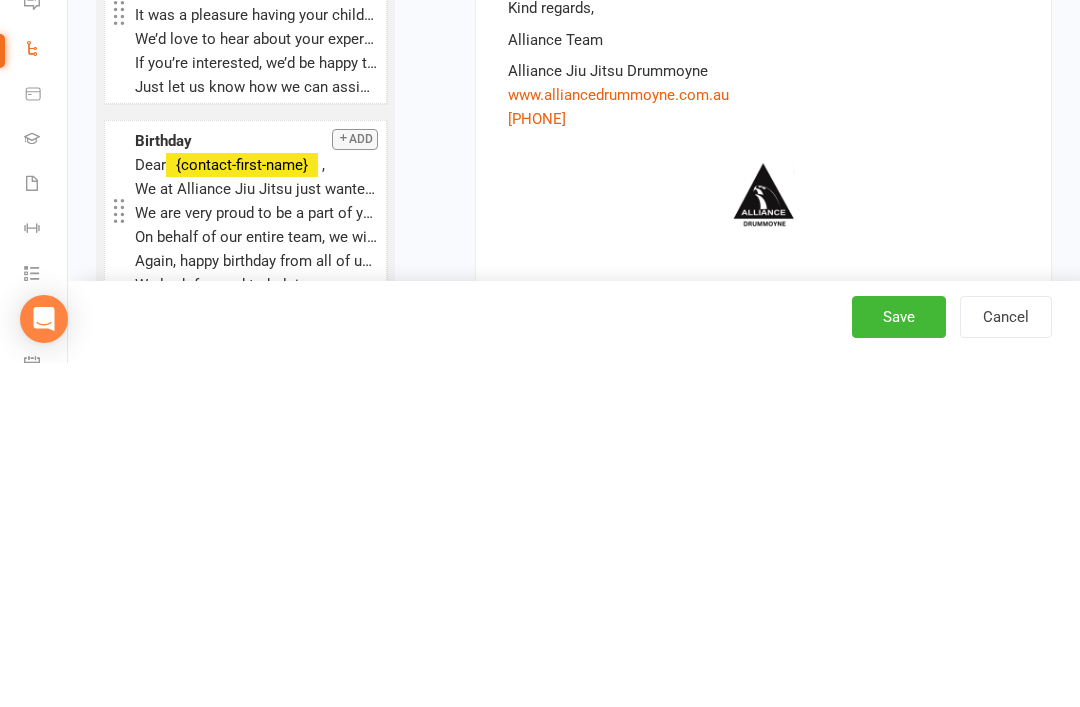 type on "Post-trial Follow-up" 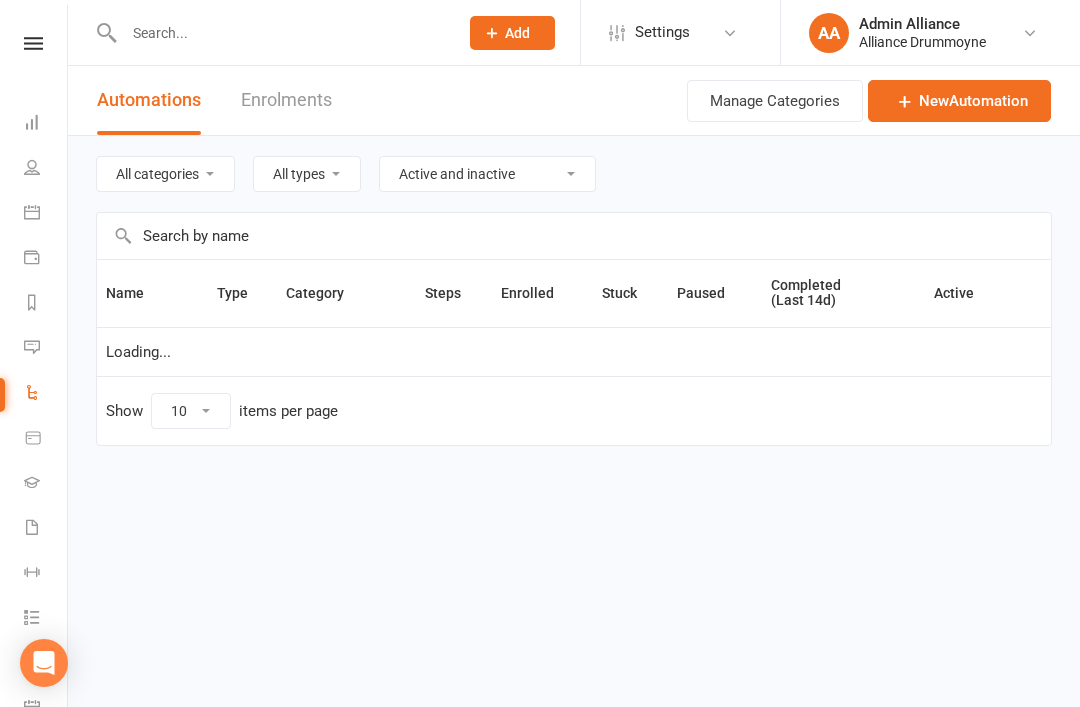 scroll, scrollTop: 0, scrollLeft: 0, axis: both 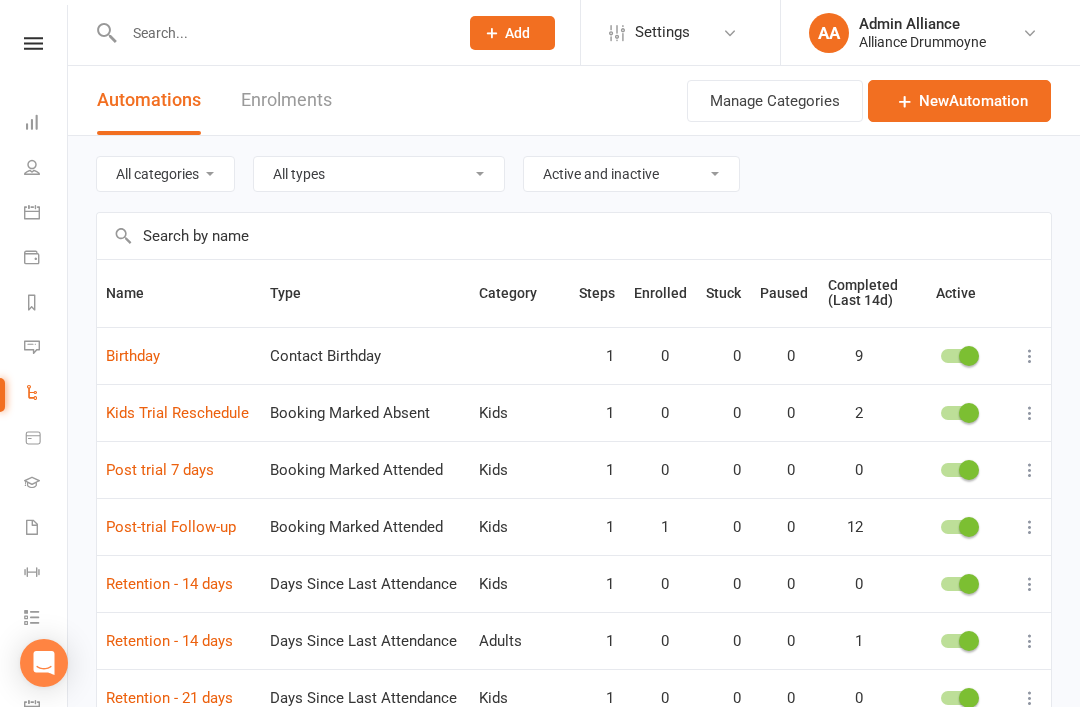 click at bounding box center [1030, 470] 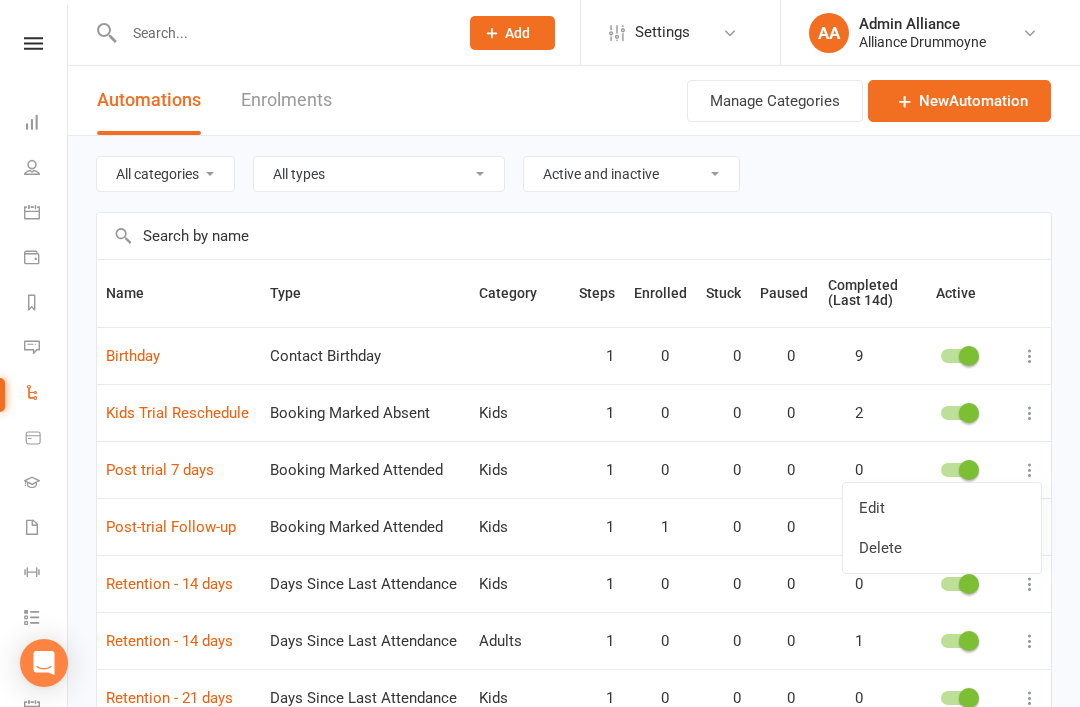 click on "Edit" at bounding box center [942, 508] 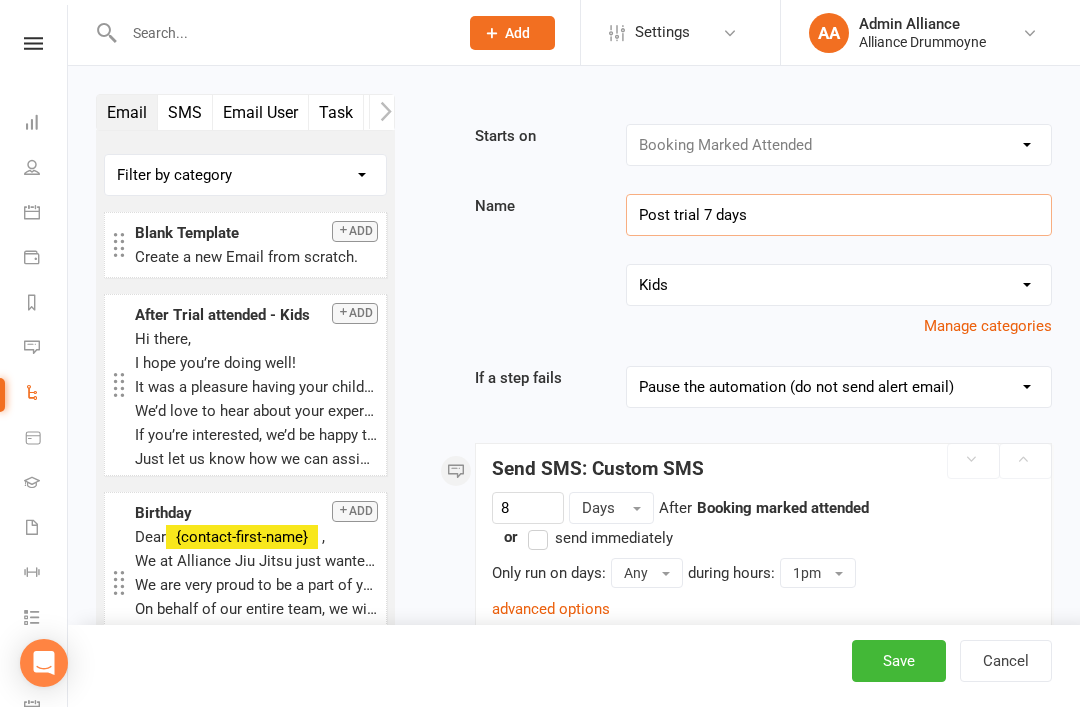 click on "Post trial 7 days" at bounding box center (838, 215) 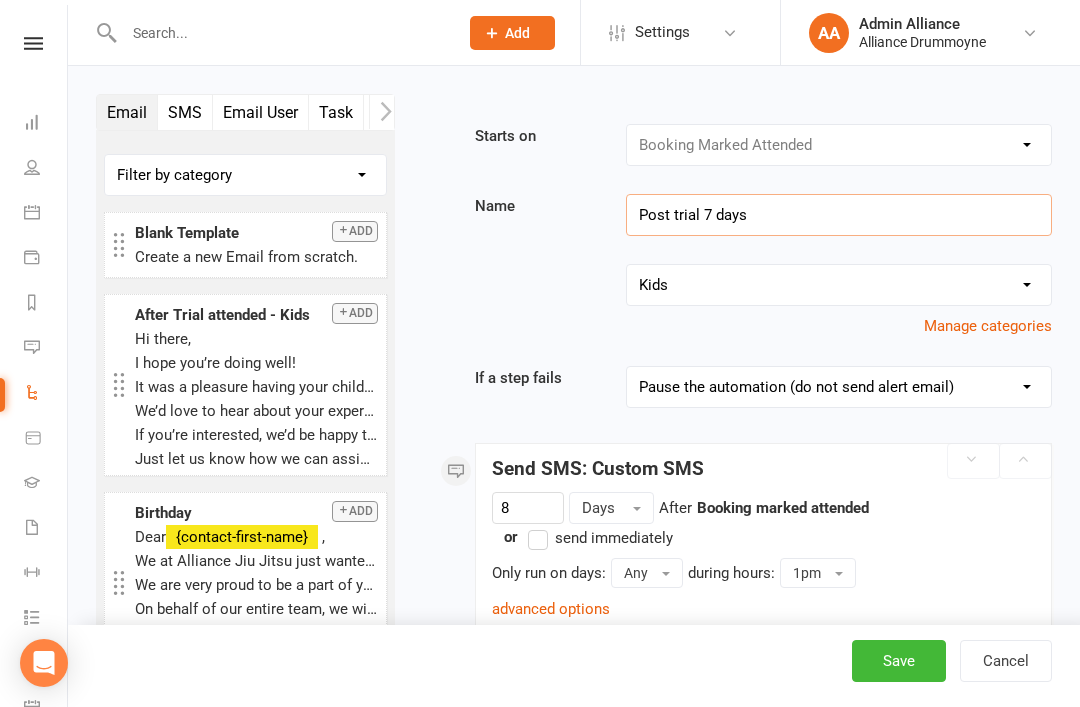 paste on "-trial Follow-up" 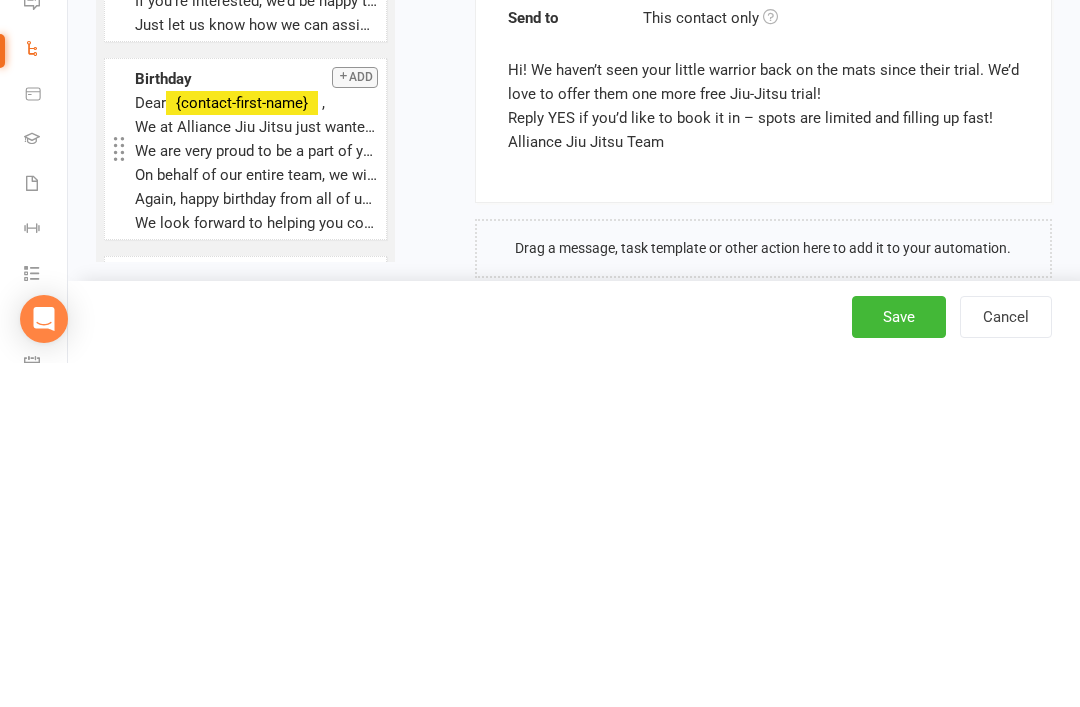 type on "Post-trial Follow-up 7 days" 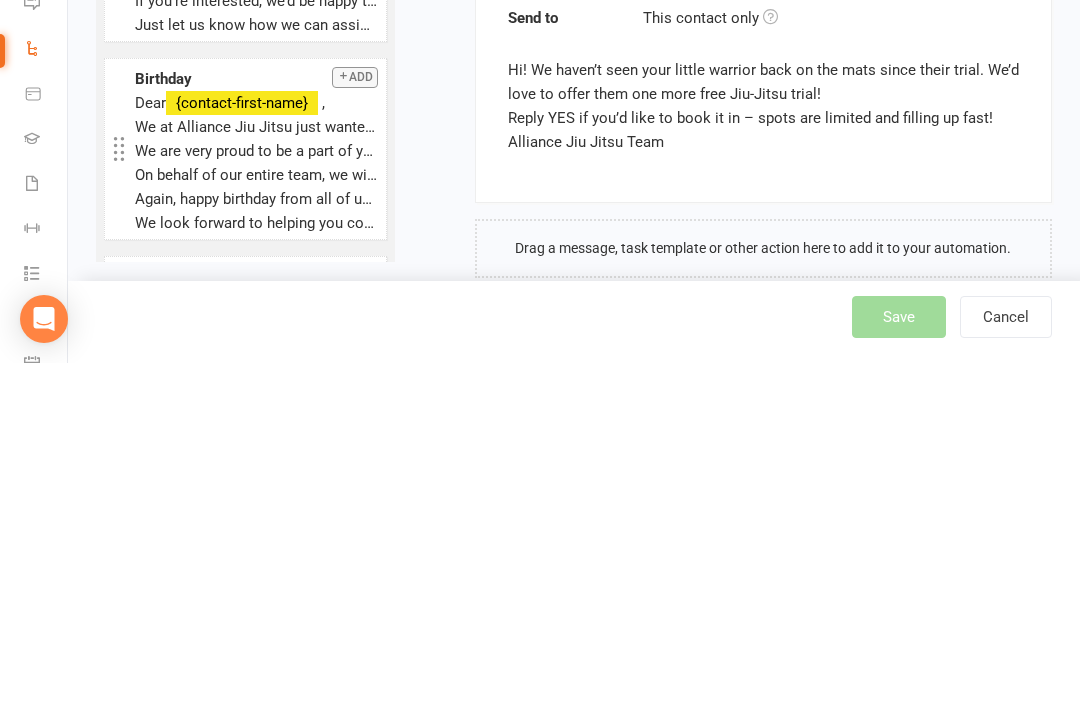 scroll, scrollTop: 320, scrollLeft: 0, axis: vertical 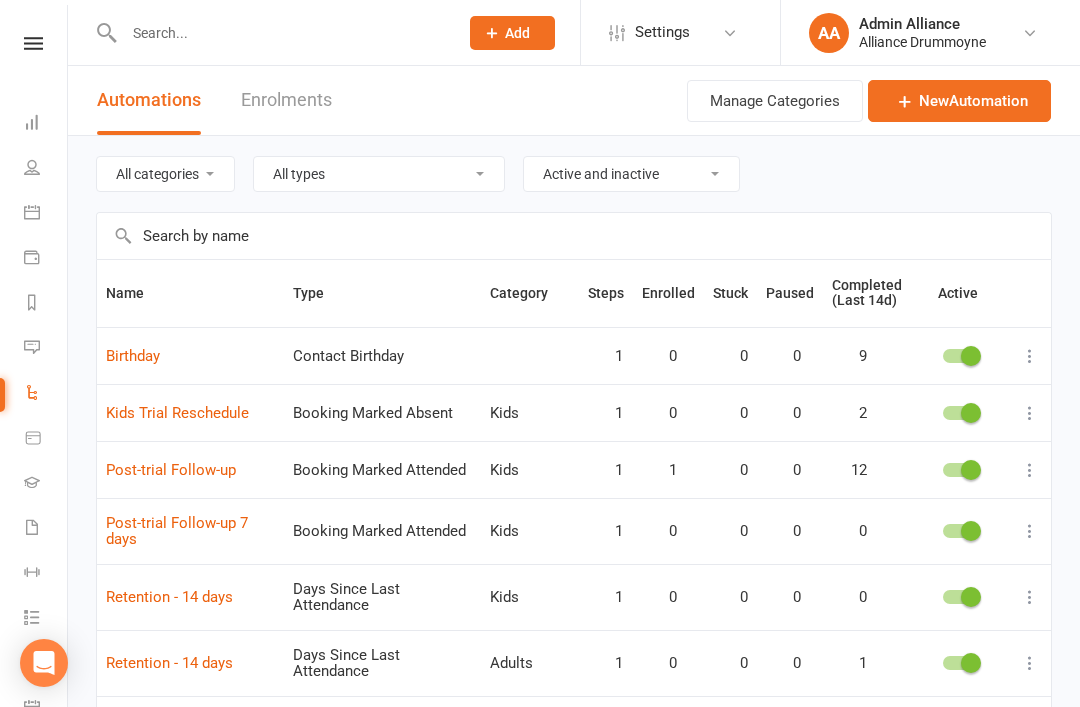 click at bounding box center [32, 122] 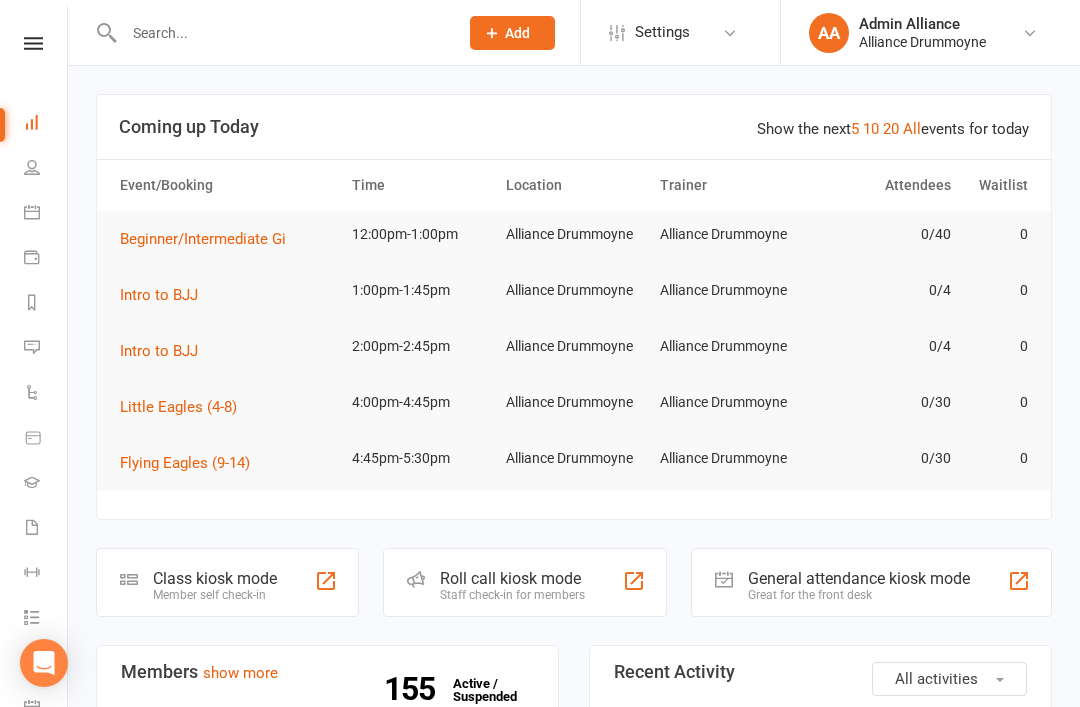scroll, scrollTop: 0, scrollLeft: 0, axis: both 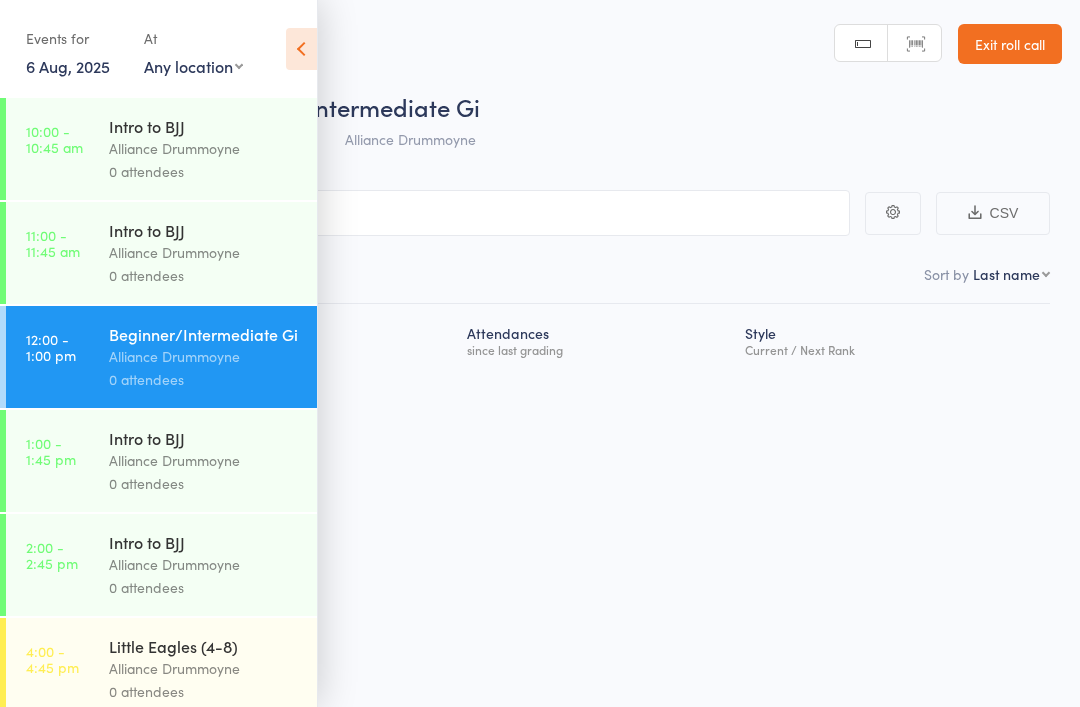 click on "6 Aug, 2025" at bounding box center [68, 66] 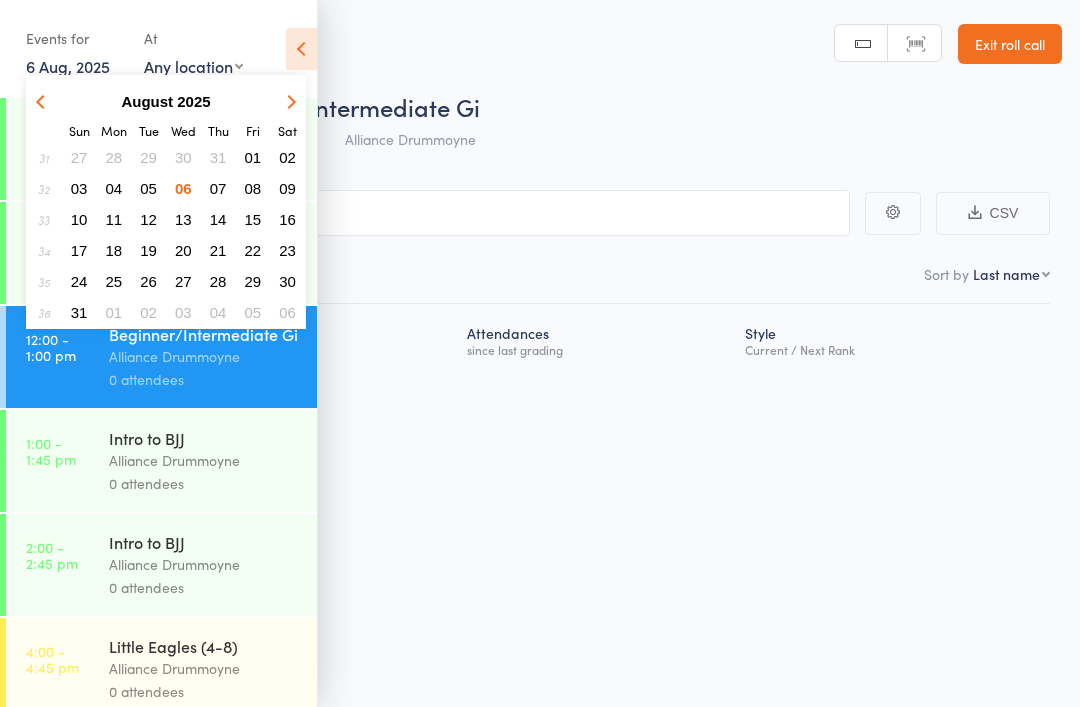 click on "30" at bounding box center (183, 157) 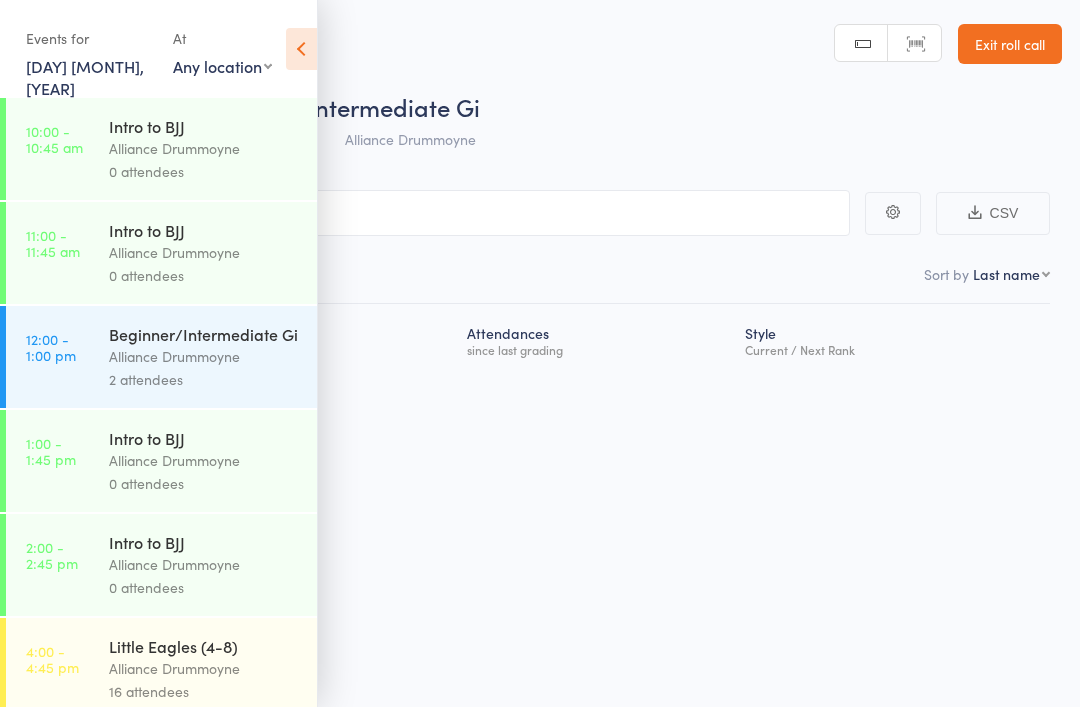 click on "[TIME] - [TIME] [LEVEL] [BRAND] [LOCATION] [NUMBER] attendees" at bounding box center (161, 357) 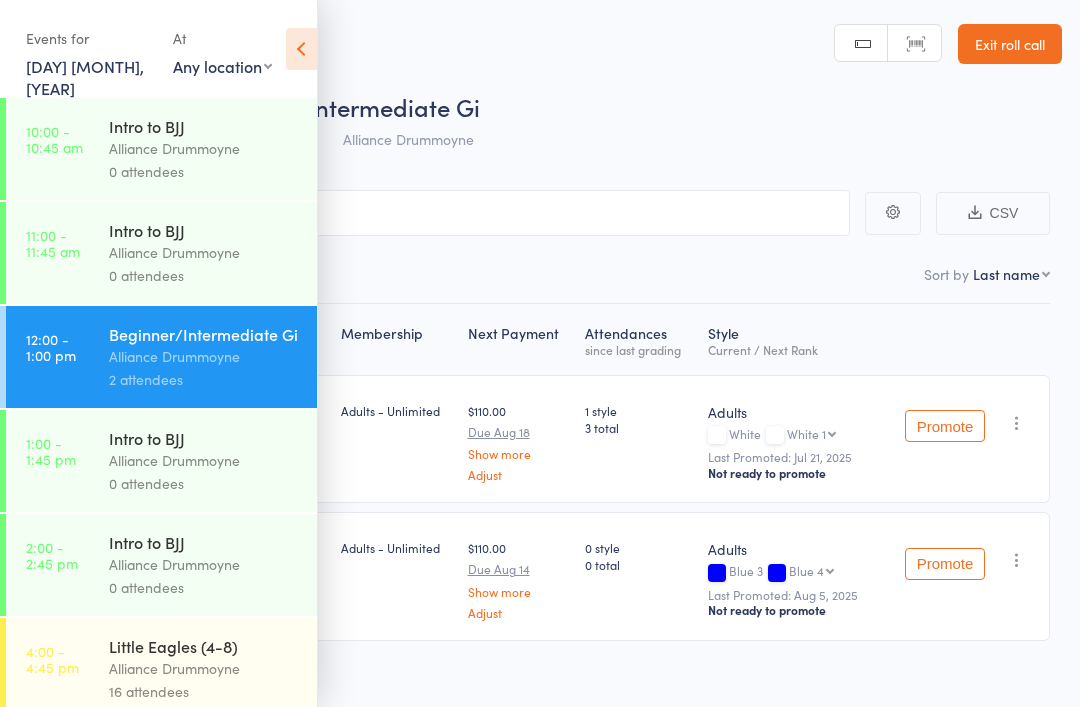 click at bounding box center [301, 49] 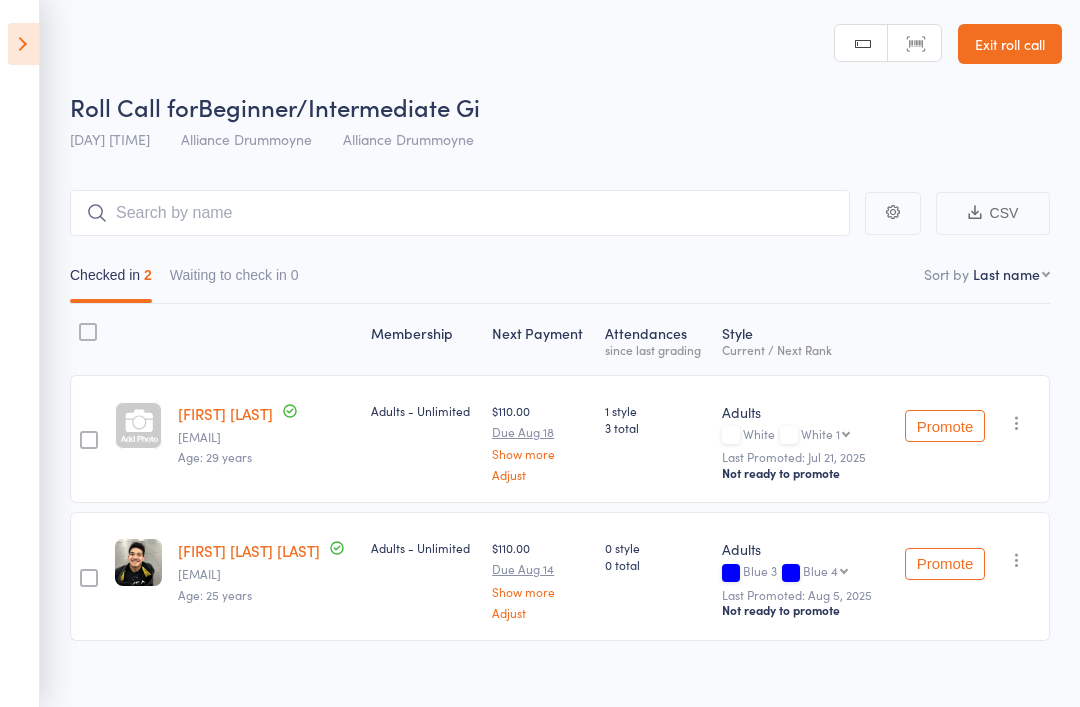 click on "Exit roll call" at bounding box center (1010, 44) 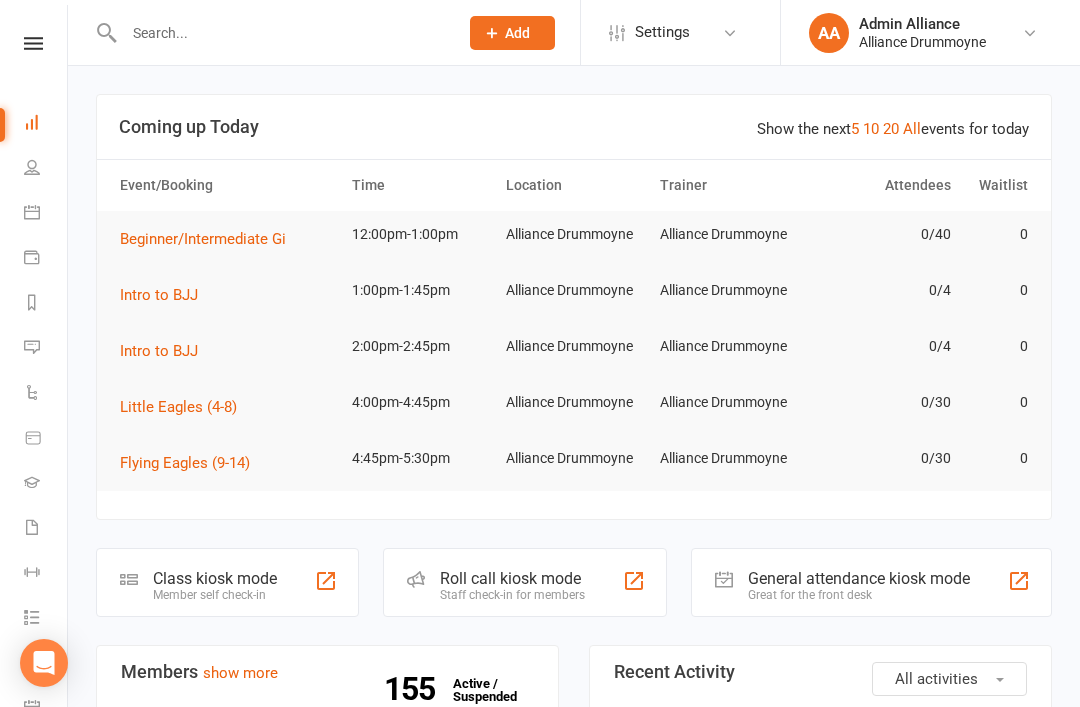 scroll, scrollTop: 0, scrollLeft: 0, axis: both 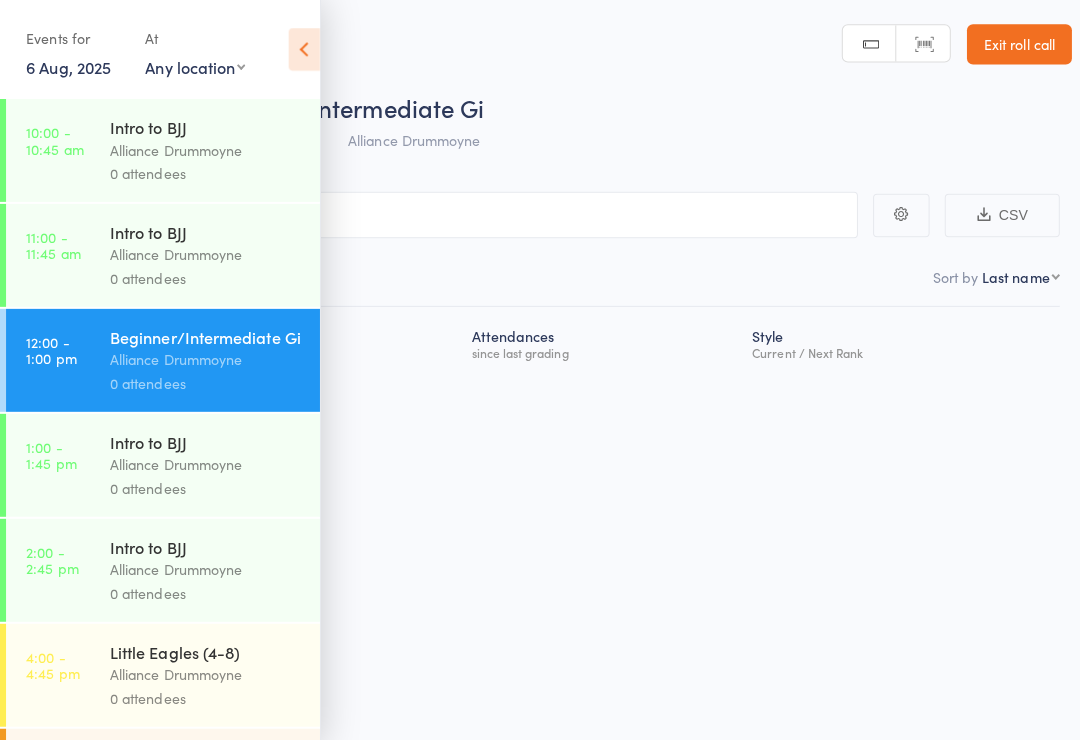 click at bounding box center [301, 49] 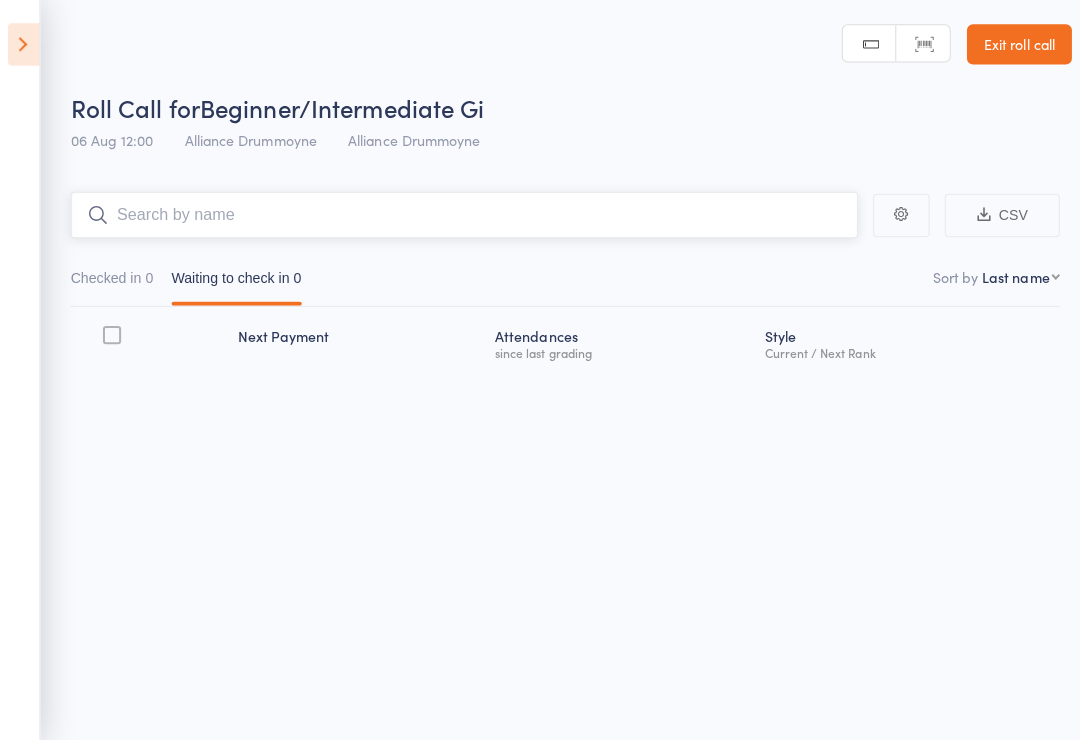 click at bounding box center [460, 213] 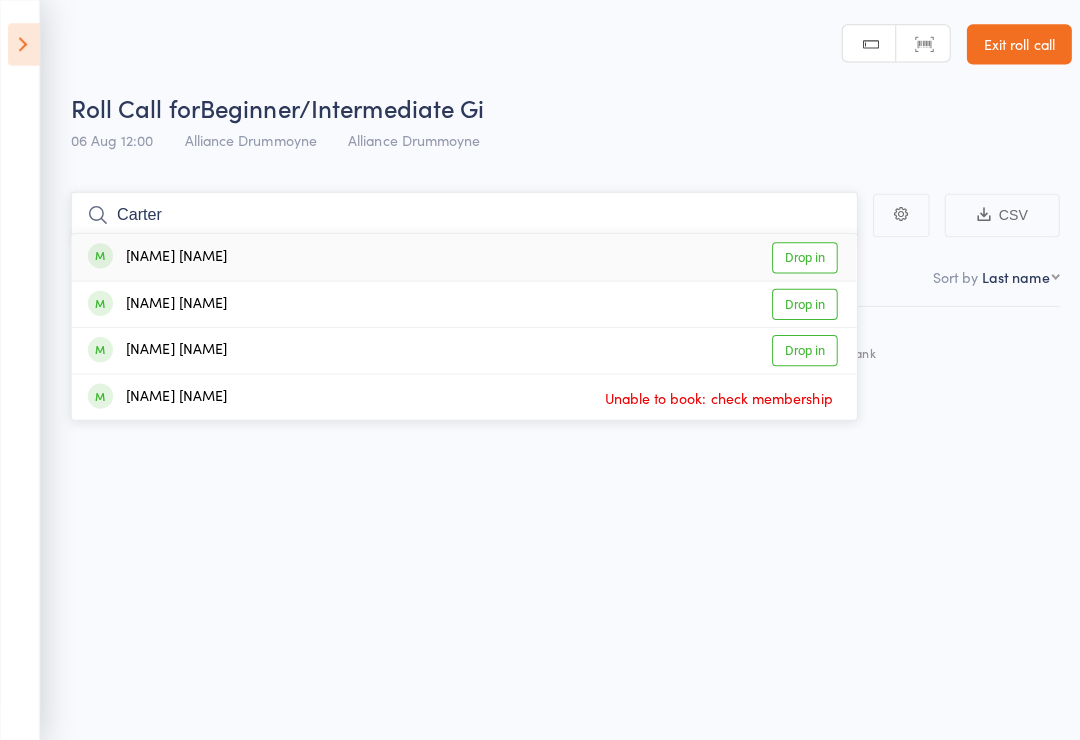 type on "Carter" 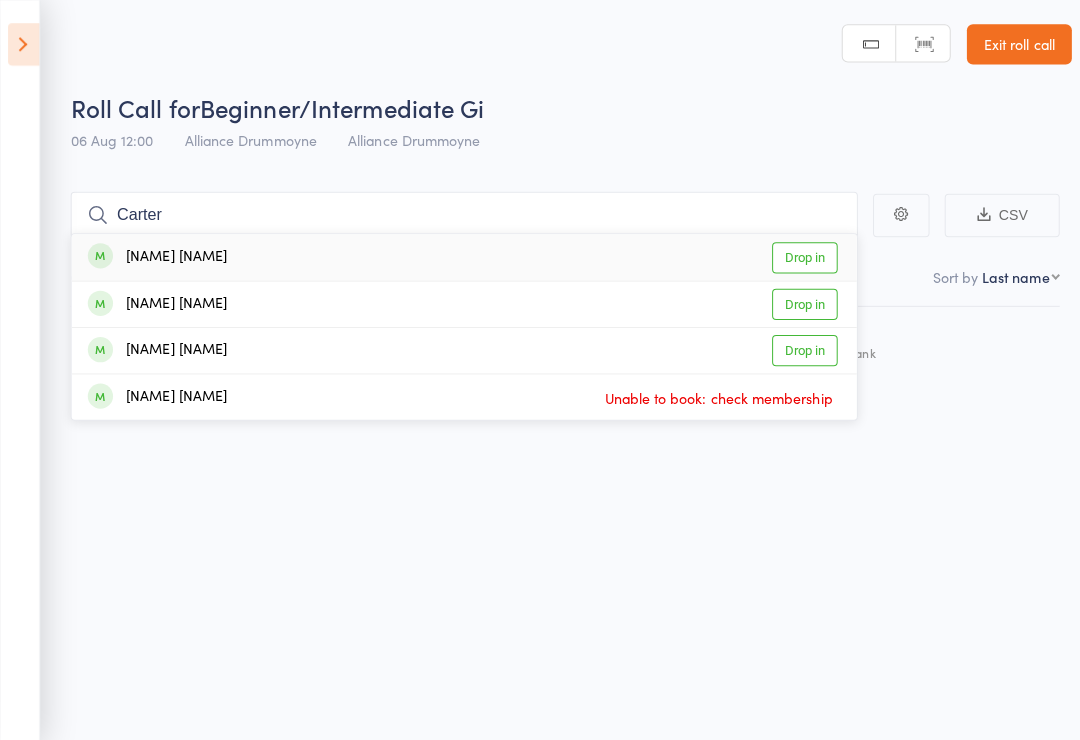 click on "Drop in" at bounding box center [797, 255] 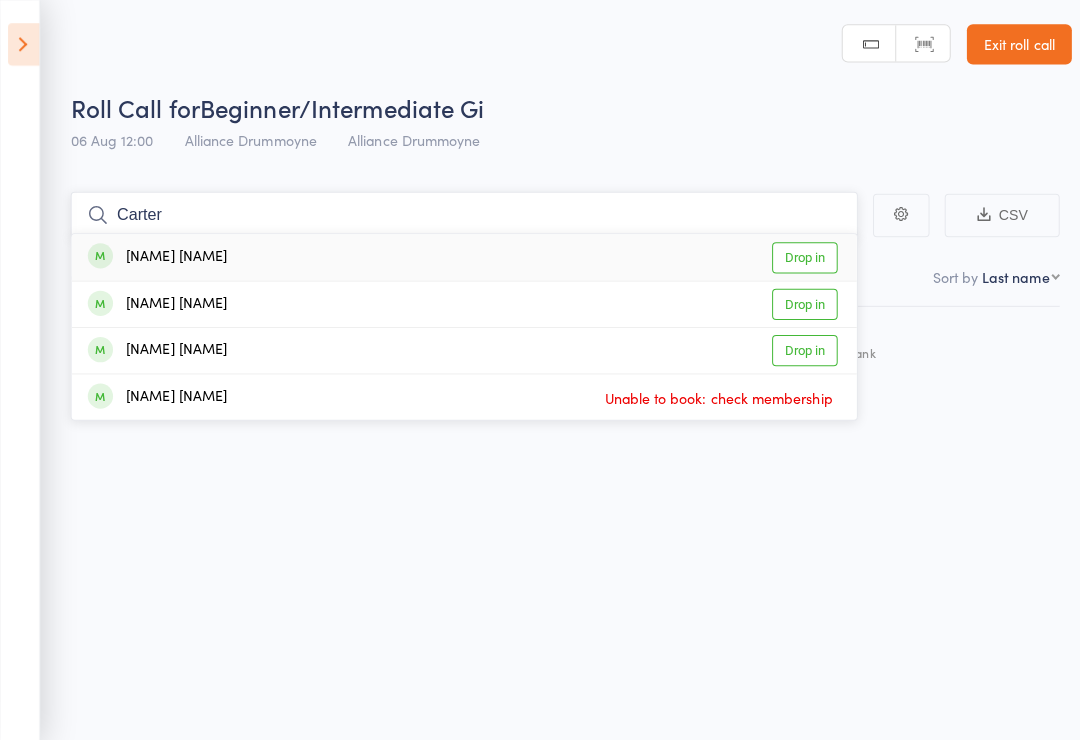 type 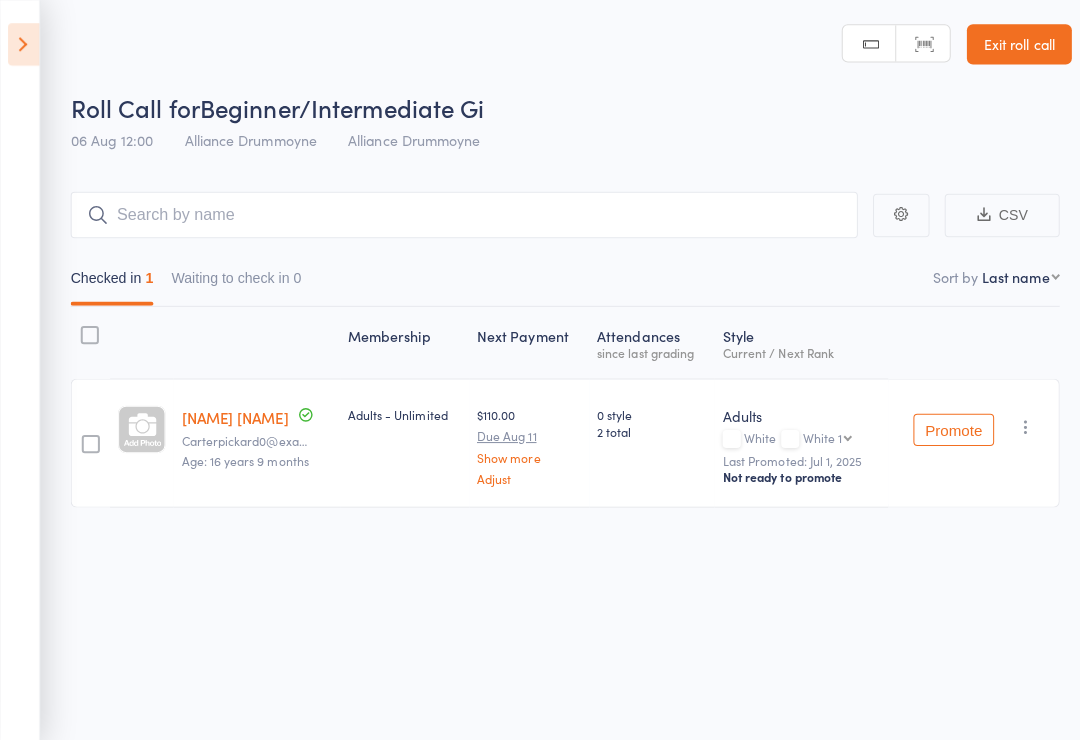 click on "Exit roll call" at bounding box center [1010, 44] 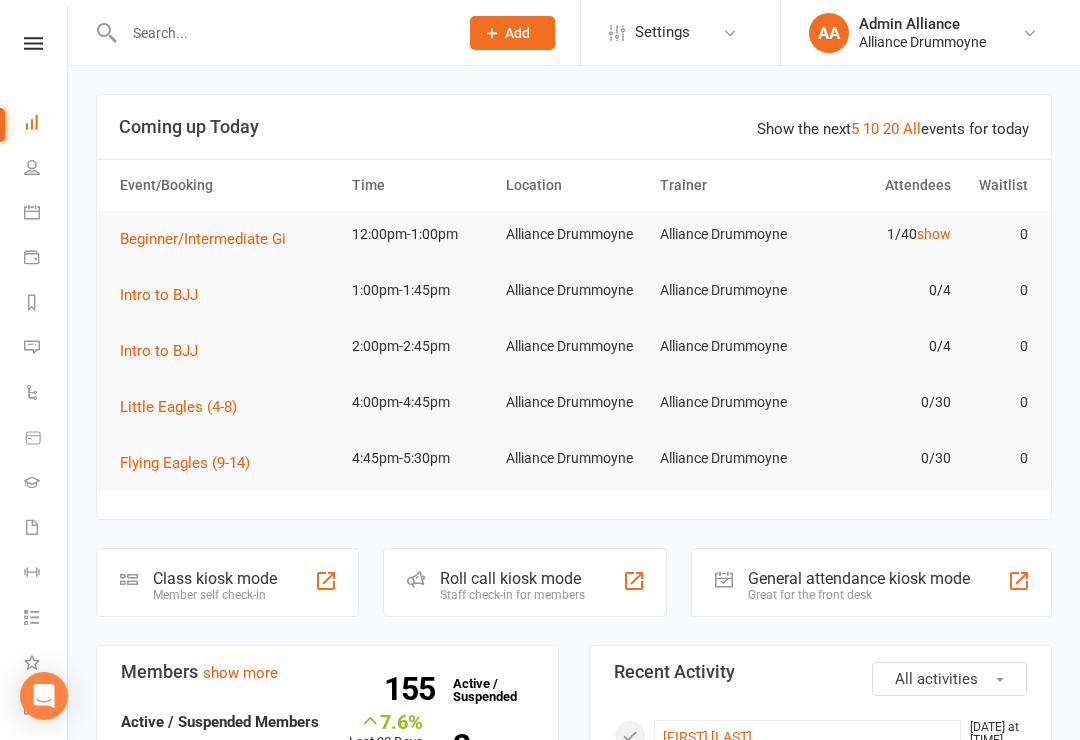 scroll, scrollTop: 0, scrollLeft: 0, axis: both 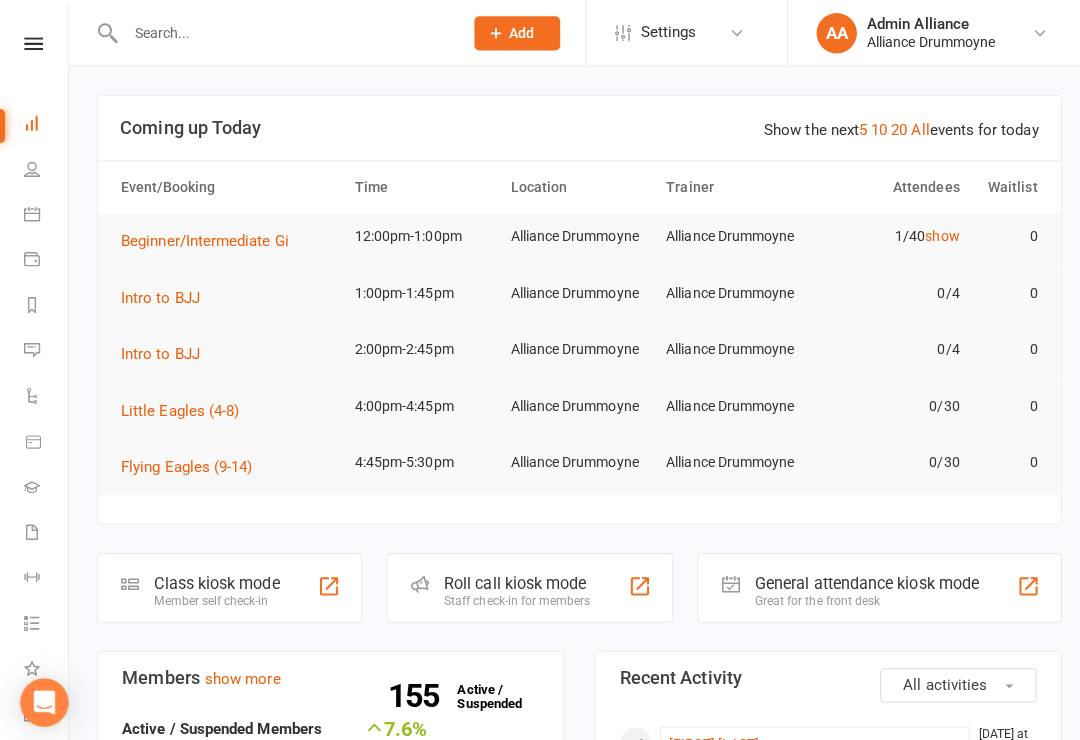 click on "People" at bounding box center (46, 169) 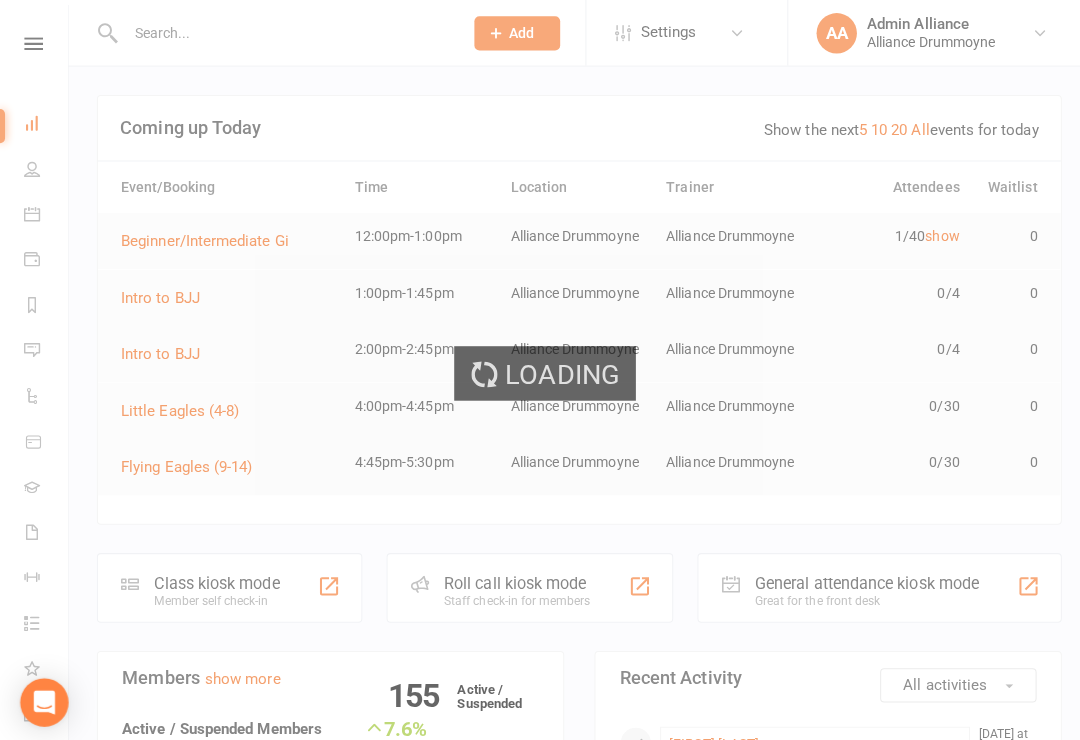 select on "100" 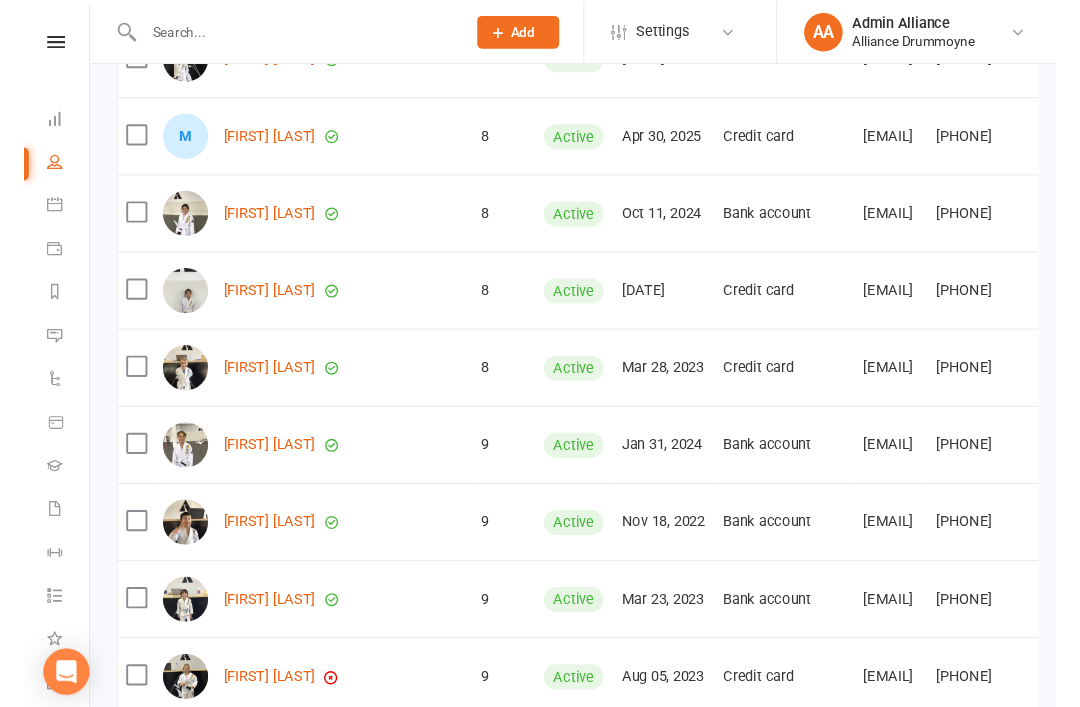 scroll, scrollTop: 6088, scrollLeft: 0, axis: vertical 